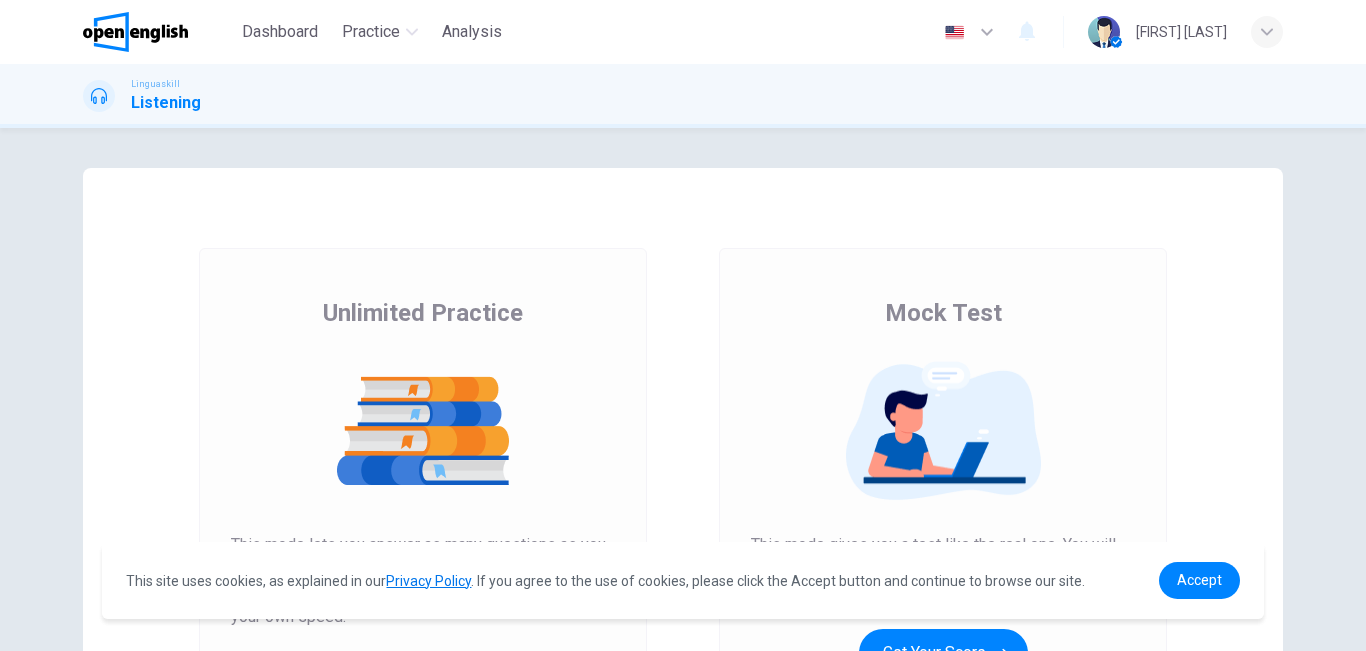 scroll, scrollTop: 0, scrollLeft: 0, axis: both 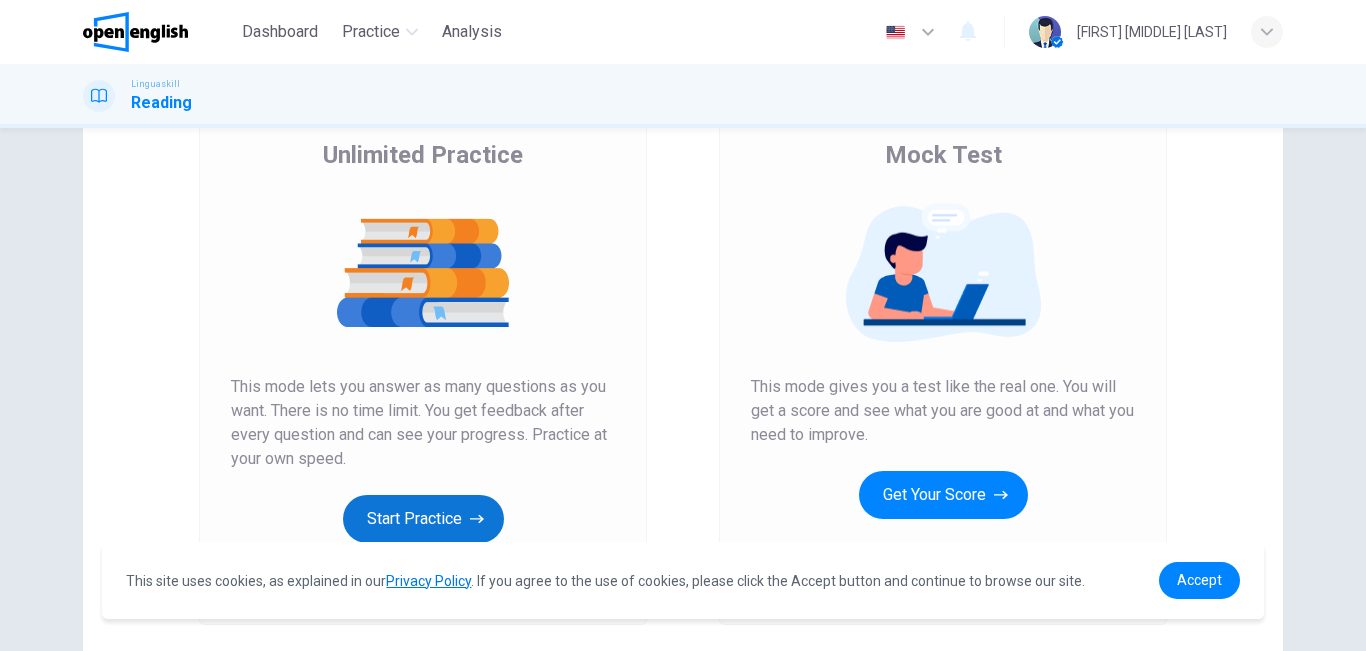 click on "Start Practice" at bounding box center (423, 519) 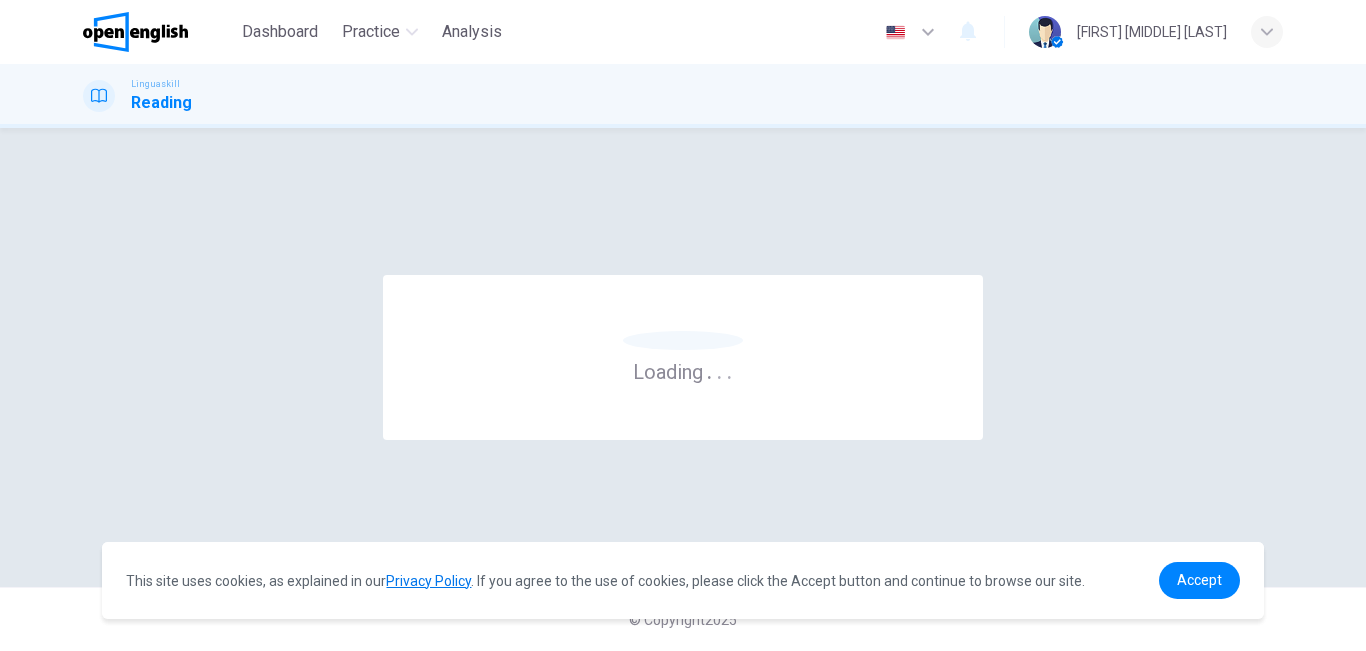 scroll, scrollTop: 0, scrollLeft: 0, axis: both 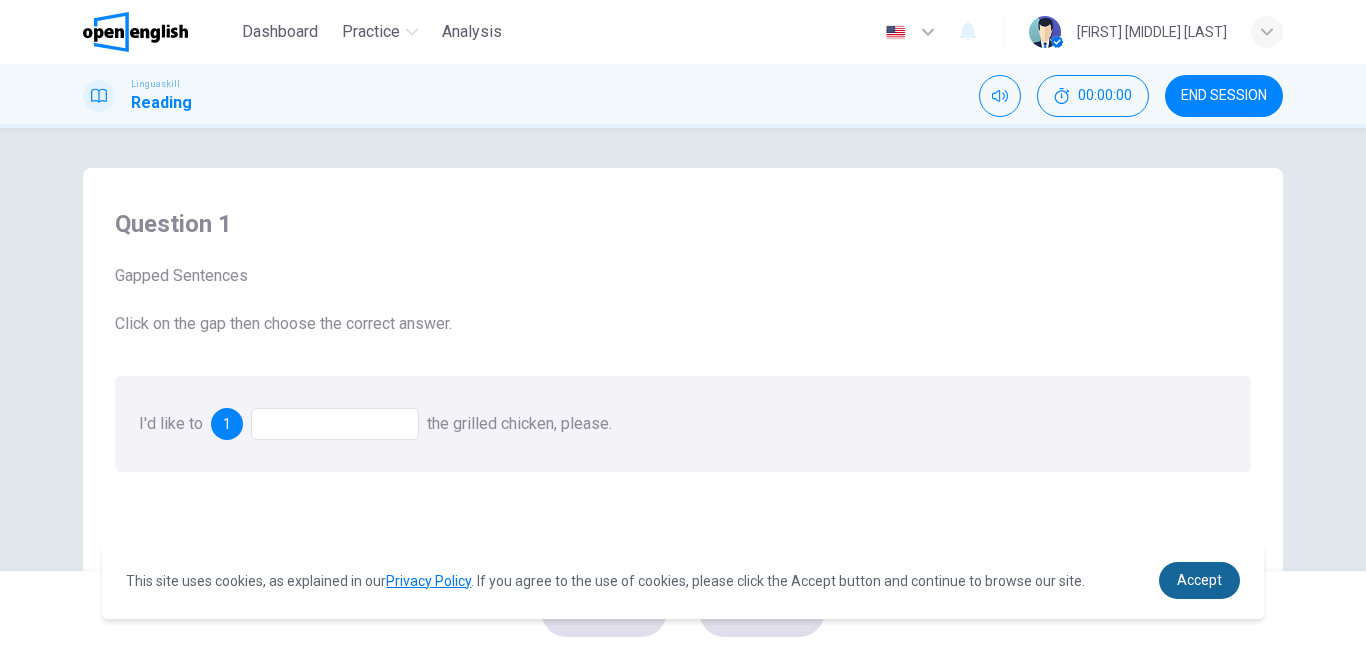 click on "Accept" at bounding box center [1199, 580] 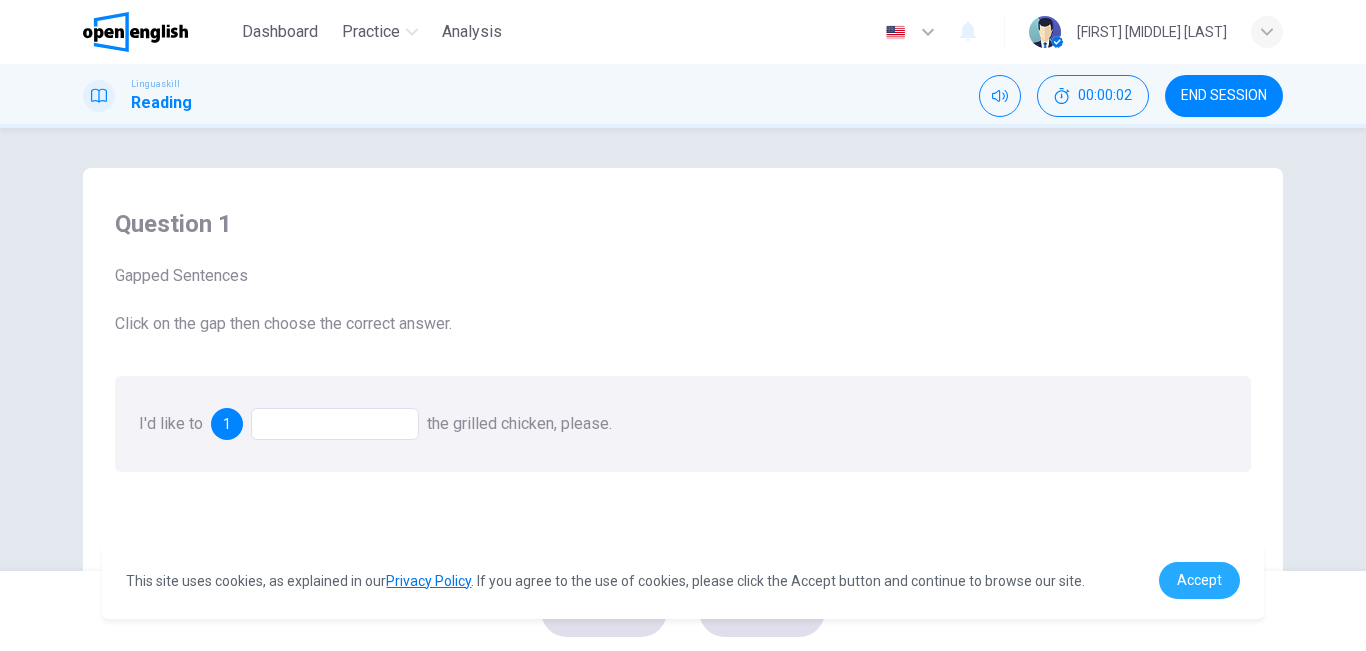 click on "Accept" at bounding box center (1199, 580) 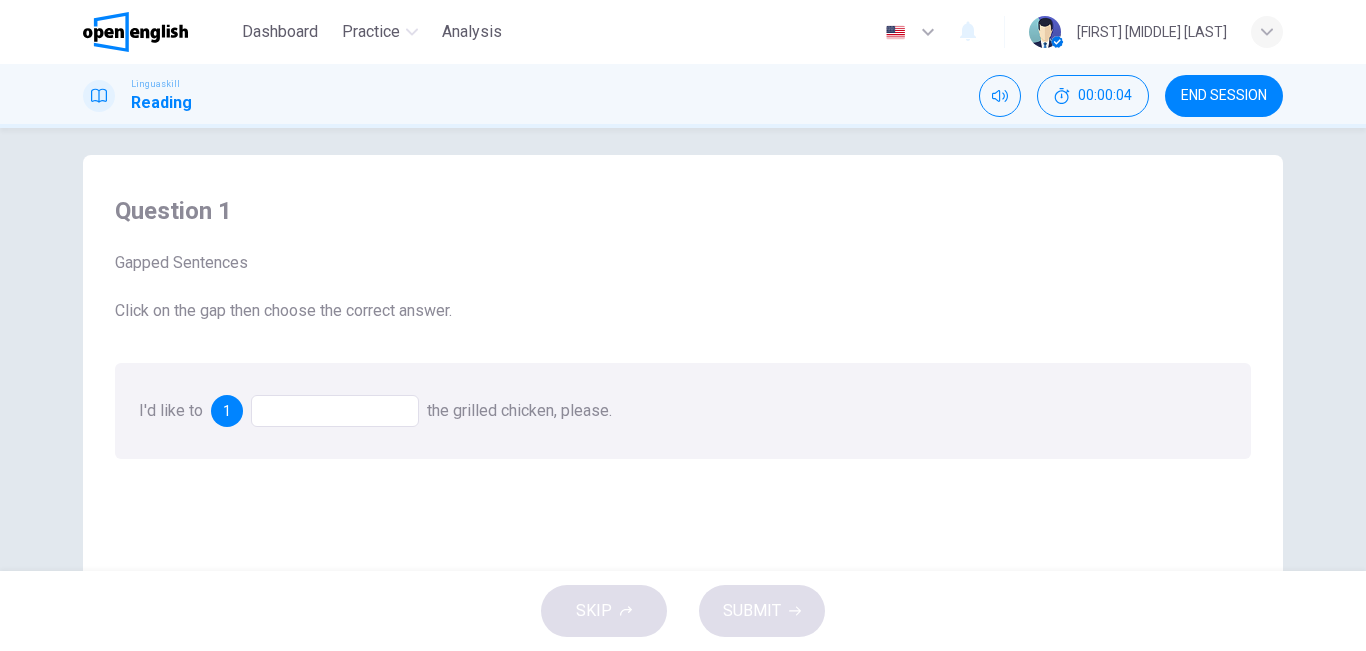scroll, scrollTop: 0, scrollLeft: 0, axis: both 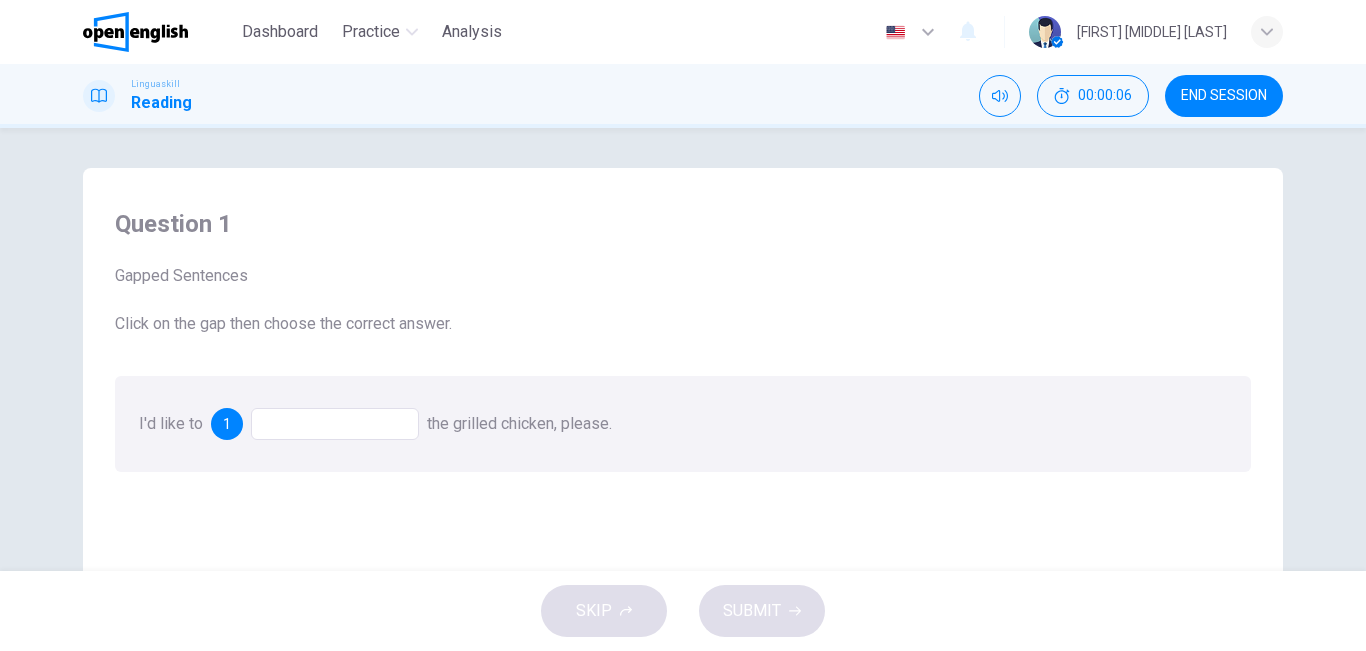 click at bounding box center [335, 424] 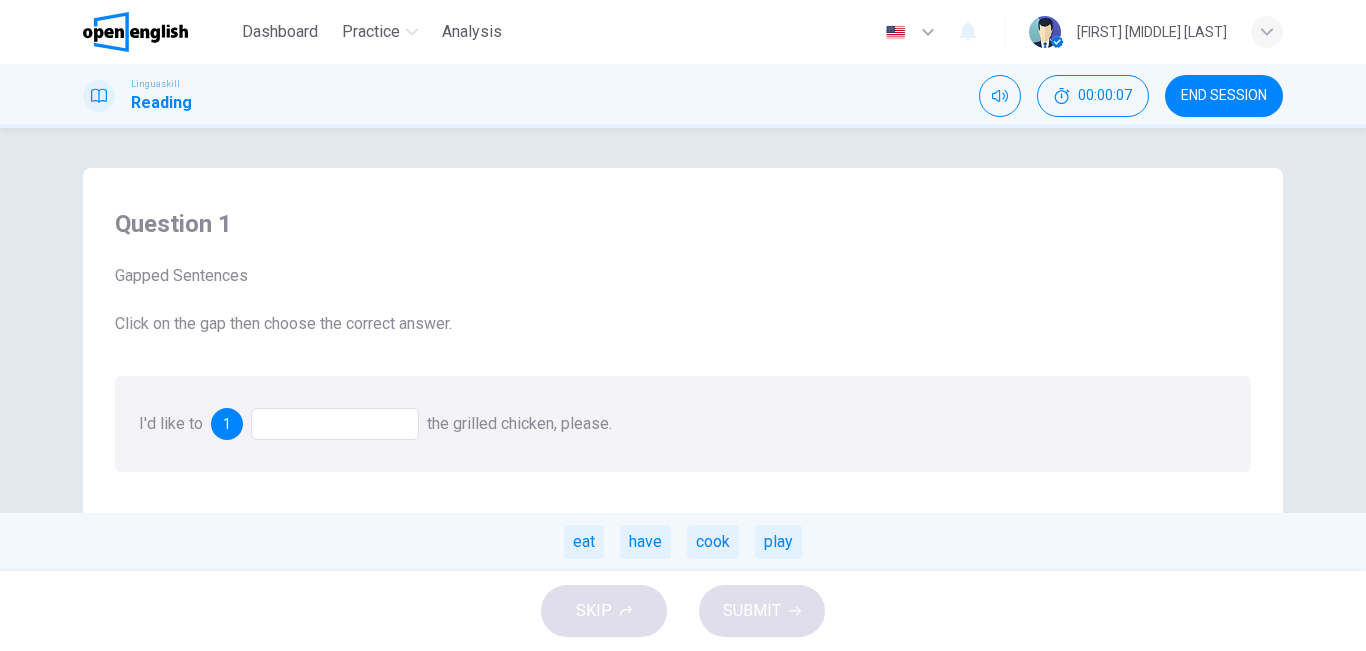click at bounding box center (335, 424) 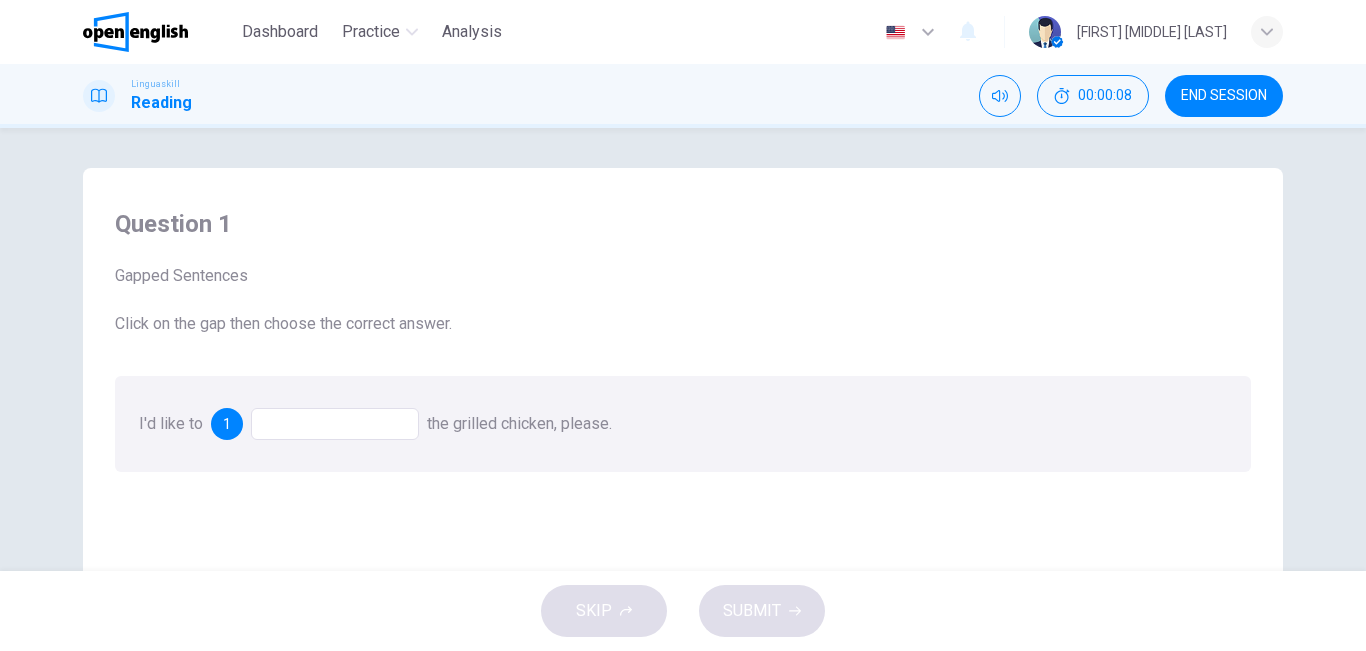 click at bounding box center [335, 424] 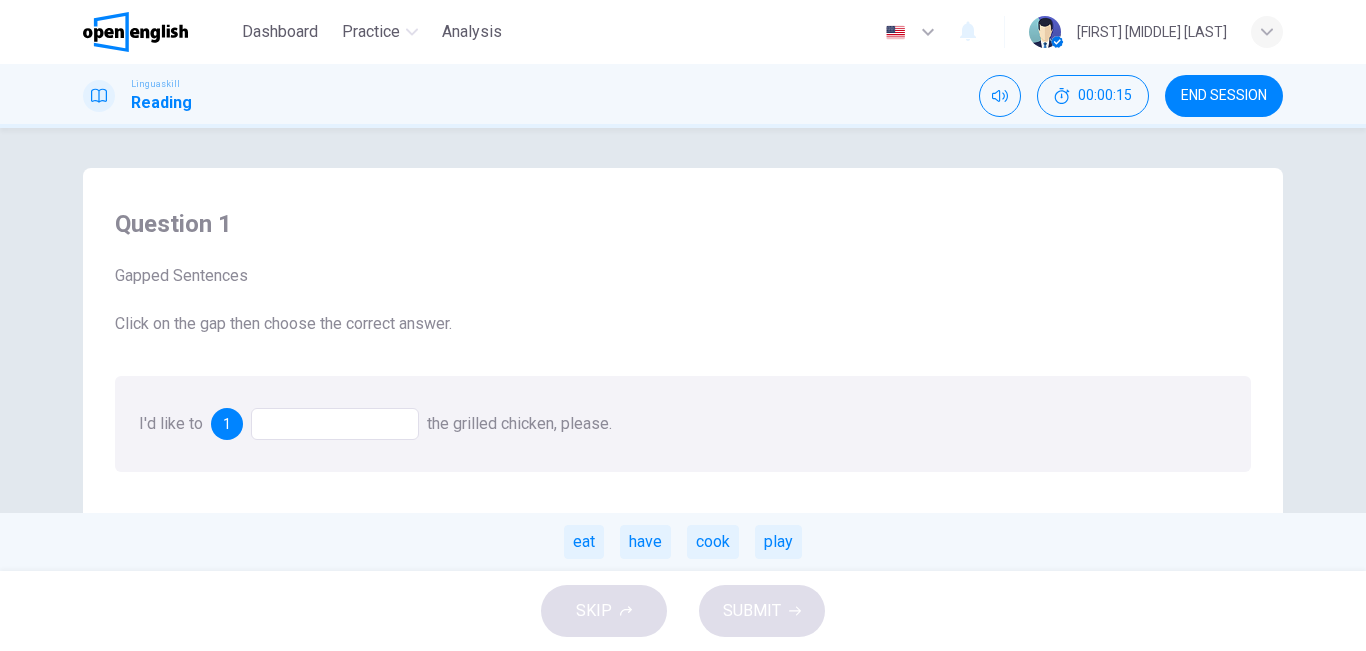 click on "I'd like to  1  the grilled chicken, please. eat have cook play" at bounding box center [683, 424] 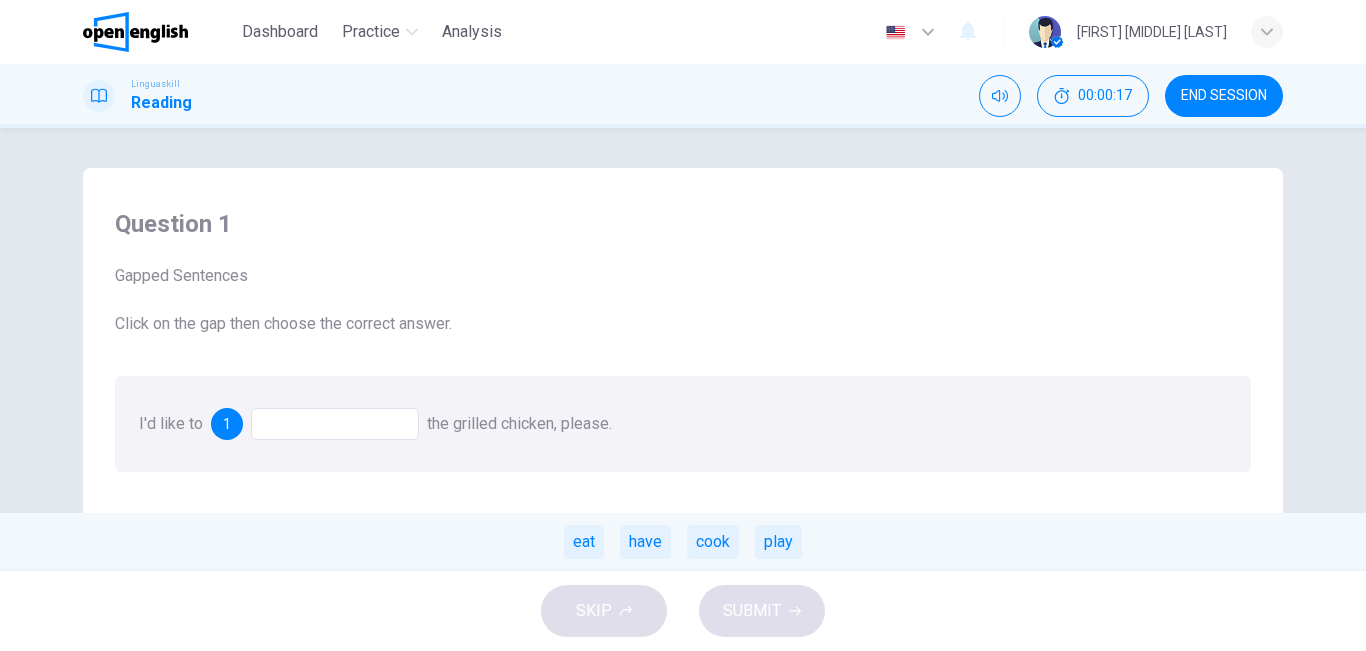 drag, startPoint x: 397, startPoint y: 437, endPoint x: 332, endPoint y: 425, distance: 66.09841 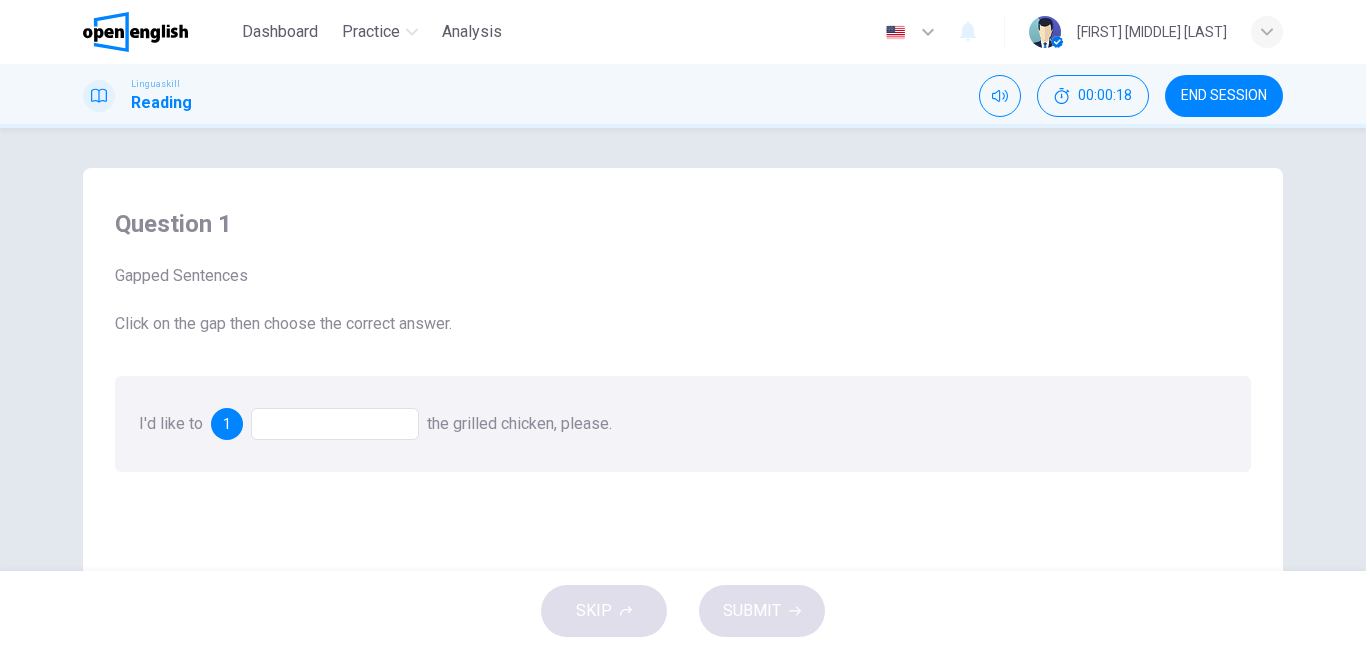 click at bounding box center (335, 424) 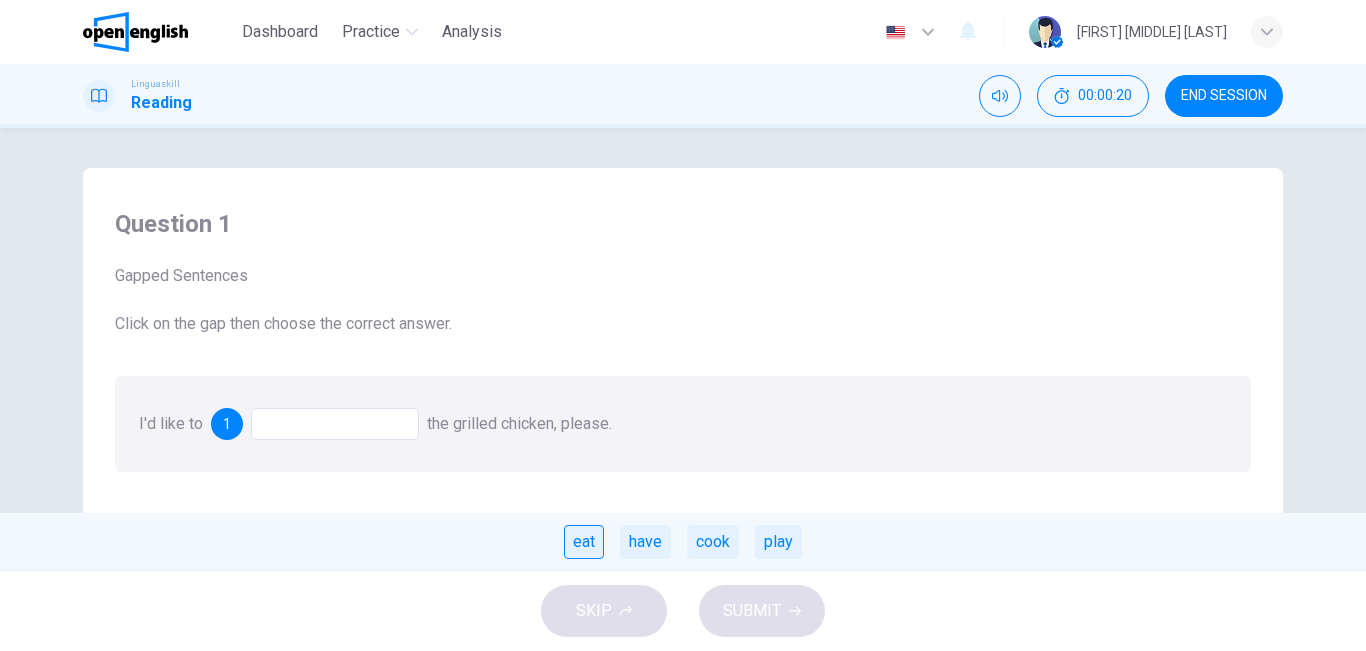 click on "eat" at bounding box center [584, 542] 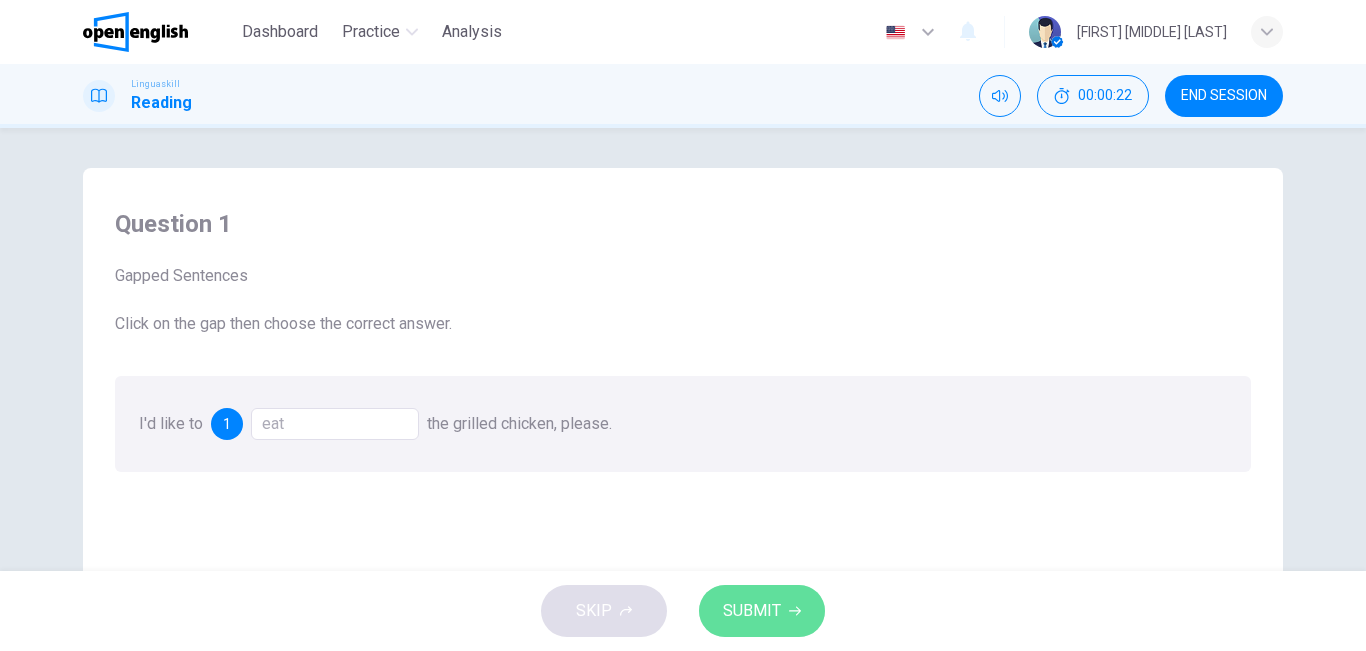 click on "SUBMIT" at bounding box center (752, 611) 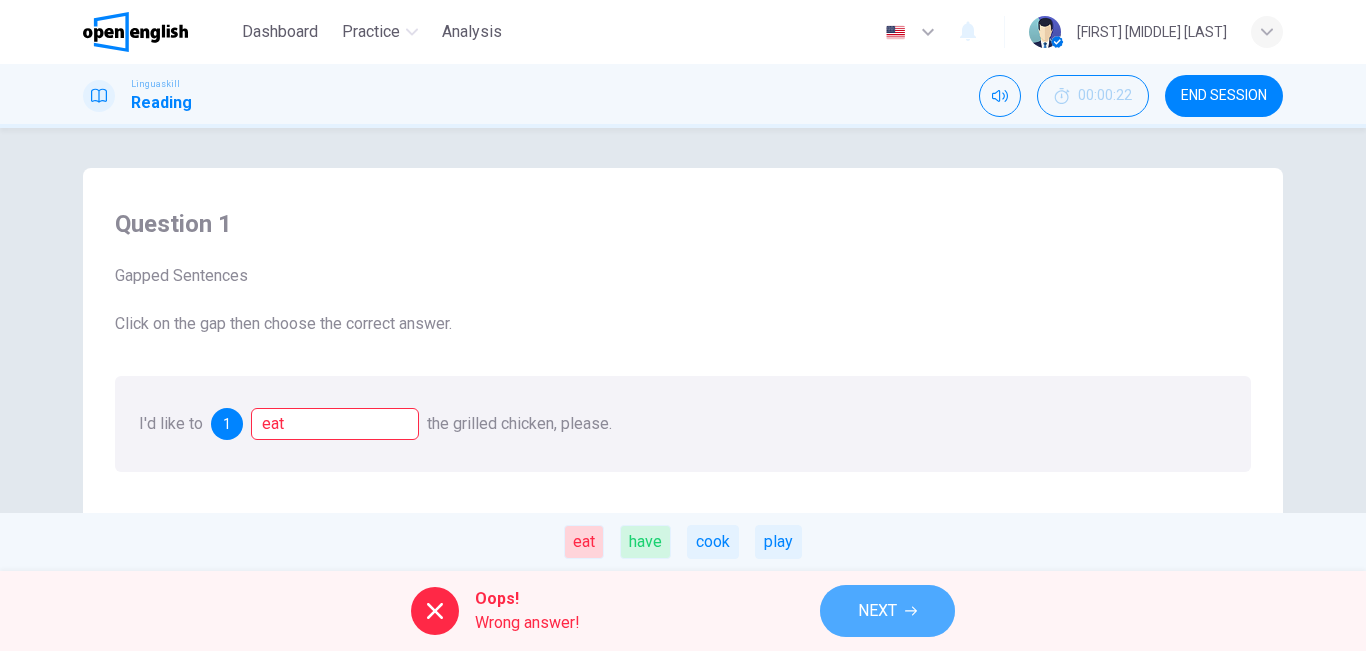 click on "NEXT" at bounding box center [887, 611] 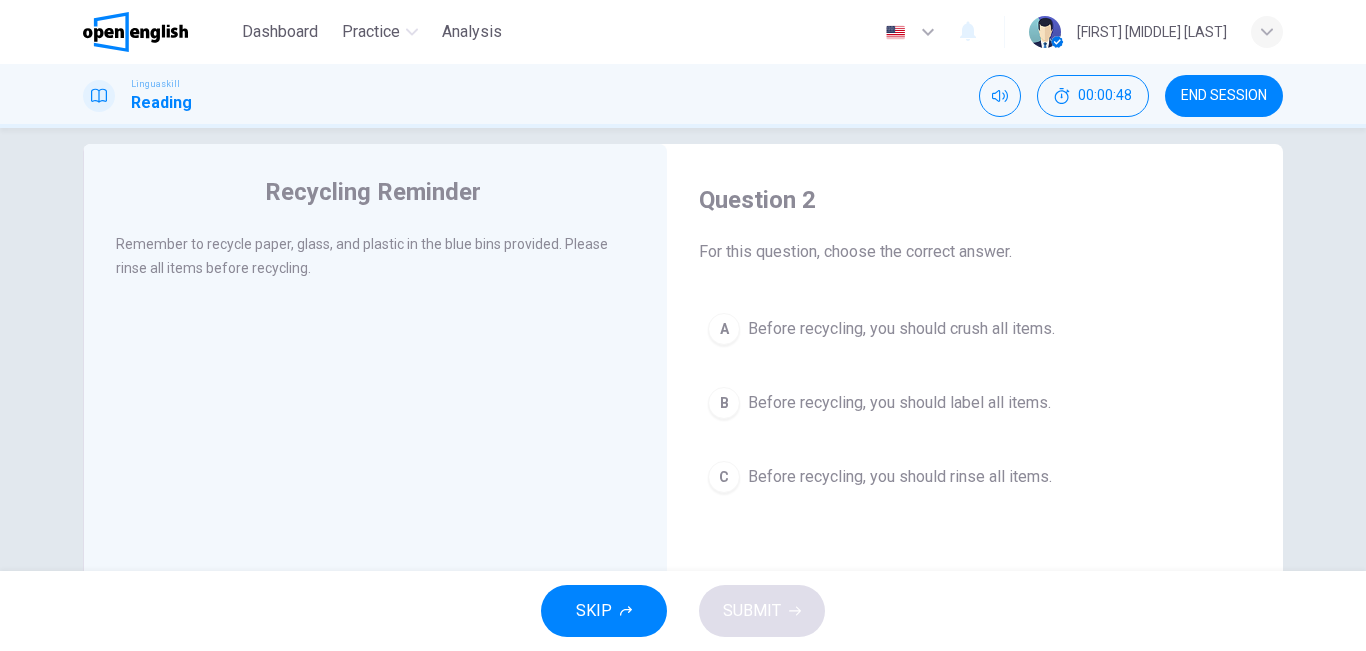 scroll, scrollTop: 0, scrollLeft: 0, axis: both 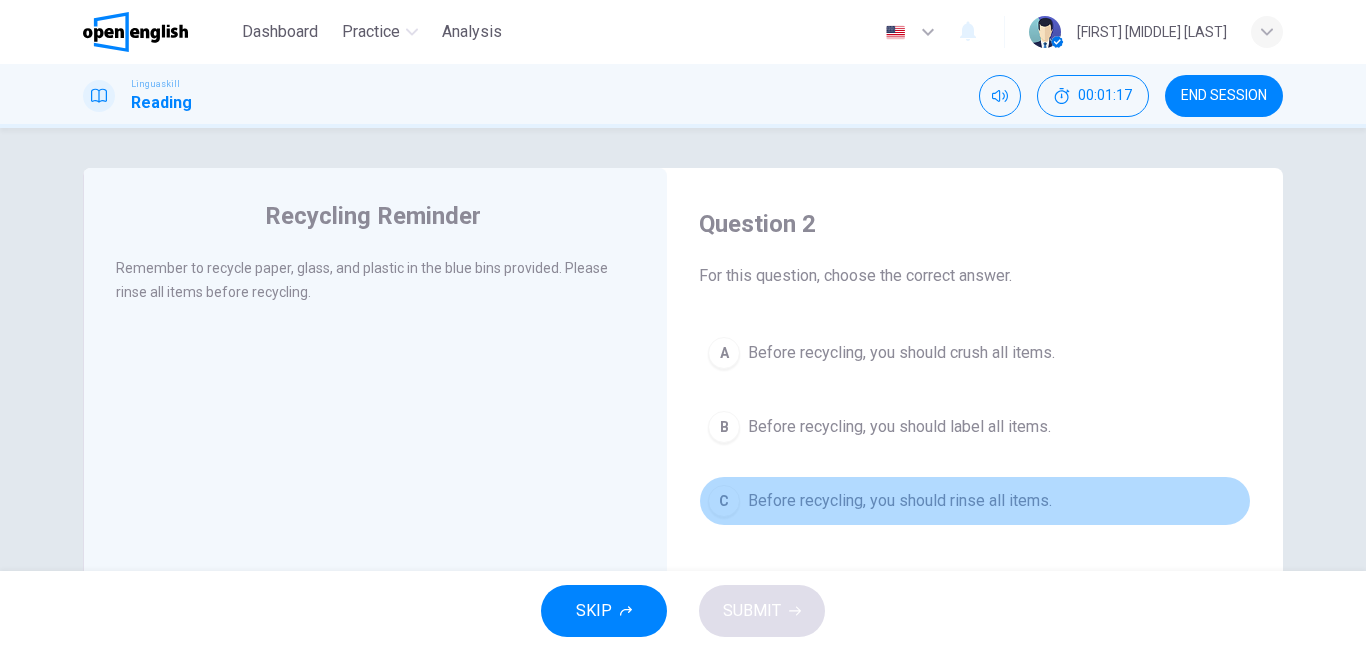 click on "Before recycling, you should rinse all items." at bounding box center [900, 501] 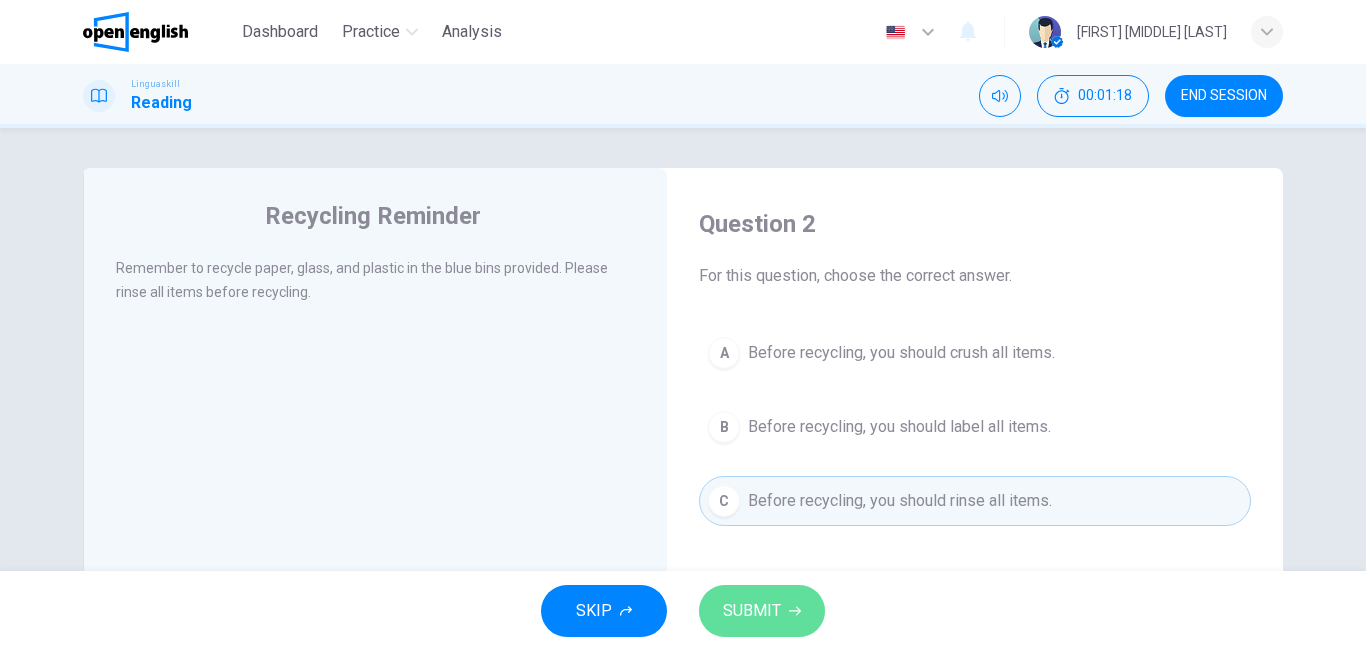 click on "SUBMIT" at bounding box center (752, 611) 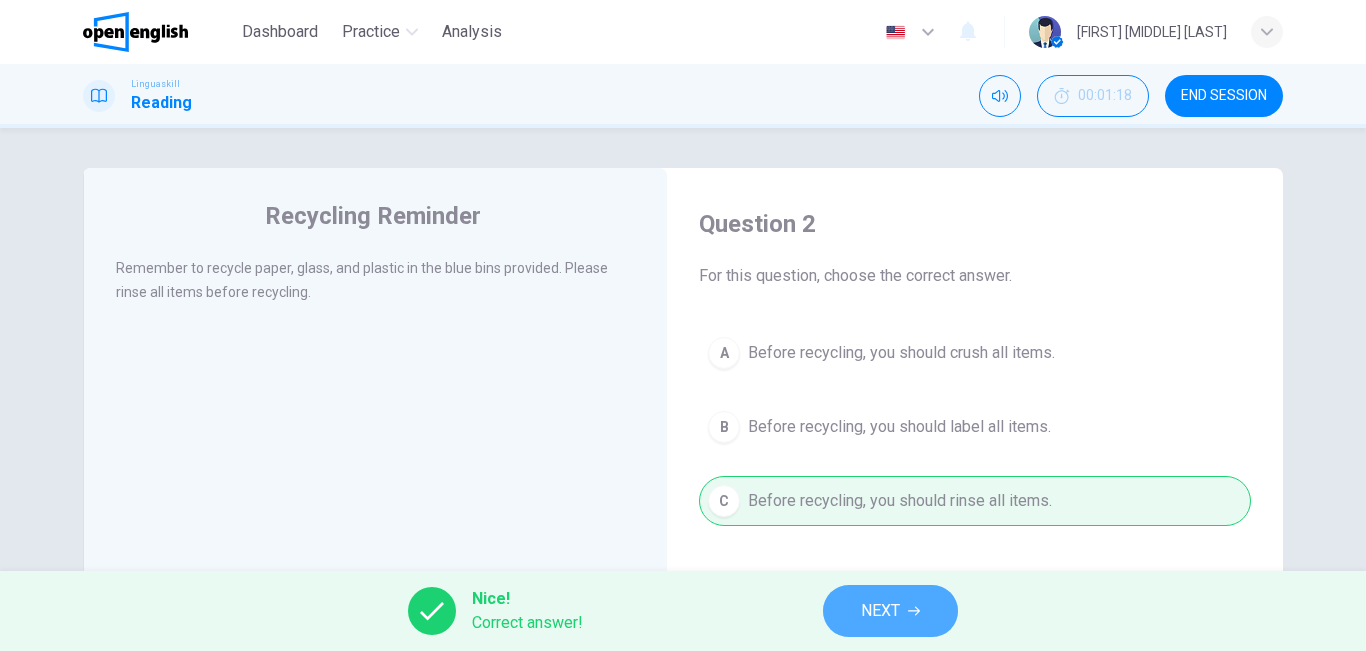 click on "NEXT" at bounding box center [880, 611] 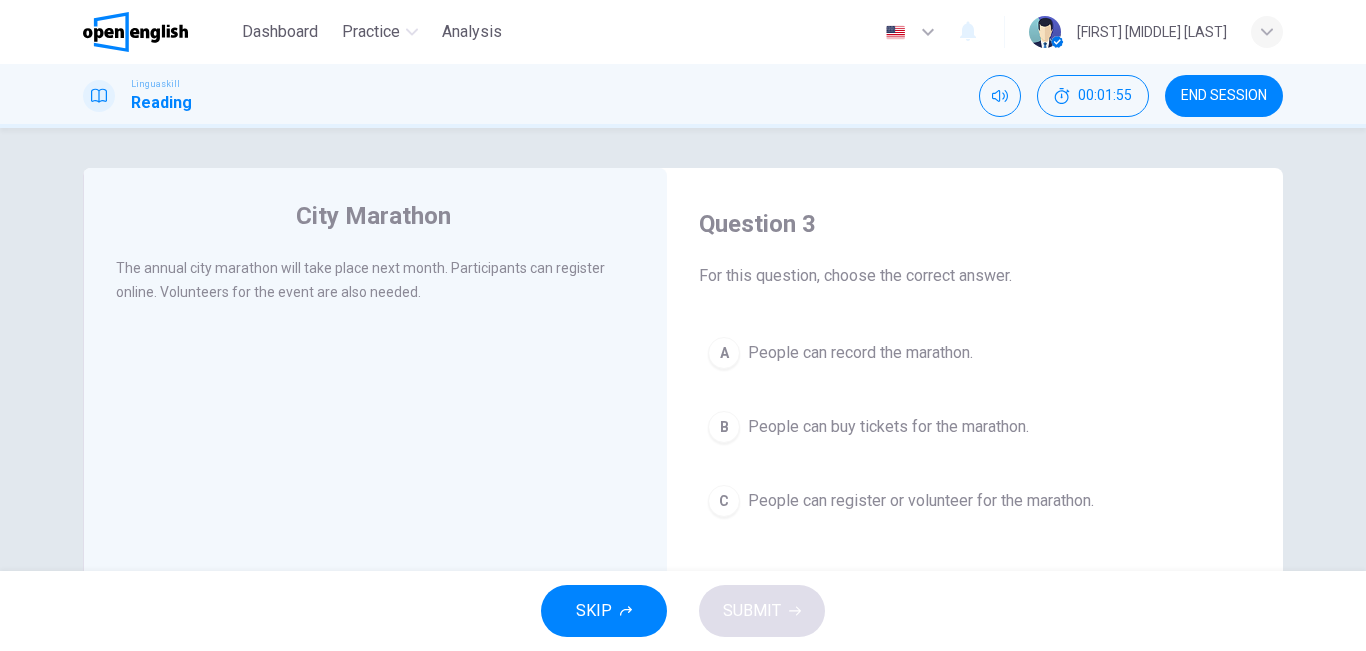 click on "A People can record the marathon." at bounding box center (975, 353) 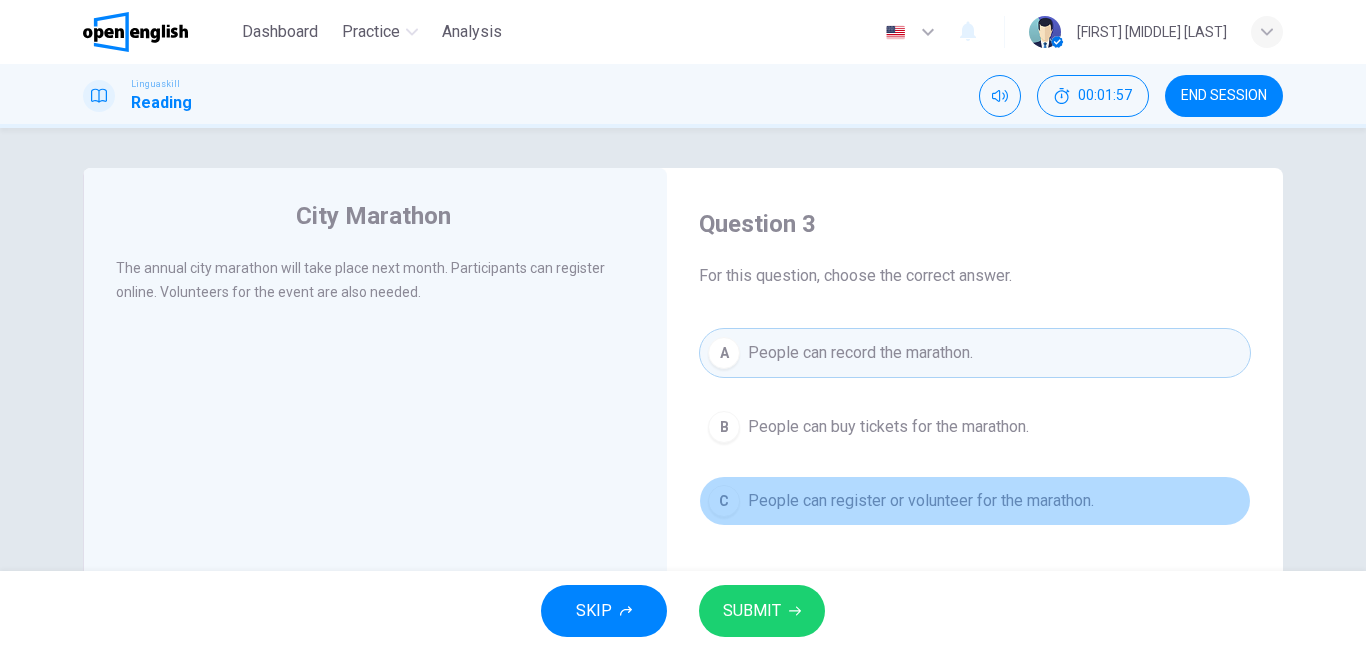 click on "People can register or volunteer for the marathon." at bounding box center [921, 501] 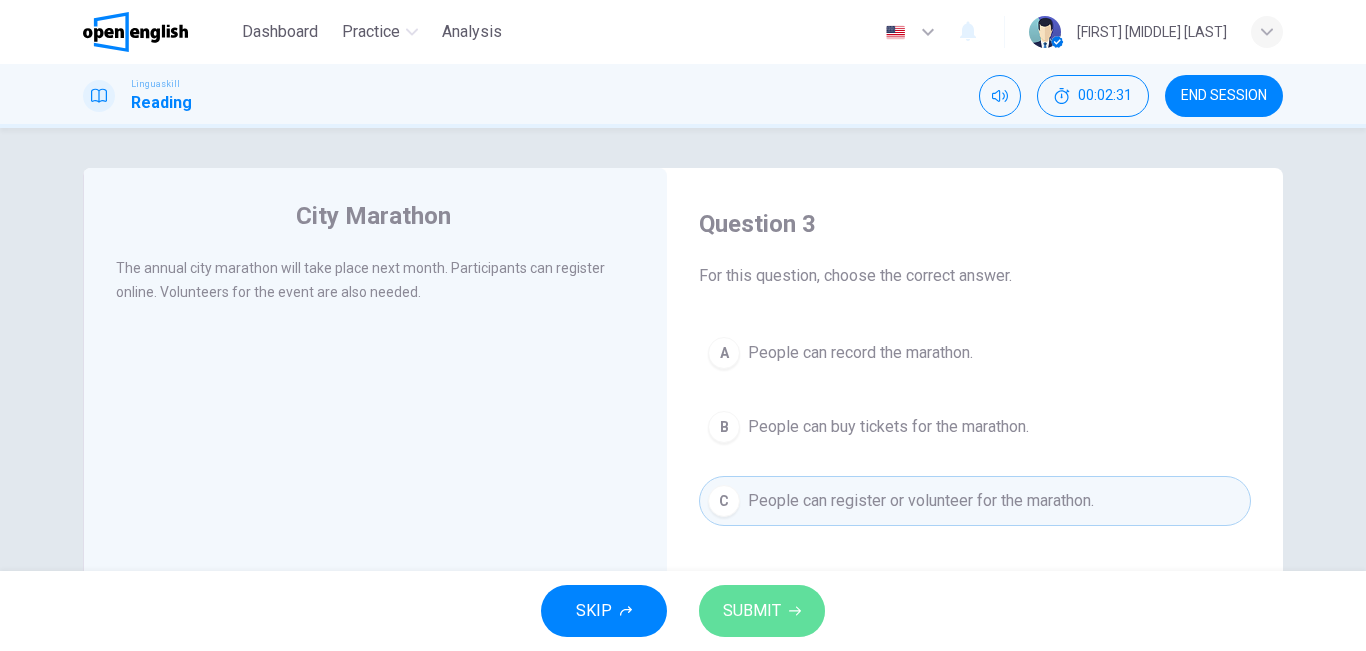 click on "SUBMIT" at bounding box center [762, 611] 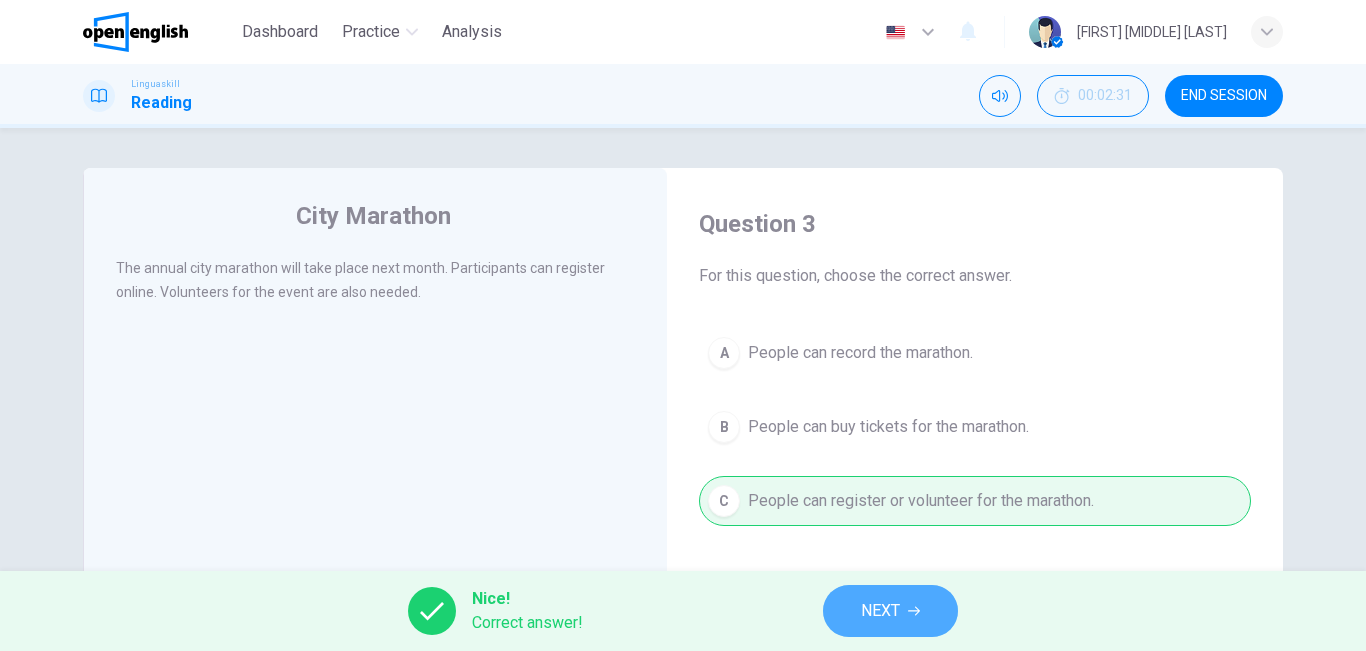 click on "NEXT" at bounding box center [880, 611] 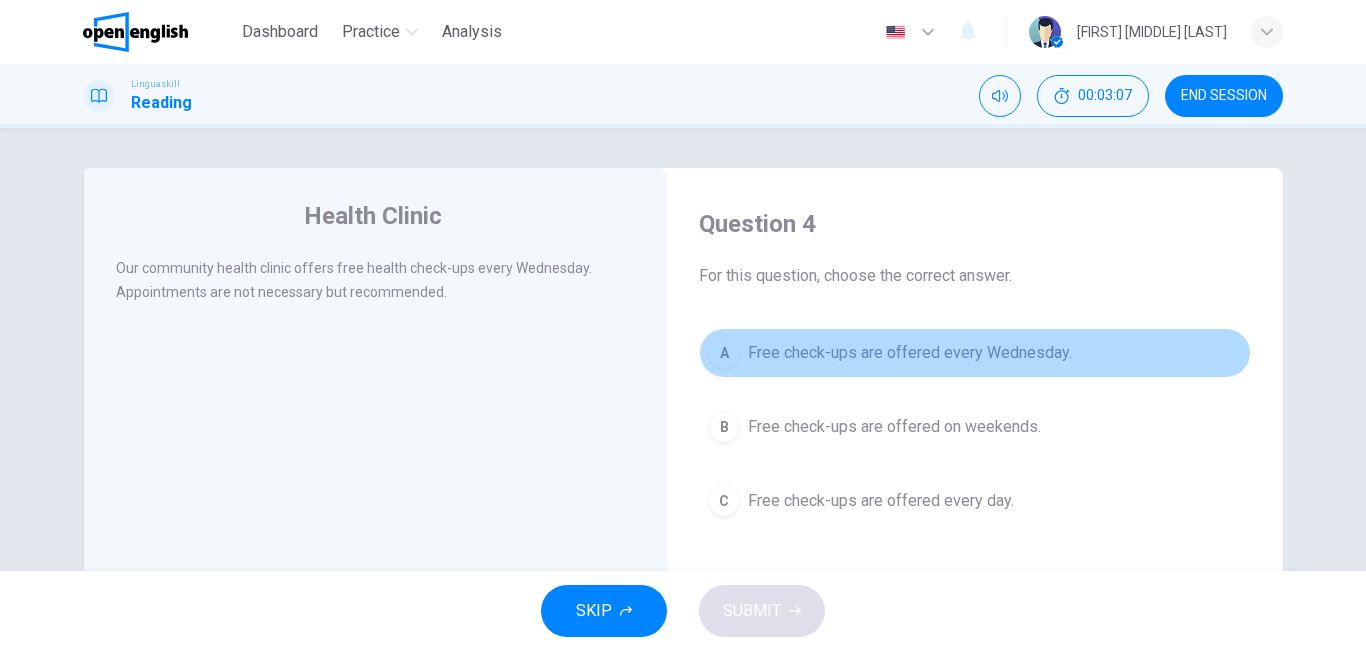 click on "Free check-ups are offered every Wednesday." at bounding box center (910, 353) 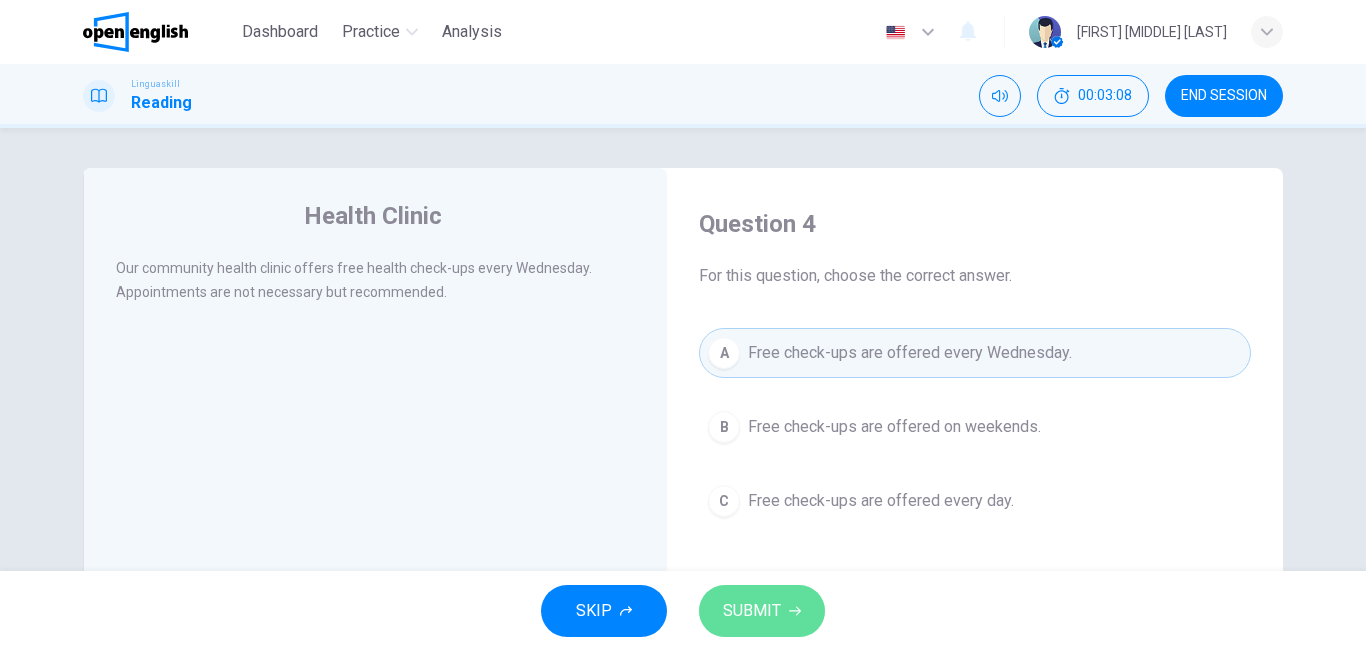 click on "SUBMIT" at bounding box center (762, 611) 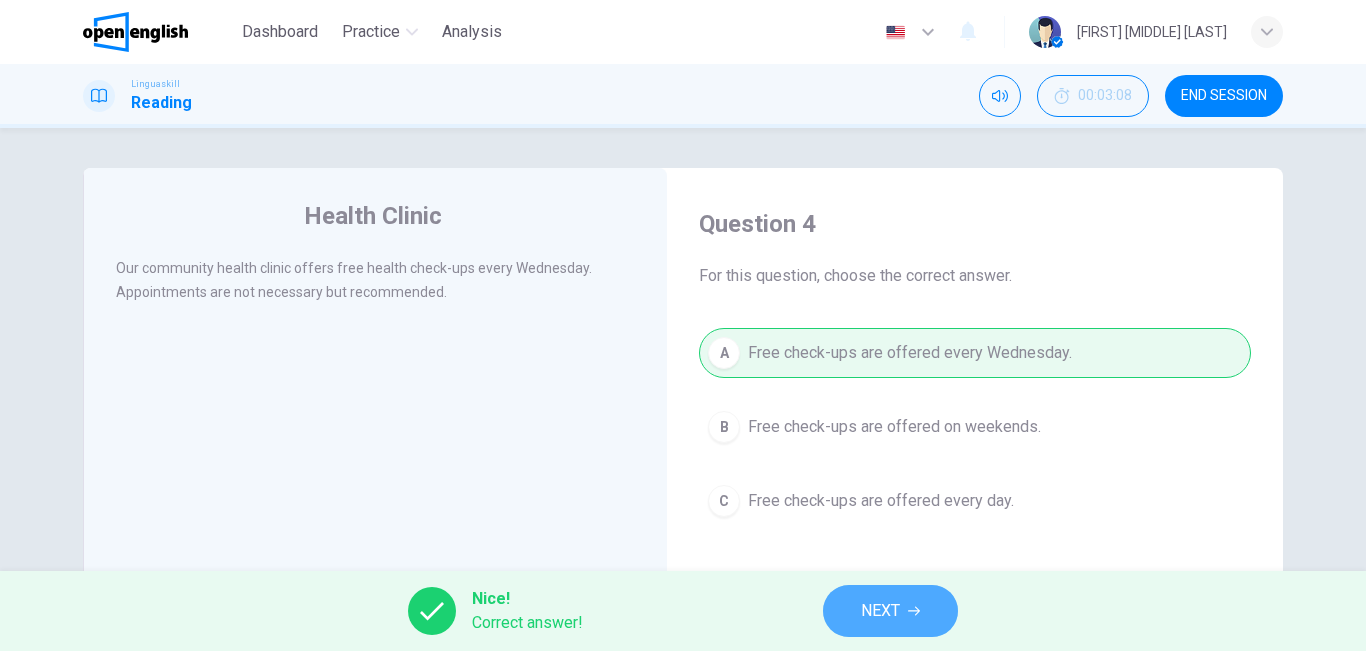 click on "NEXT" at bounding box center (890, 611) 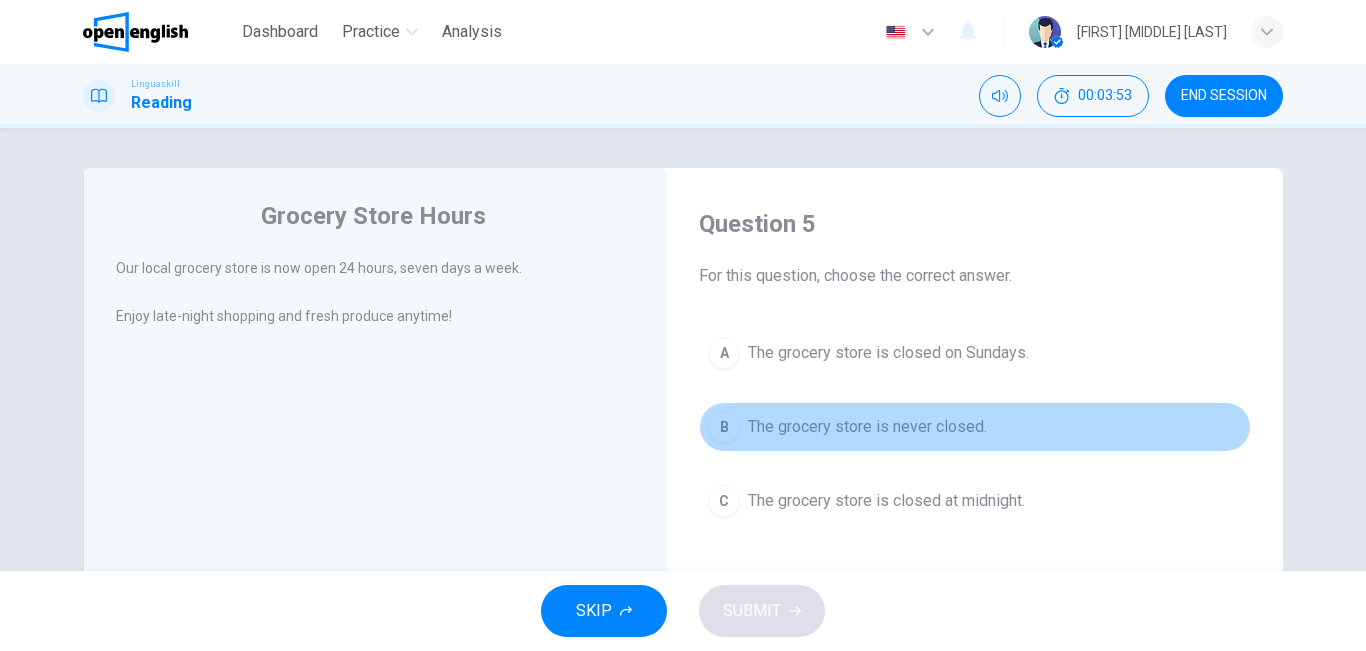 click on "The grocery store is never closed." at bounding box center (867, 427) 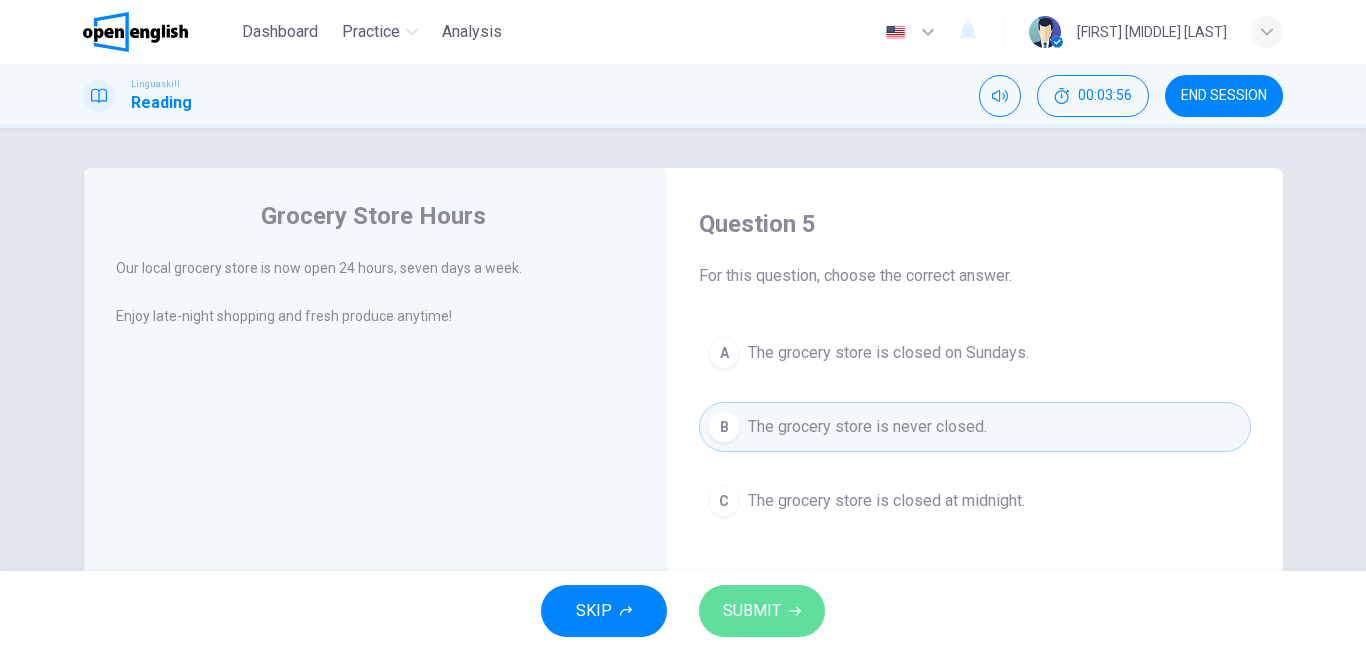click on "SUBMIT" at bounding box center (752, 611) 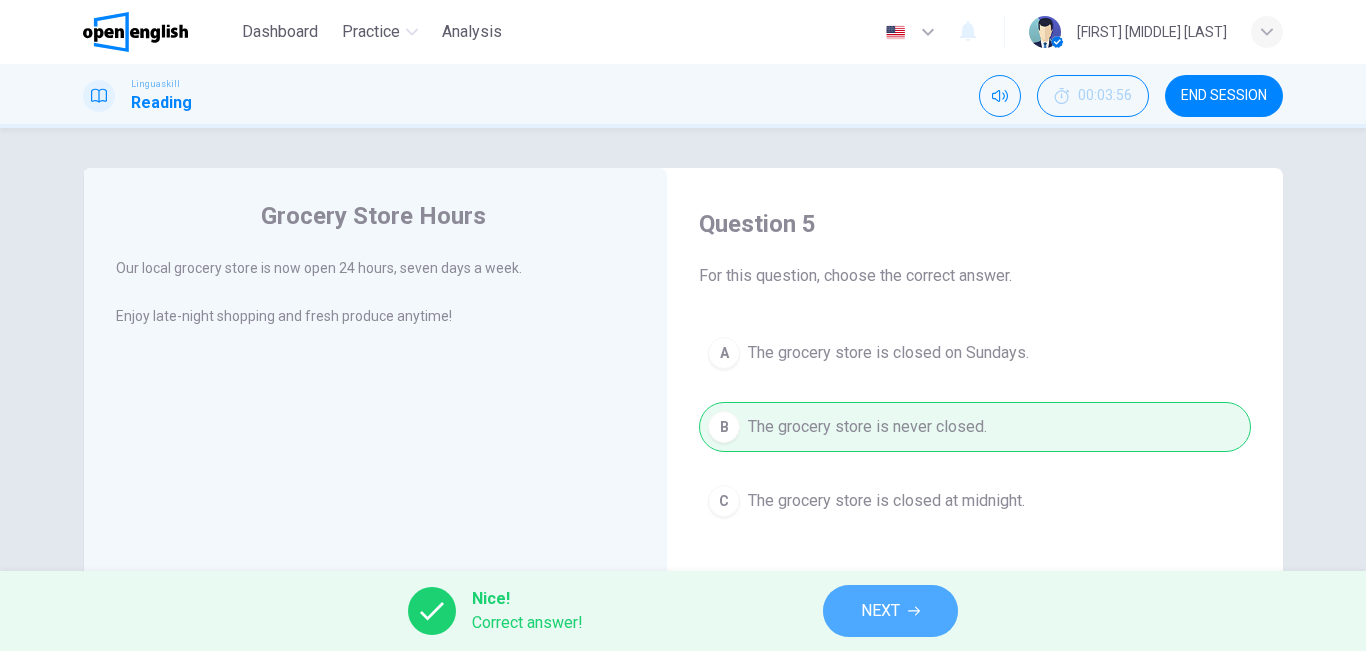 click on "NEXT" at bounding box center (880, 611) 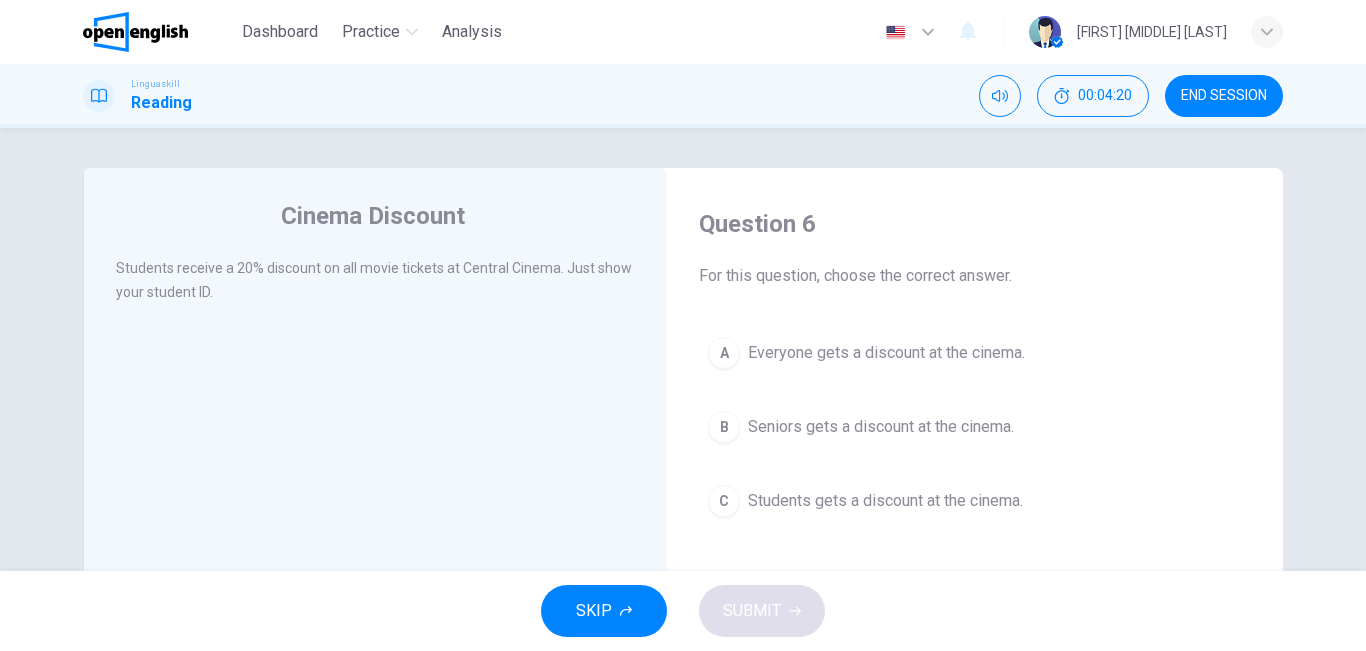 click on "C Students gets a discount at the cinema." at bounding box center (975, 501) 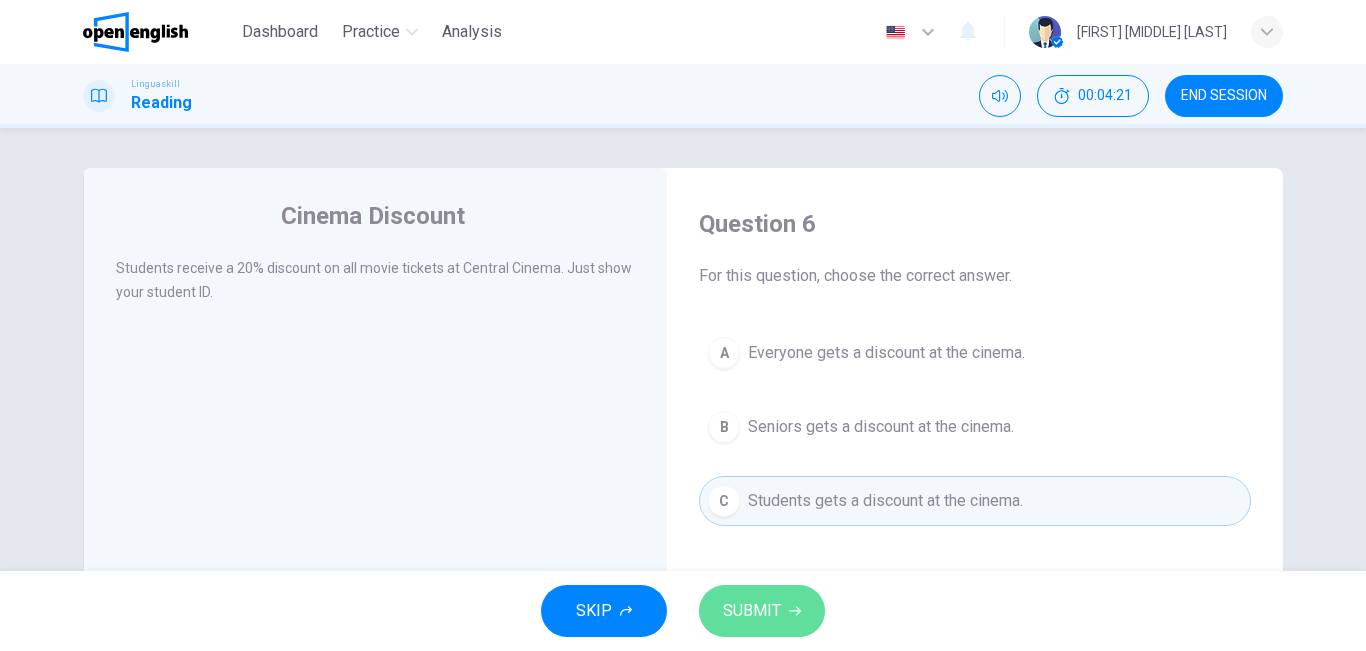 click on "SUBMIT" at bounding box center [752, 611] 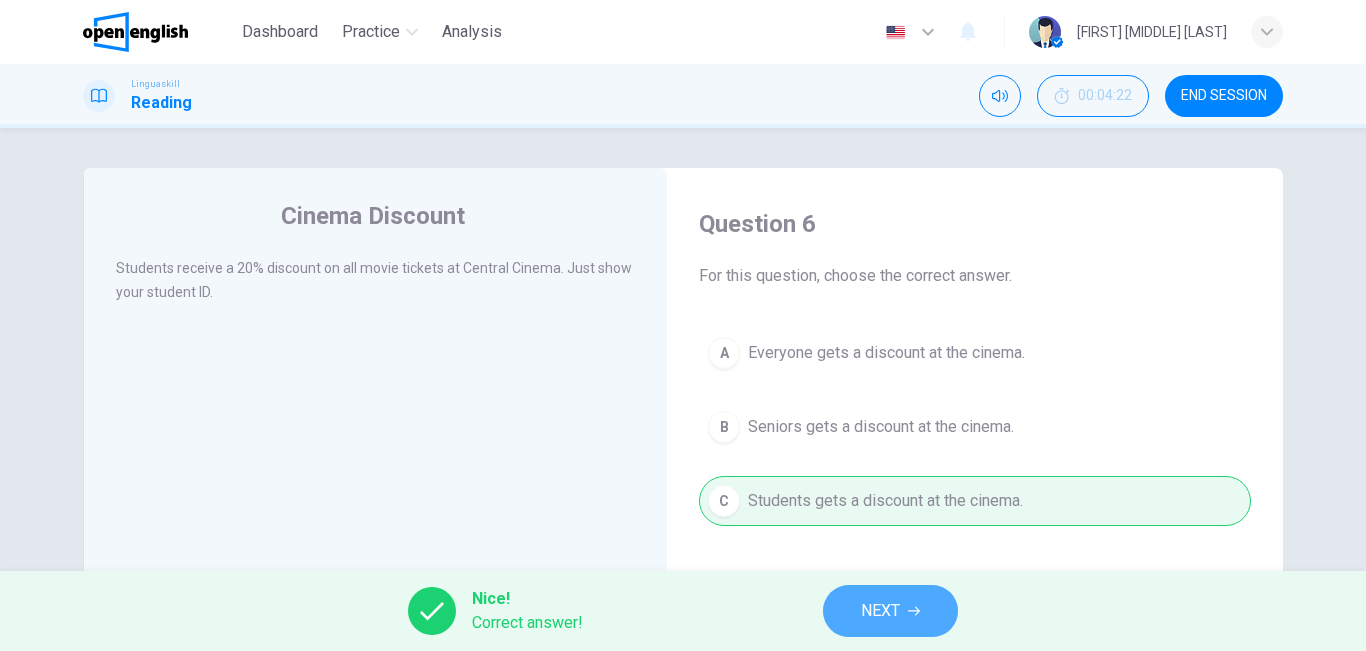 click on "NEXT" at bounding box center [880, 611] 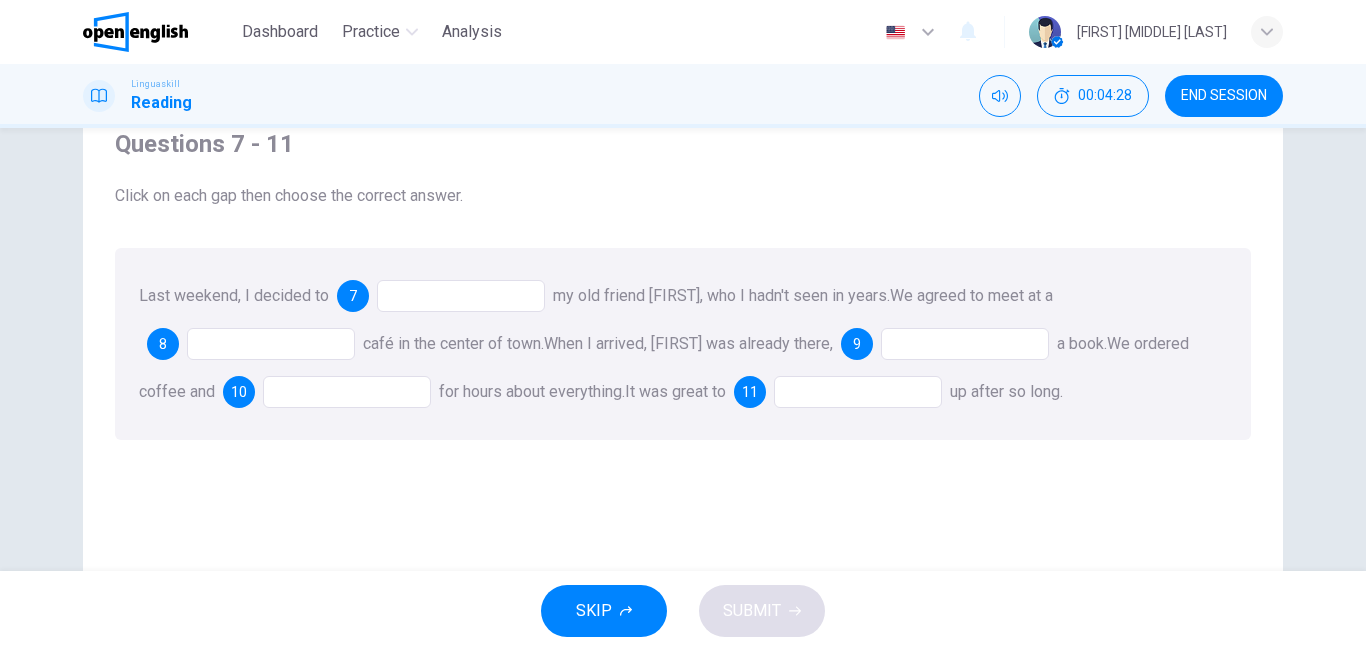 scroll, scrollTop: 82, scrollLeft: 0, axis: vertical 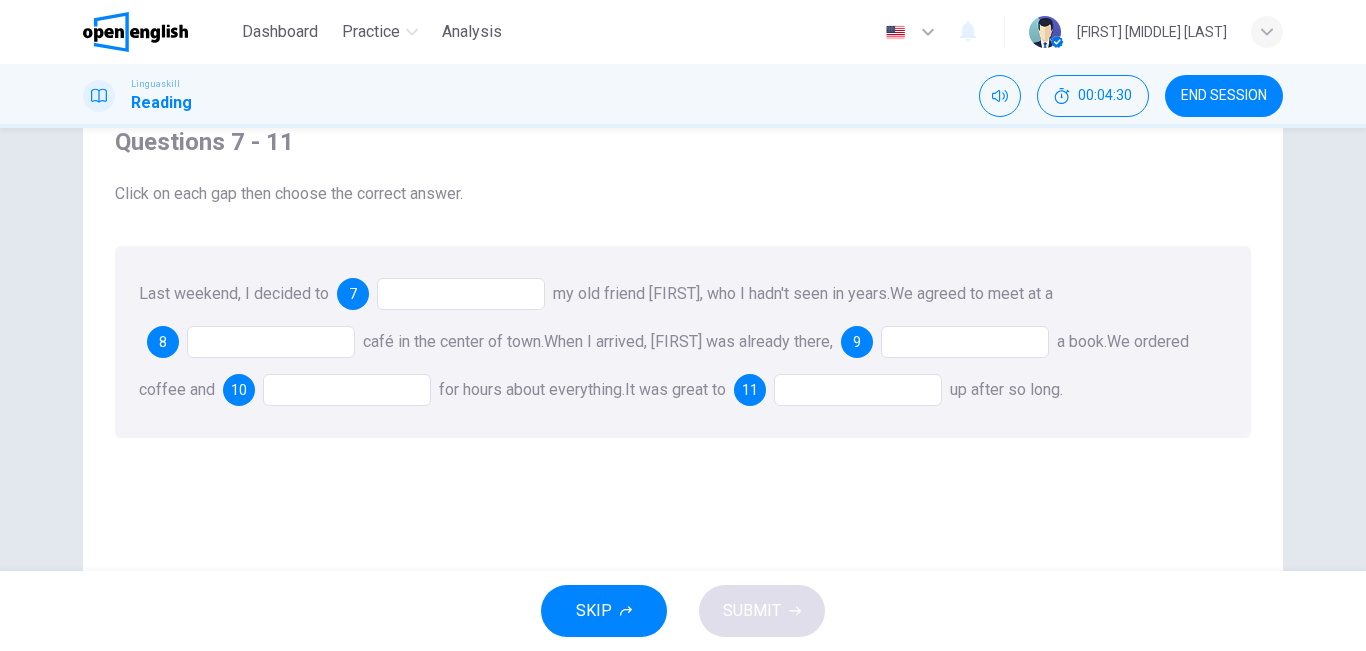 click at bounding box center [461, 294] 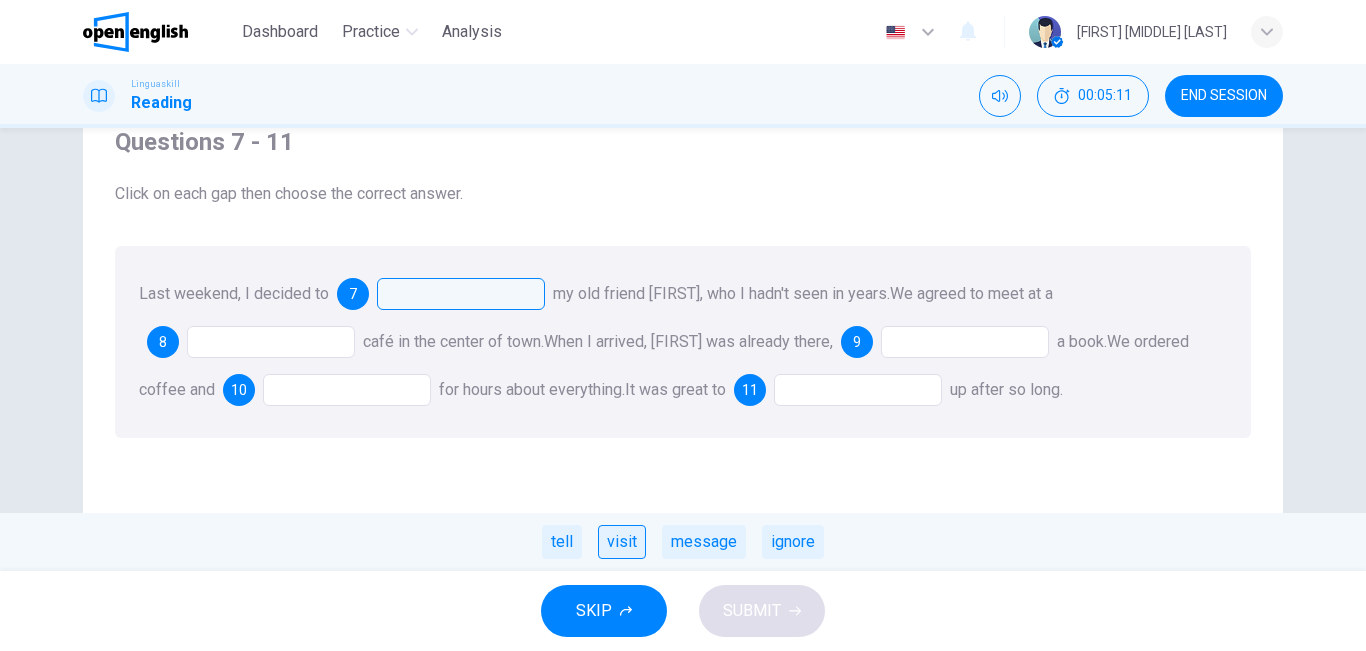 click on "visit" at bounding box center (622, 542) 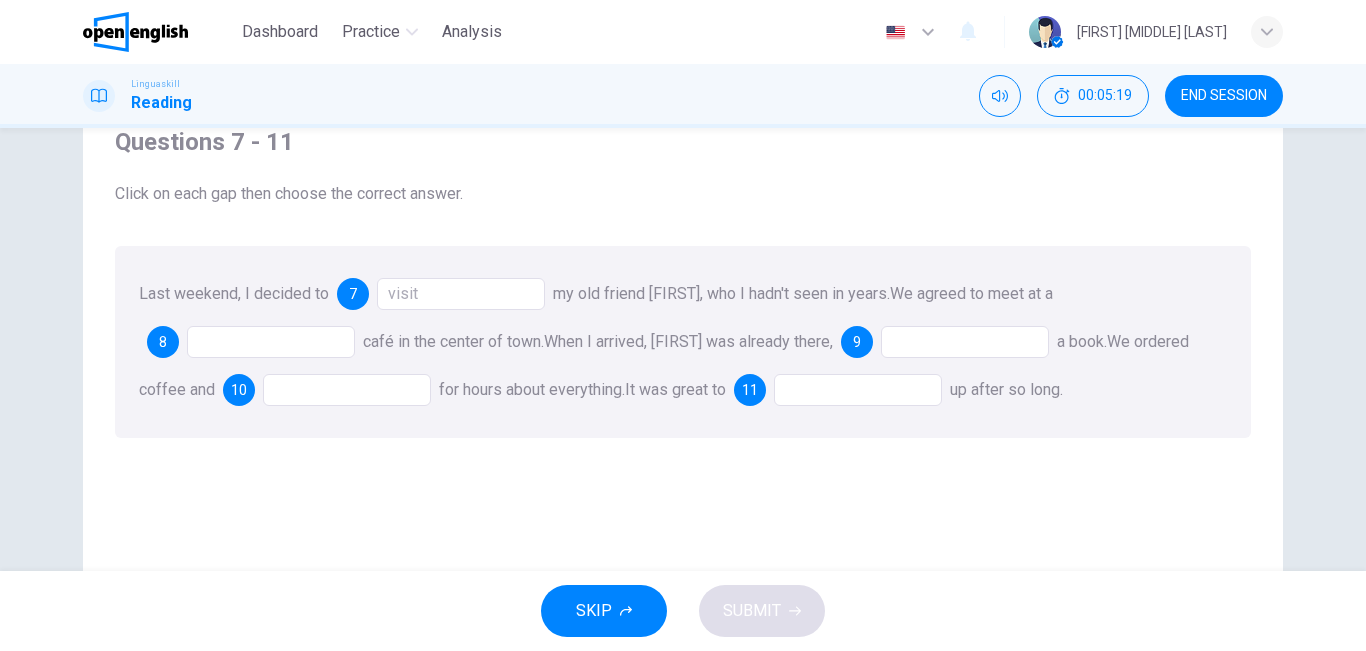 click at bounding box center [271, 342] 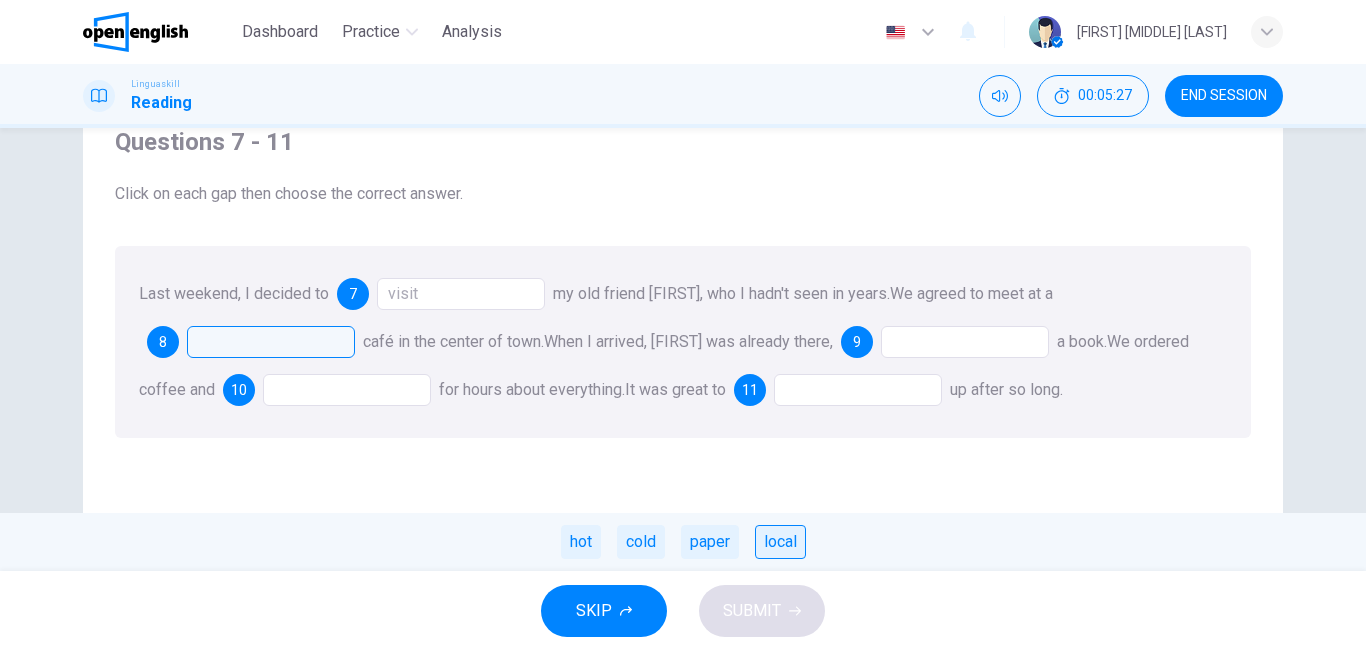 click on "local" at bounding box center (780, 542) 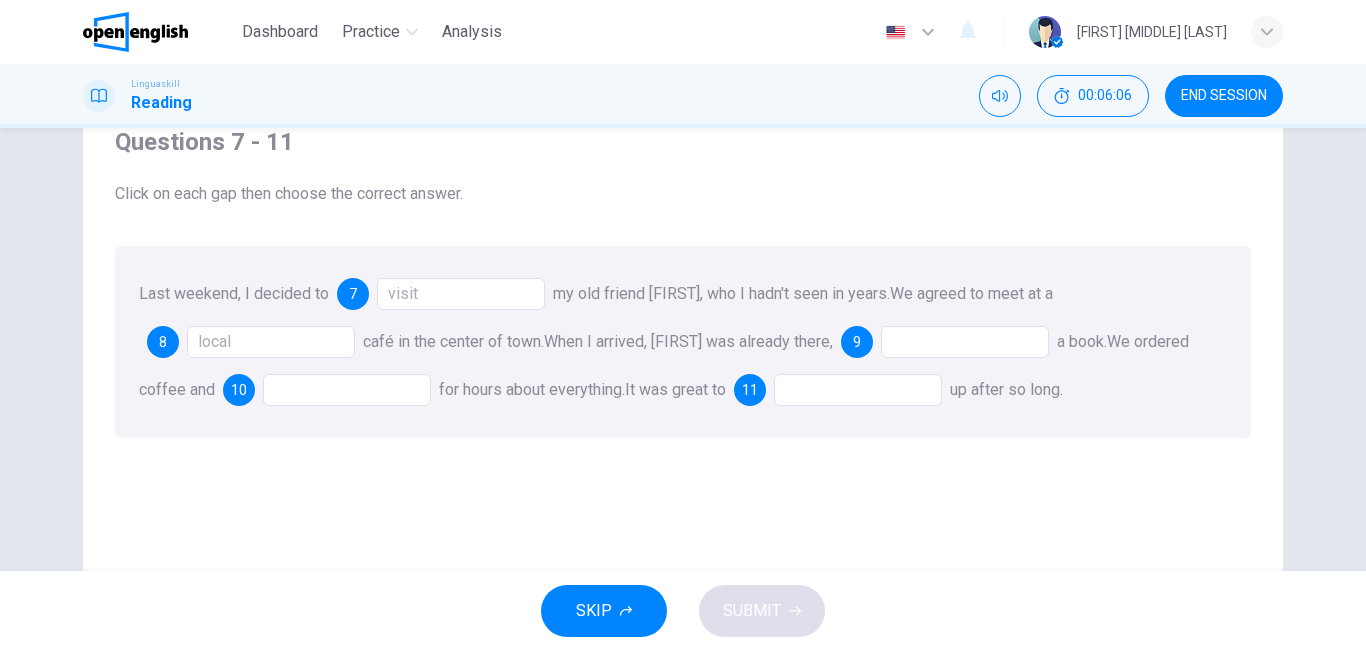 click at bounding box center (965, 342) 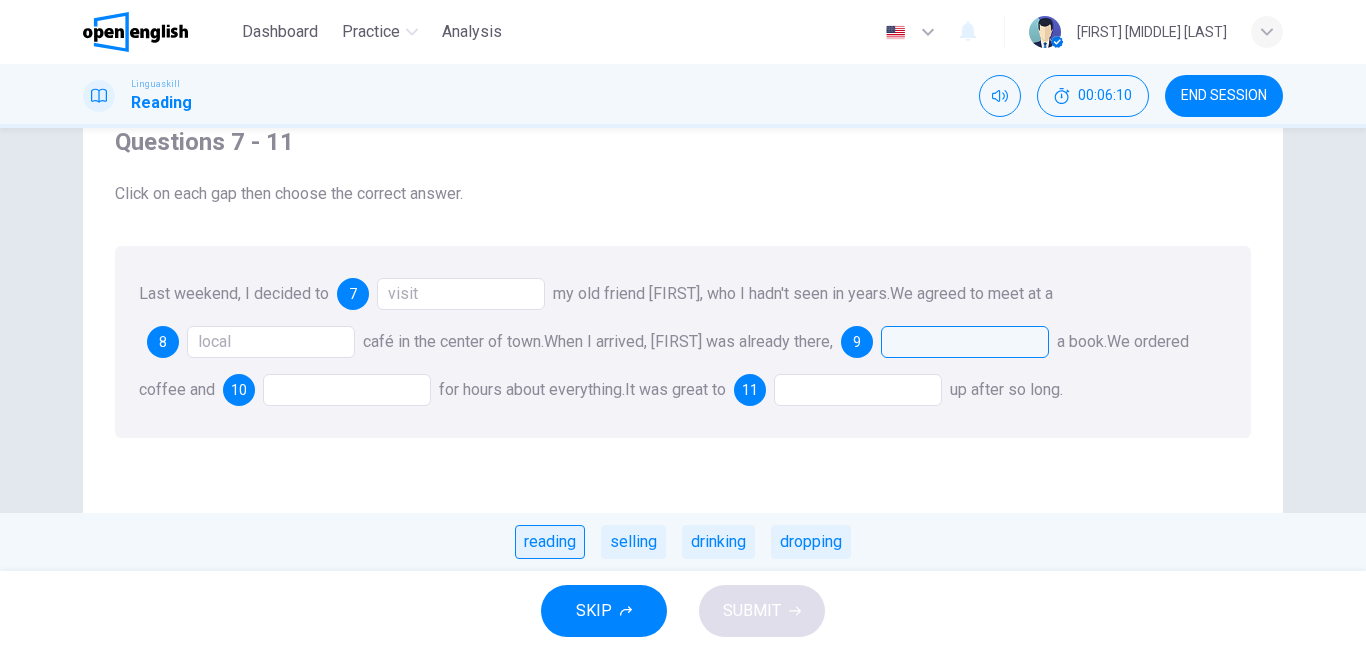 click on "reading" at bounding box center [550, 542] 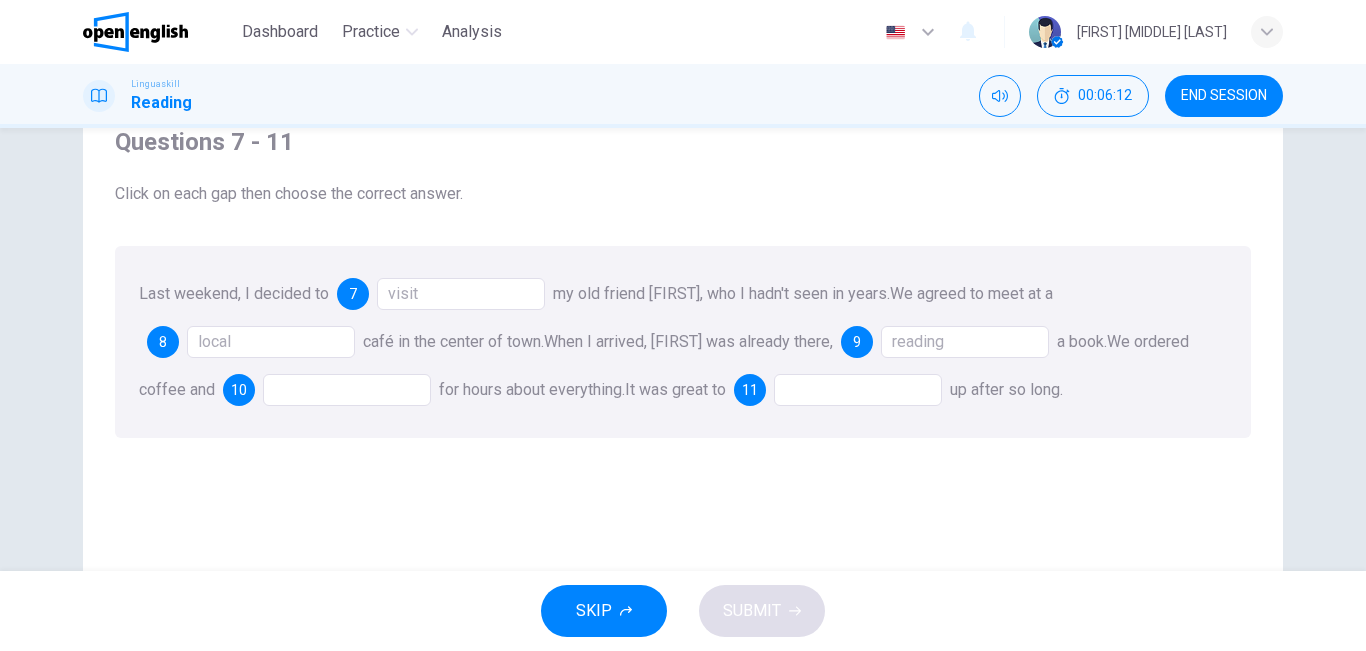 drag, startPoint x: 344, startPoint y: 373, endPoint x: 365, endPoint y: 403, distance: 36.619667 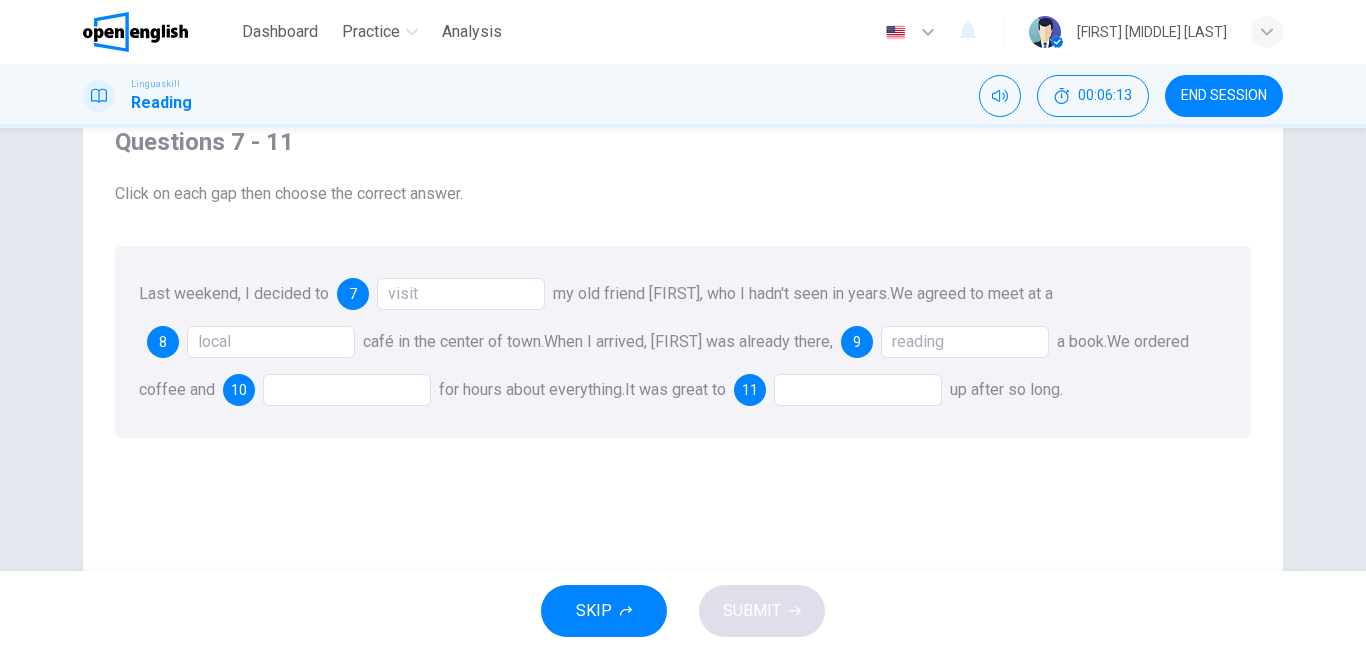 click at bounding box center (347, 390) 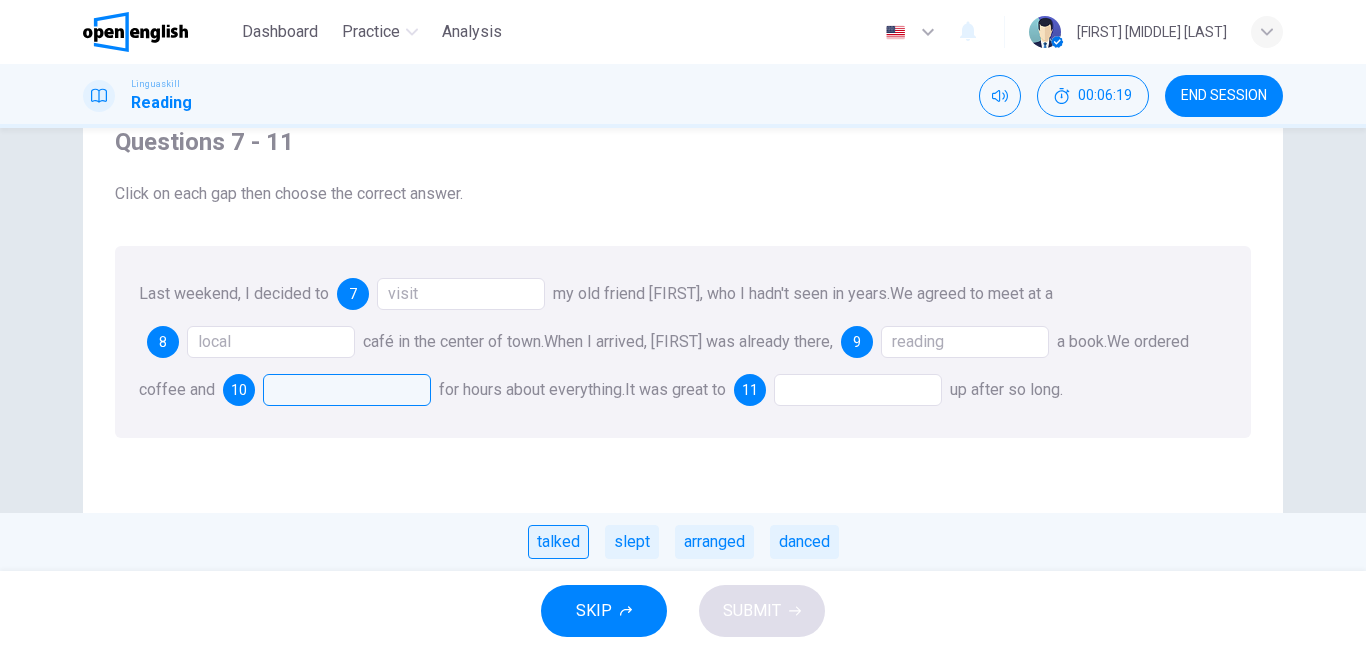 click on "talked" at bounding box center (558, 542) 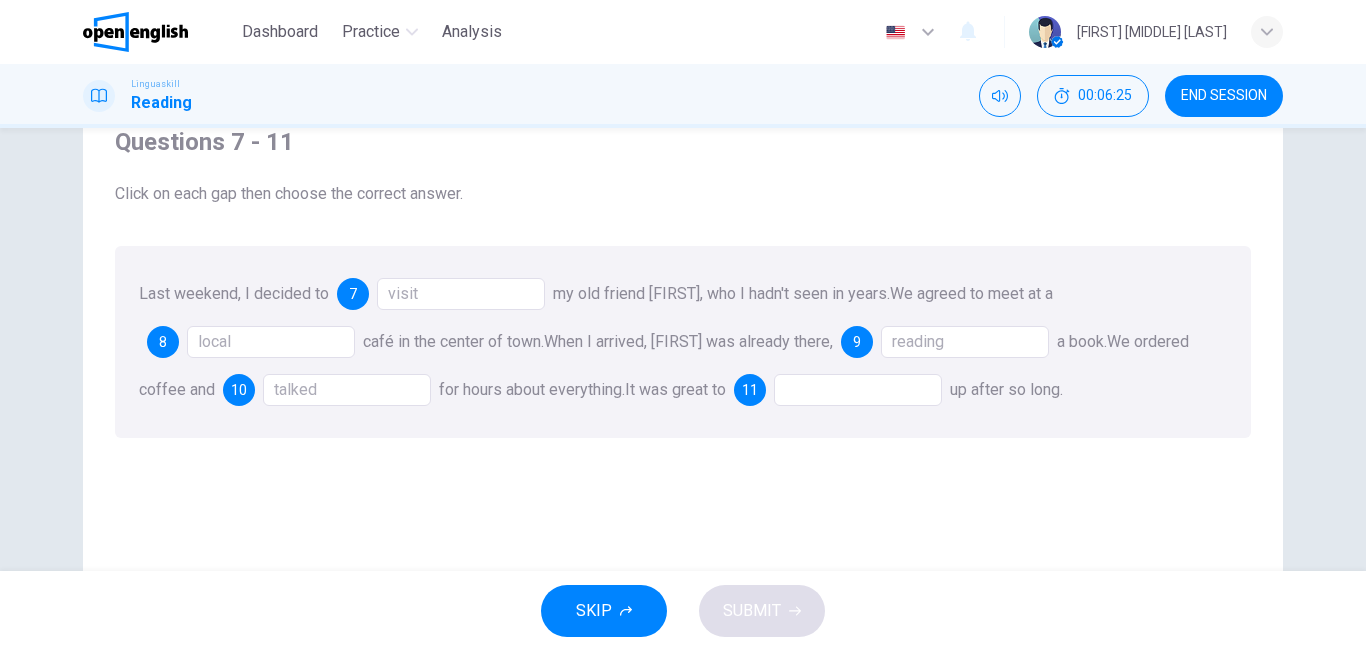 click at bounding box center (858, 390) 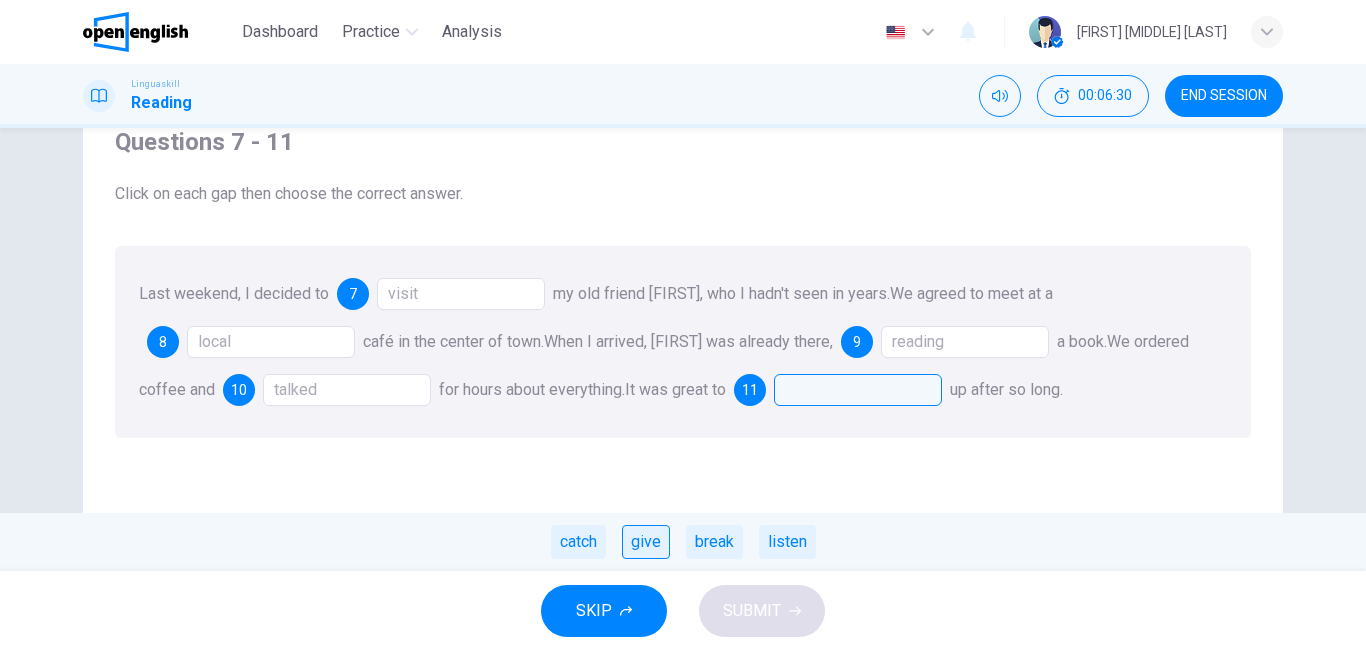 click on "give" at bounding box center (646, 542) 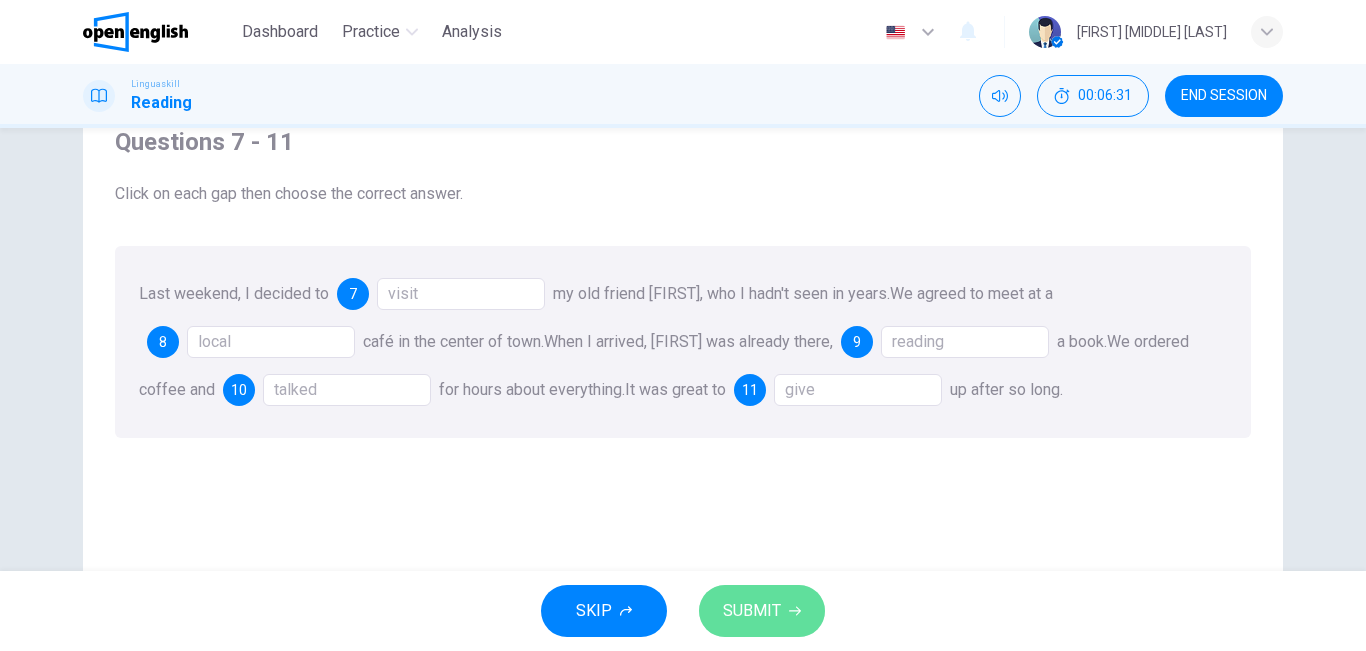 click on "SUBMIT" at bounding box center (752, 611) 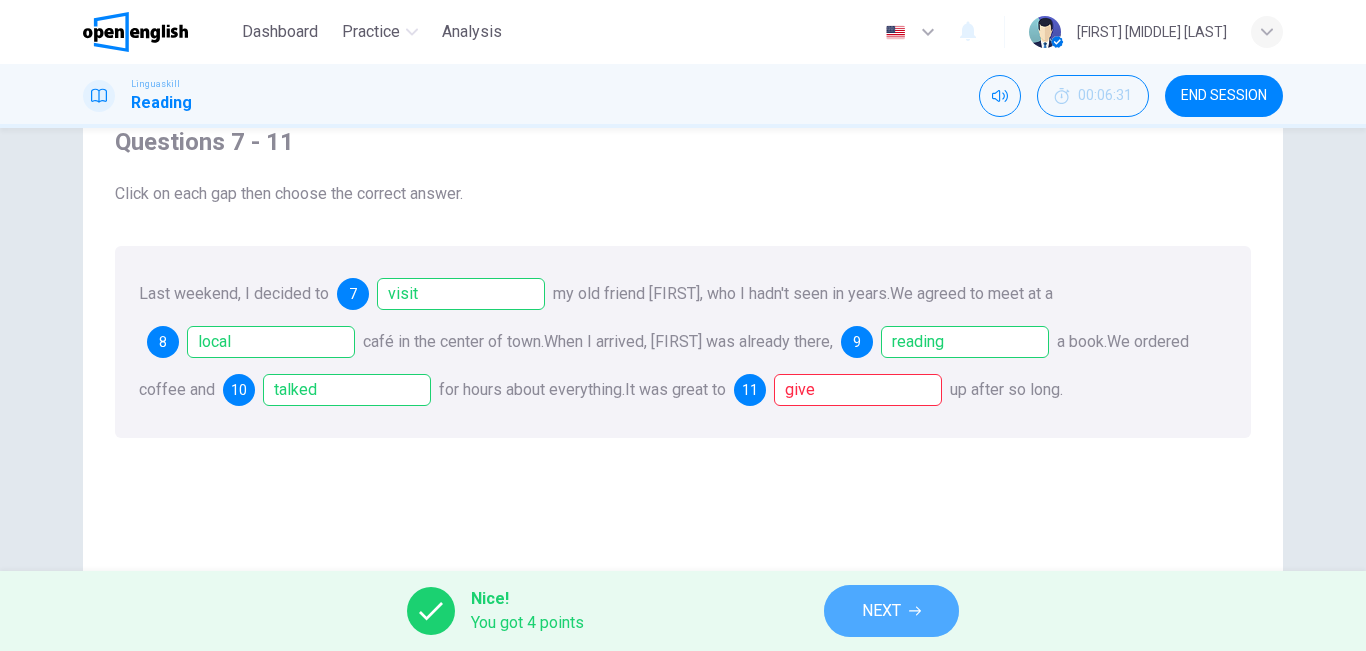 click on "NEXT" at bounding box center (891, 611) 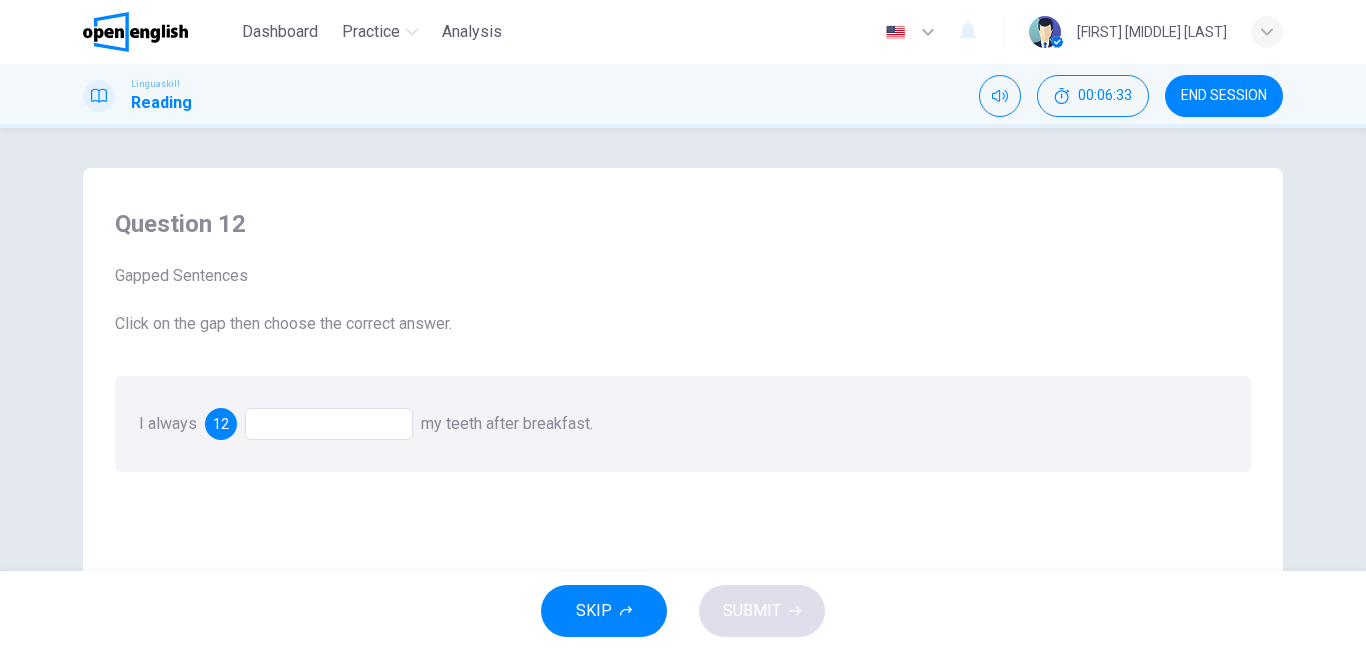 click at bounding box center [329, 424] 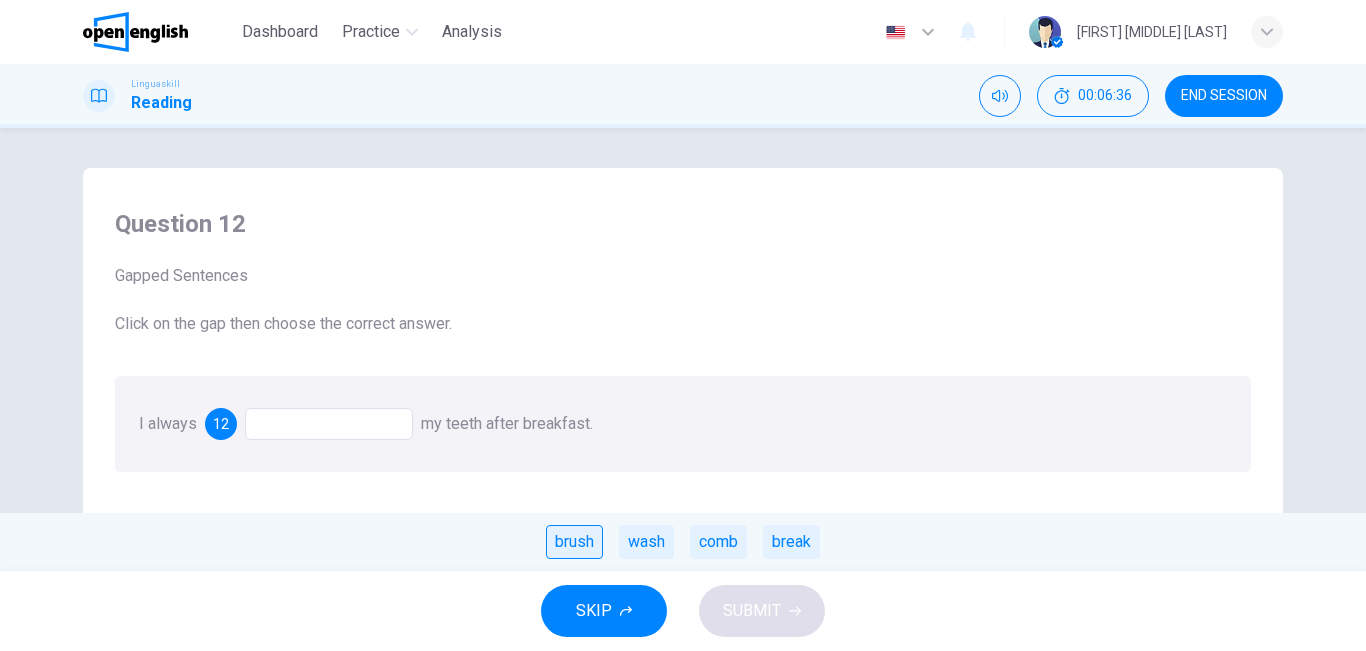 click on "brush" at bounding box center (574, 542) 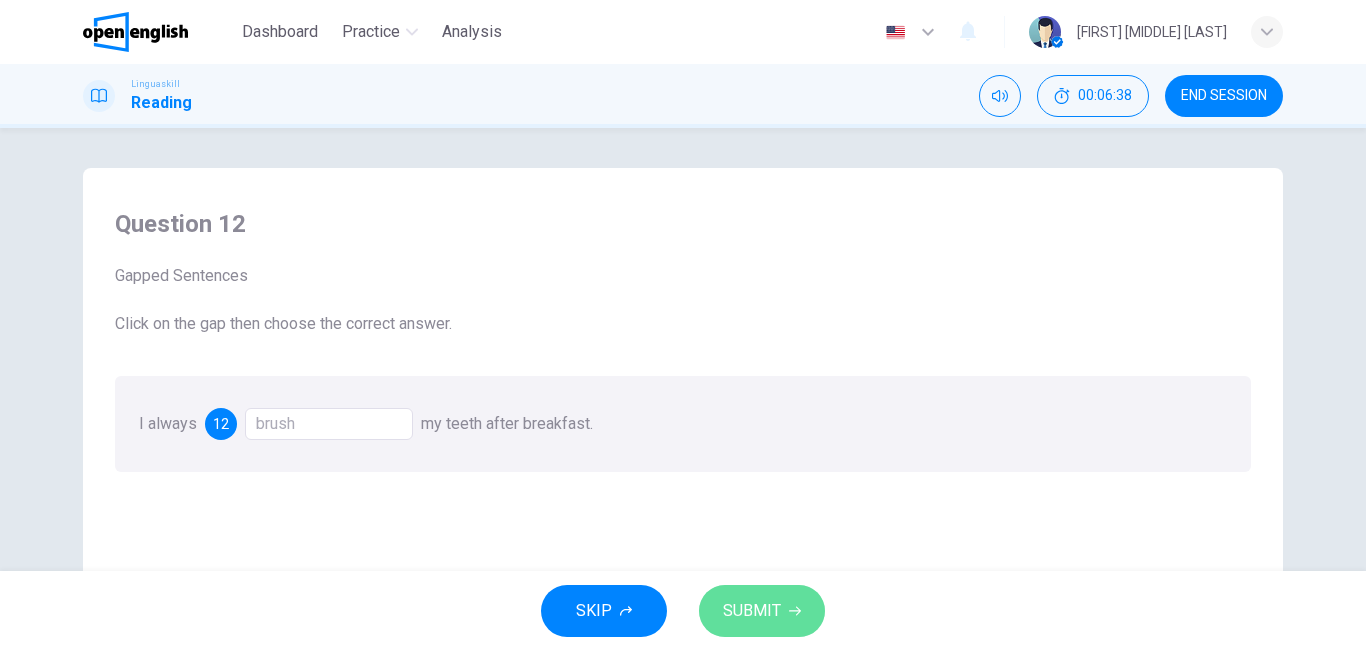 click on "SUBMIT" at bounding box center [752, 611] 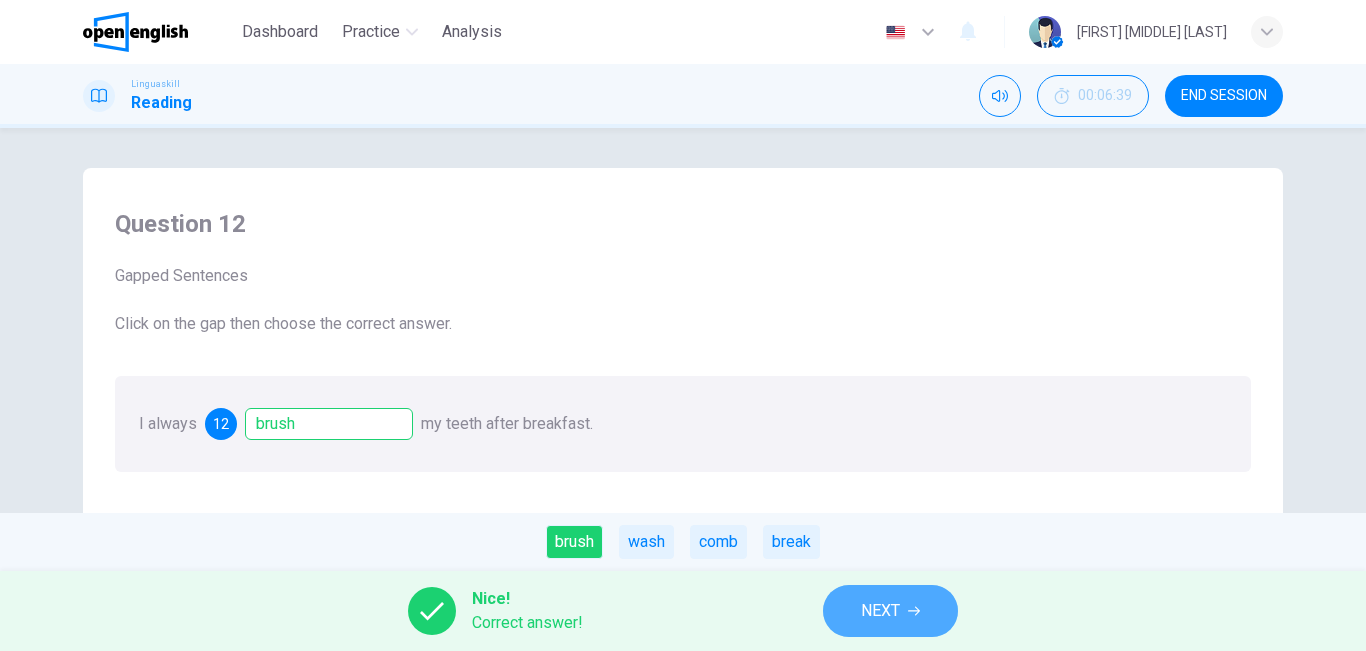 click 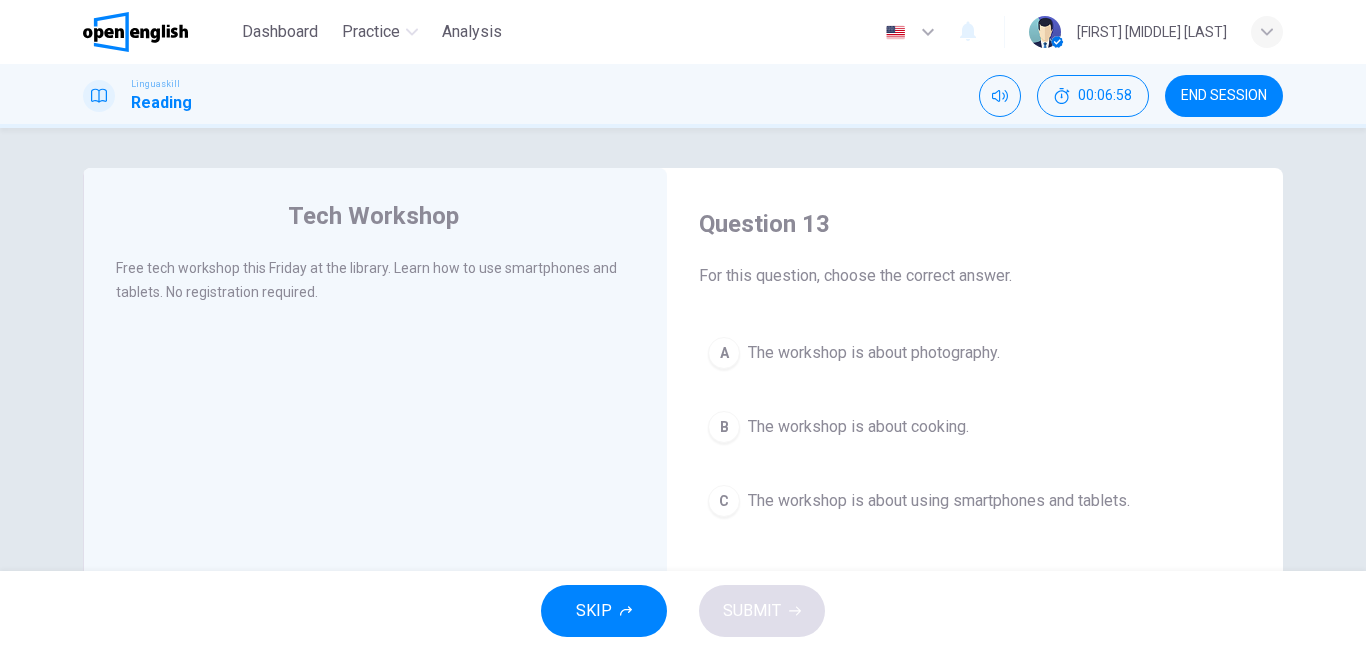 click on "The workshop is about using smartphones and tablets." at bounding box center (939, 501) 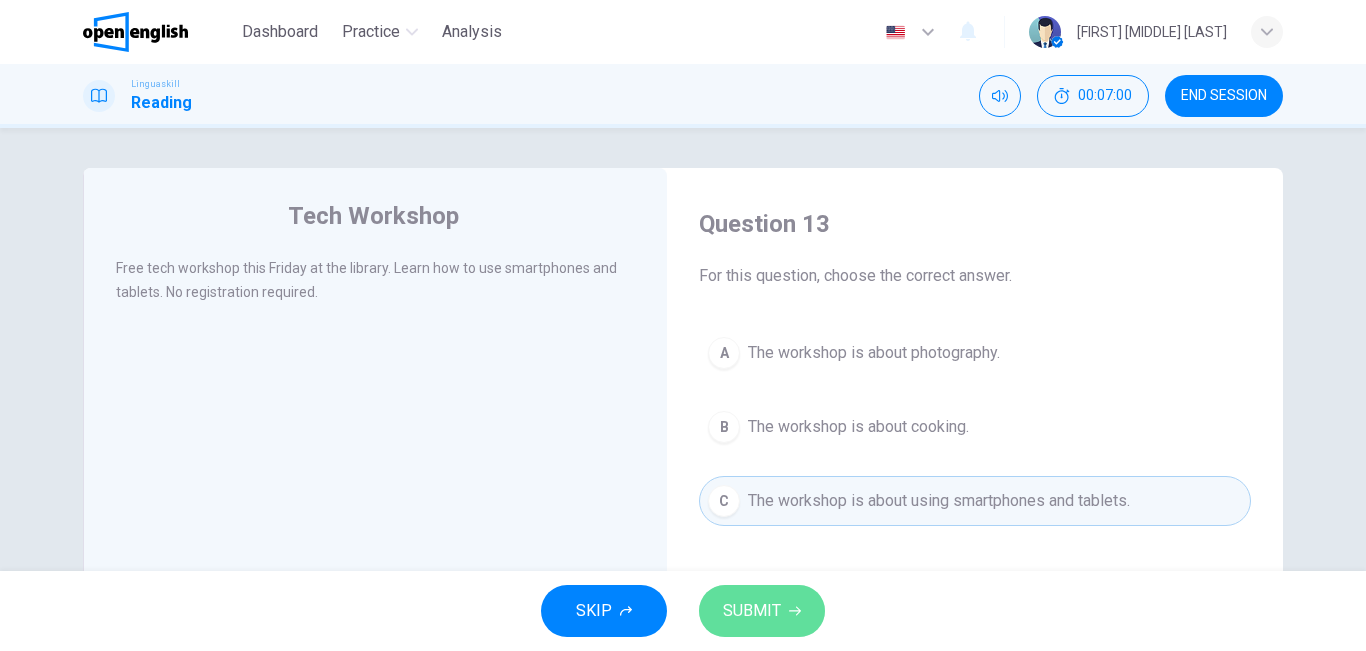 click on "SUBMIT" at bounding box center (752, 611) 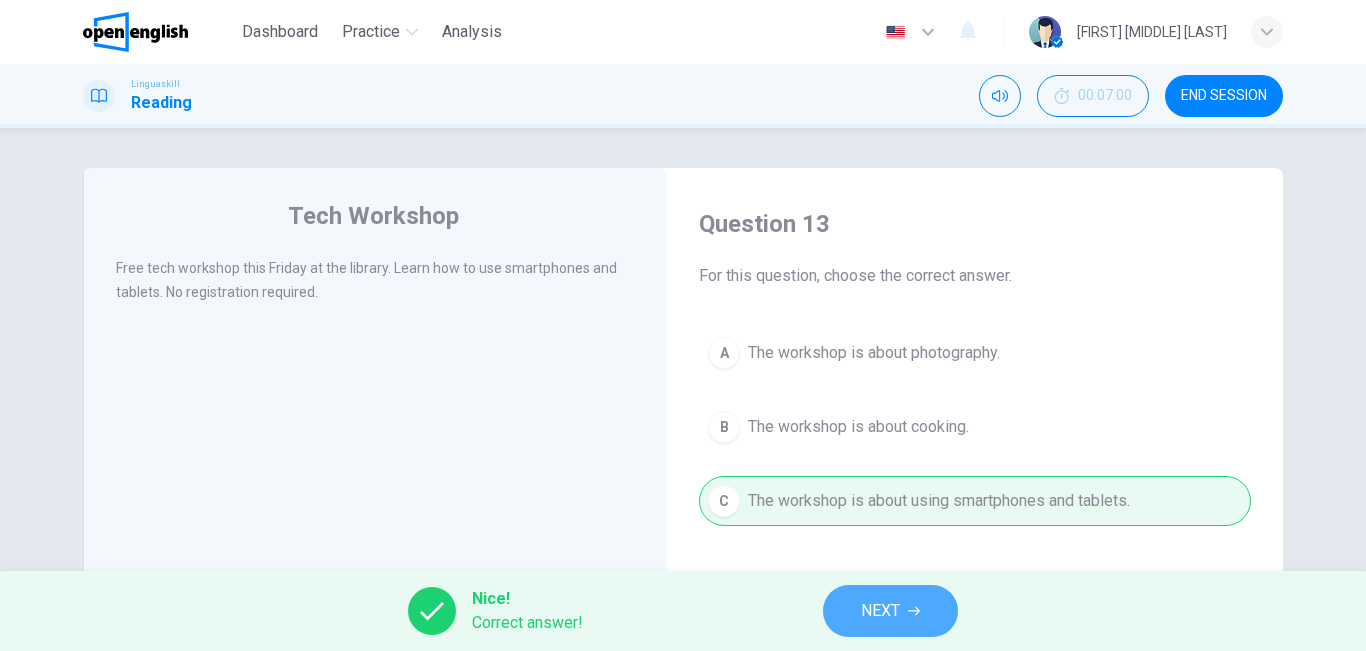 click on "NEXT" at bounding box center [880, 611] 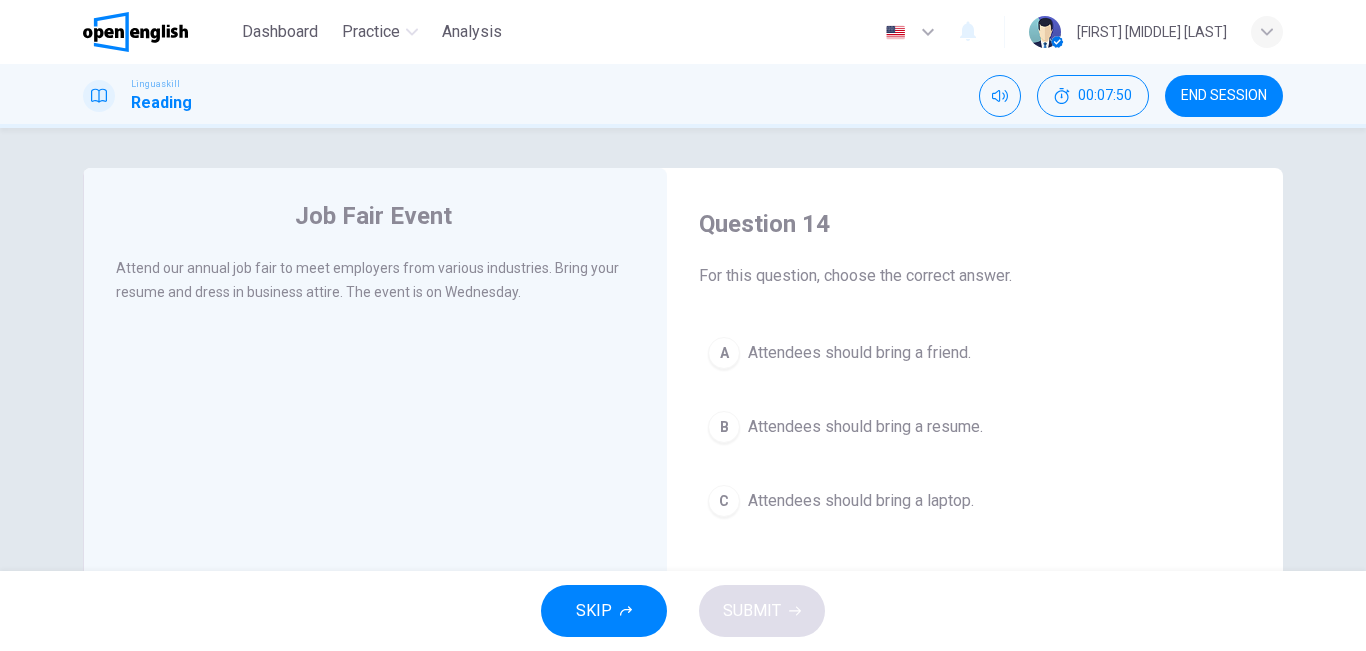 click on "Attendees should bring a resume." at bounding box center (865, 427) 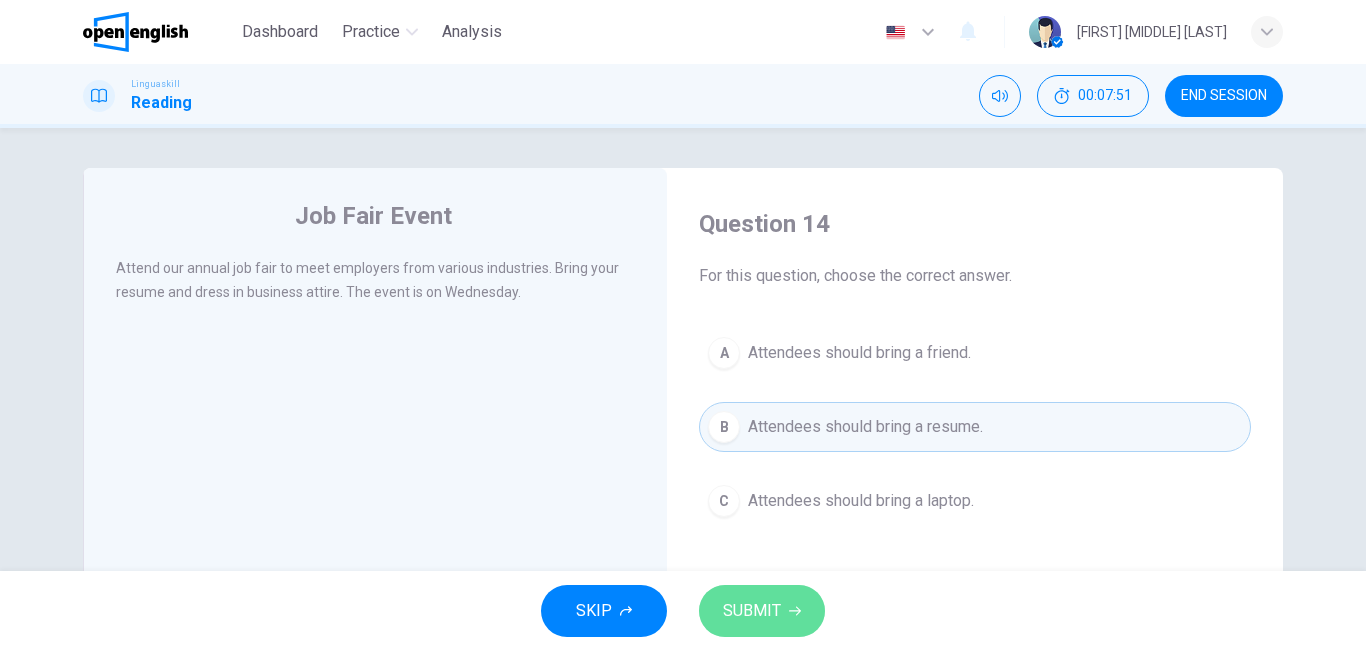 click on "SUBMIT" at bounding box center [752, 611] 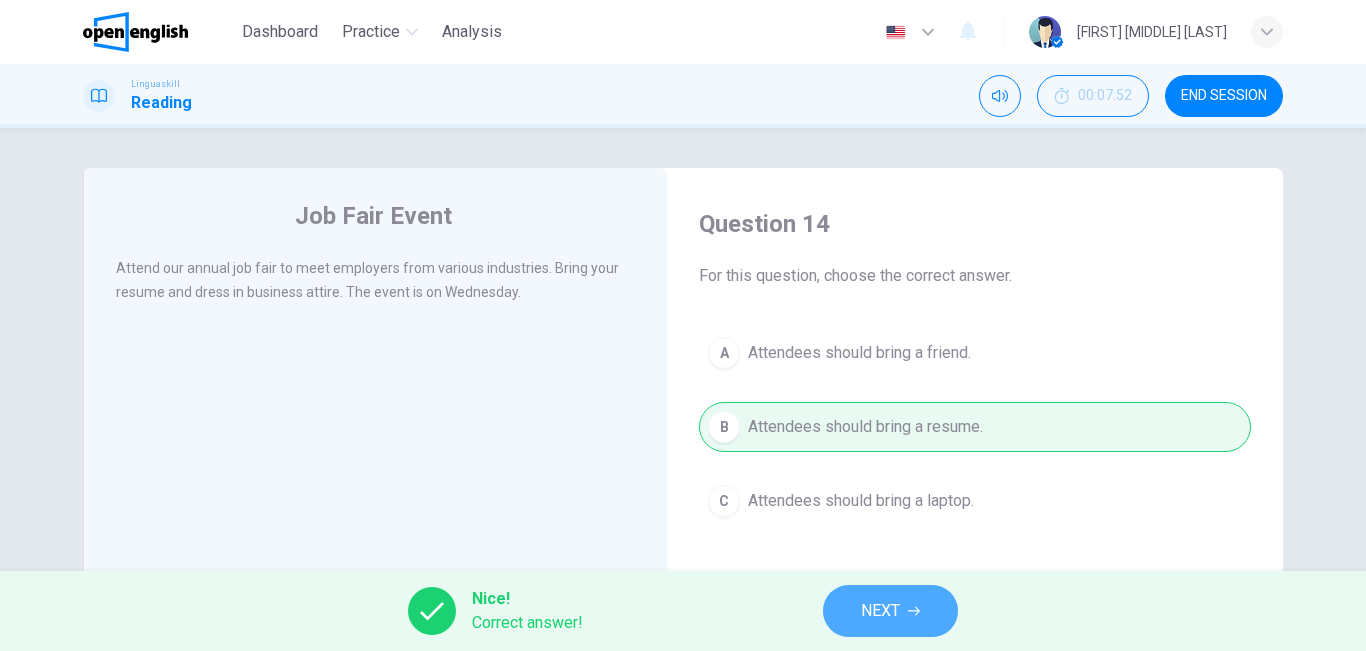 click on "NEXT" at bounding box center (880, 611) 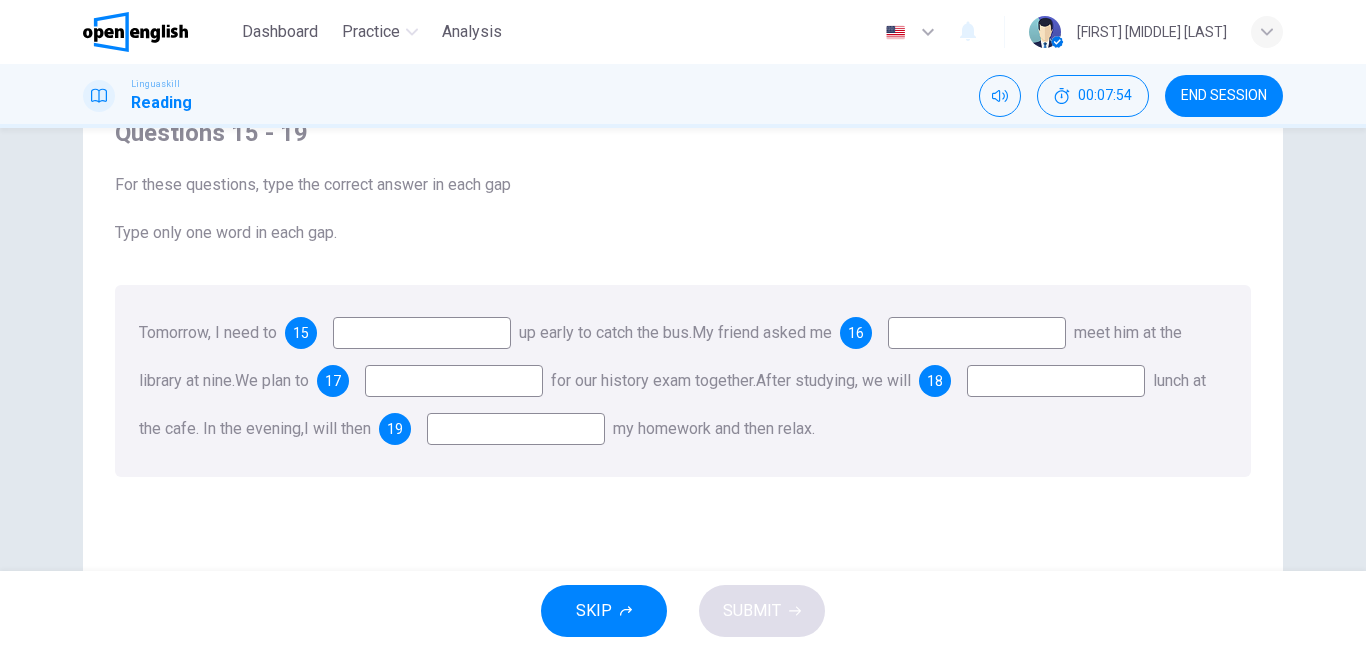 scroll, scrollTop: 96, scrollLeft: 0, axis: vertical 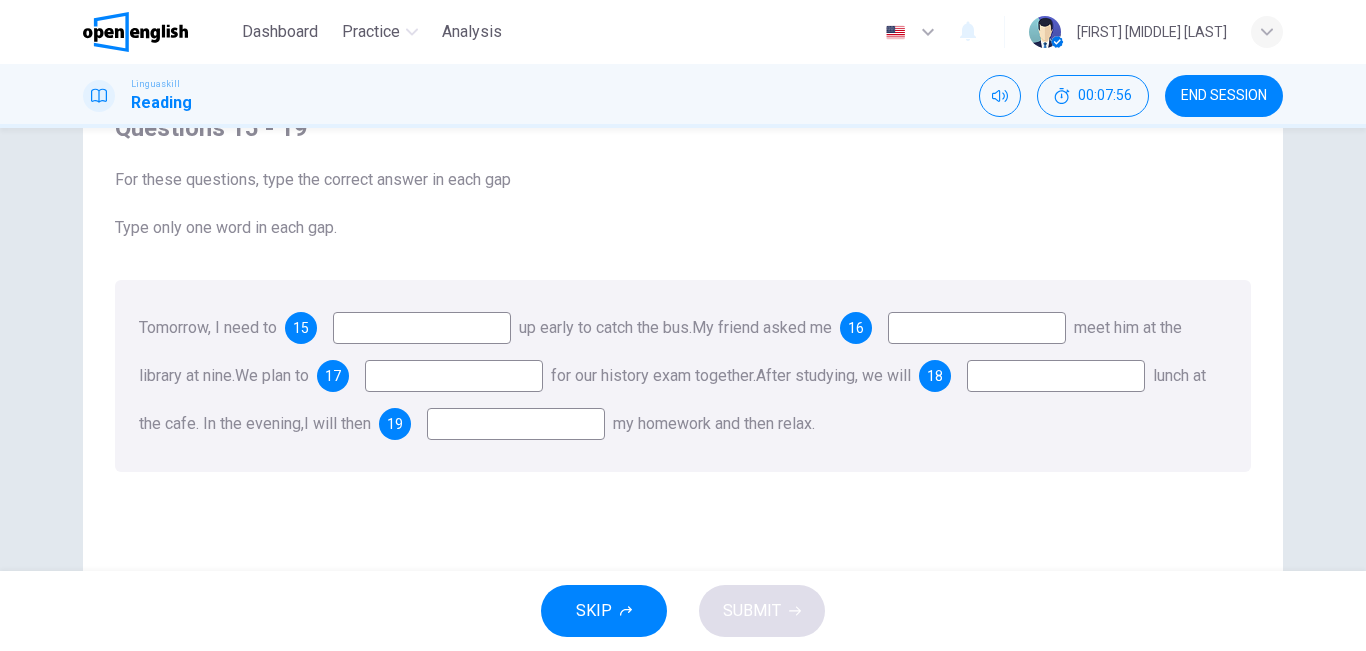 click at bounding box center [422, 328] 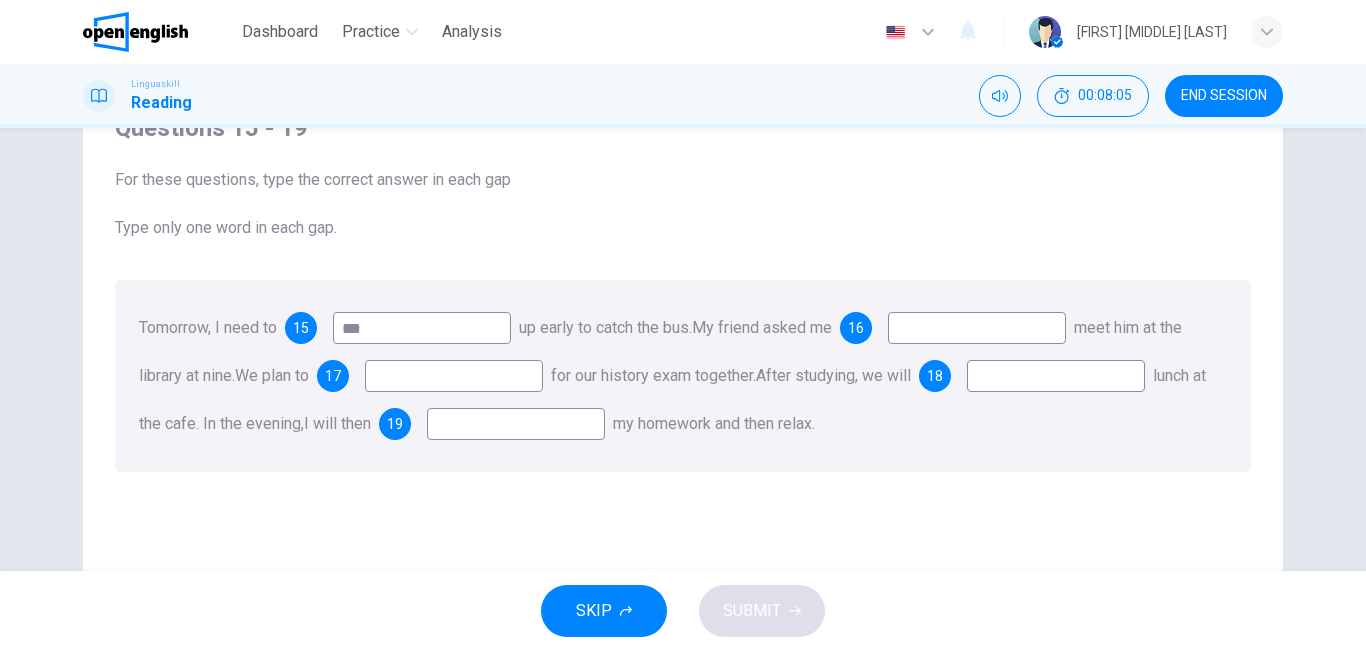 type on "***" 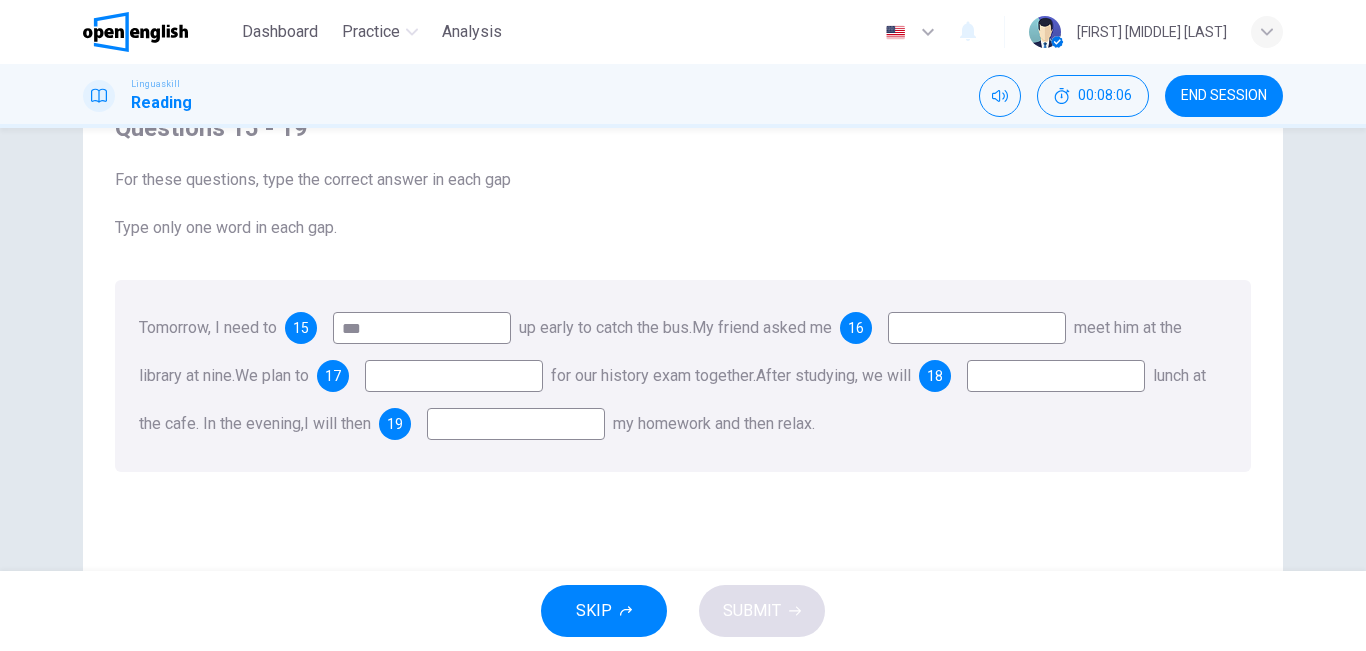 click at bounding box center [977, 328] 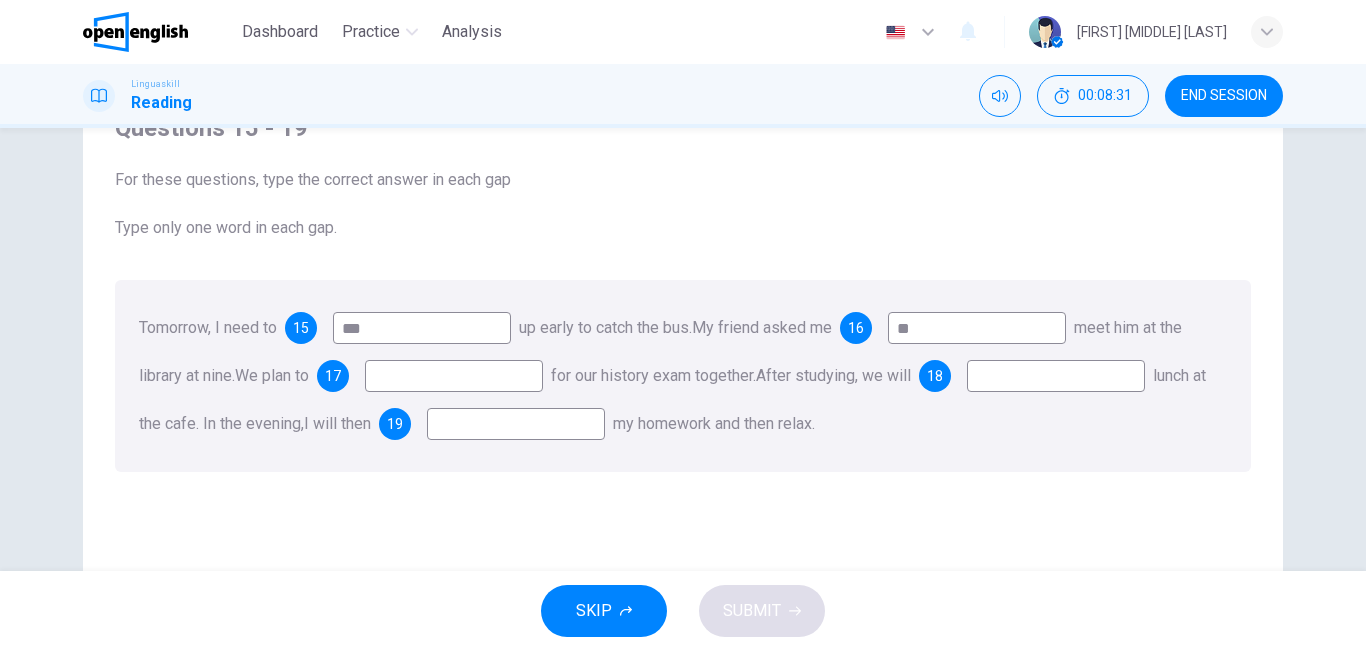 type on "*" 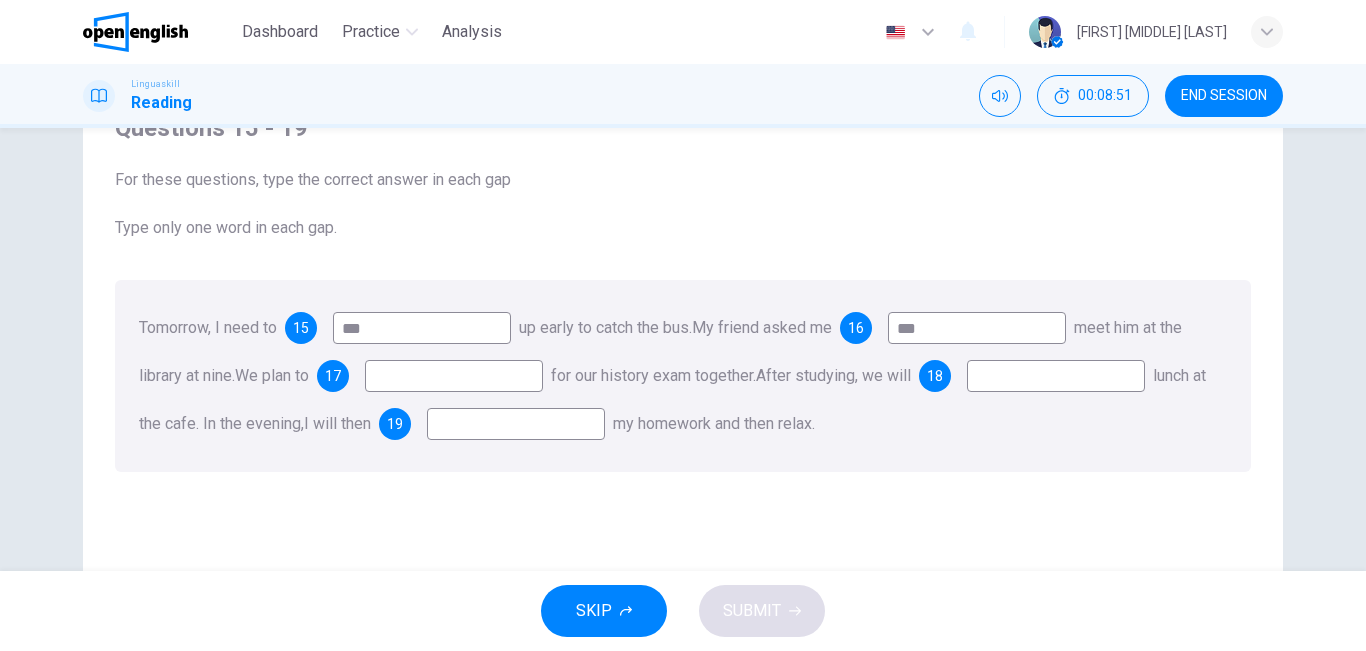 type on "***" 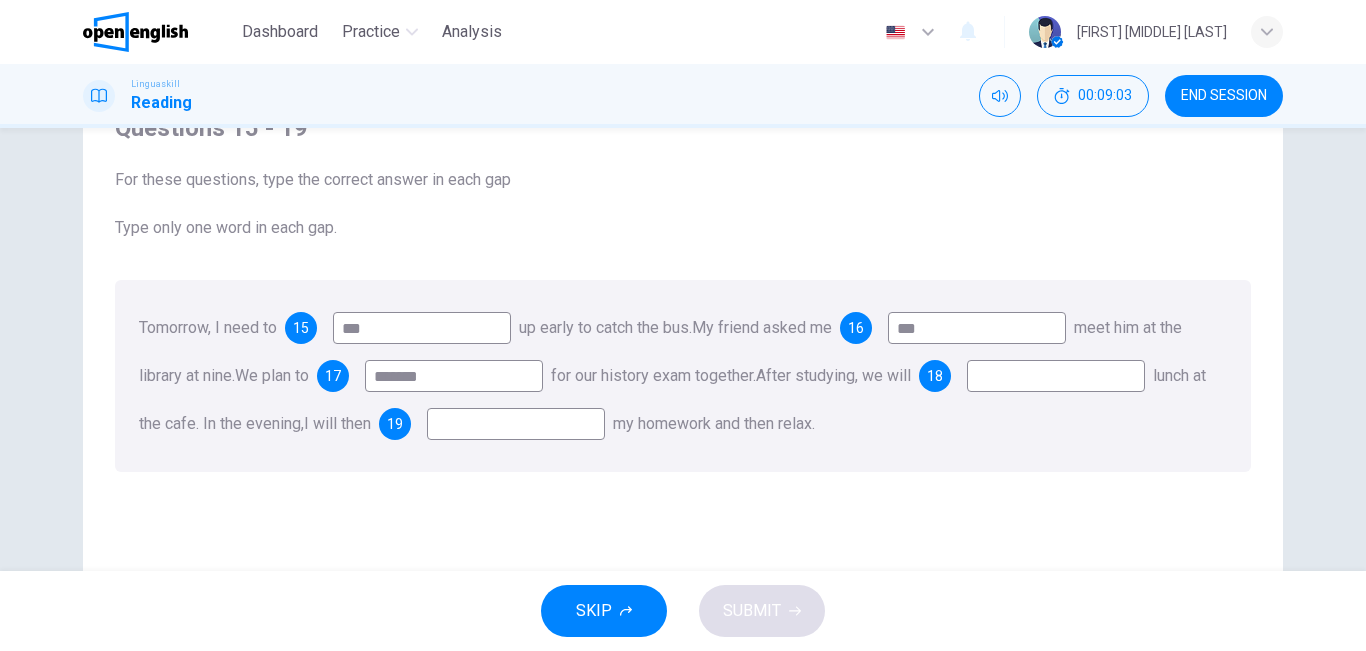 type on "*******" 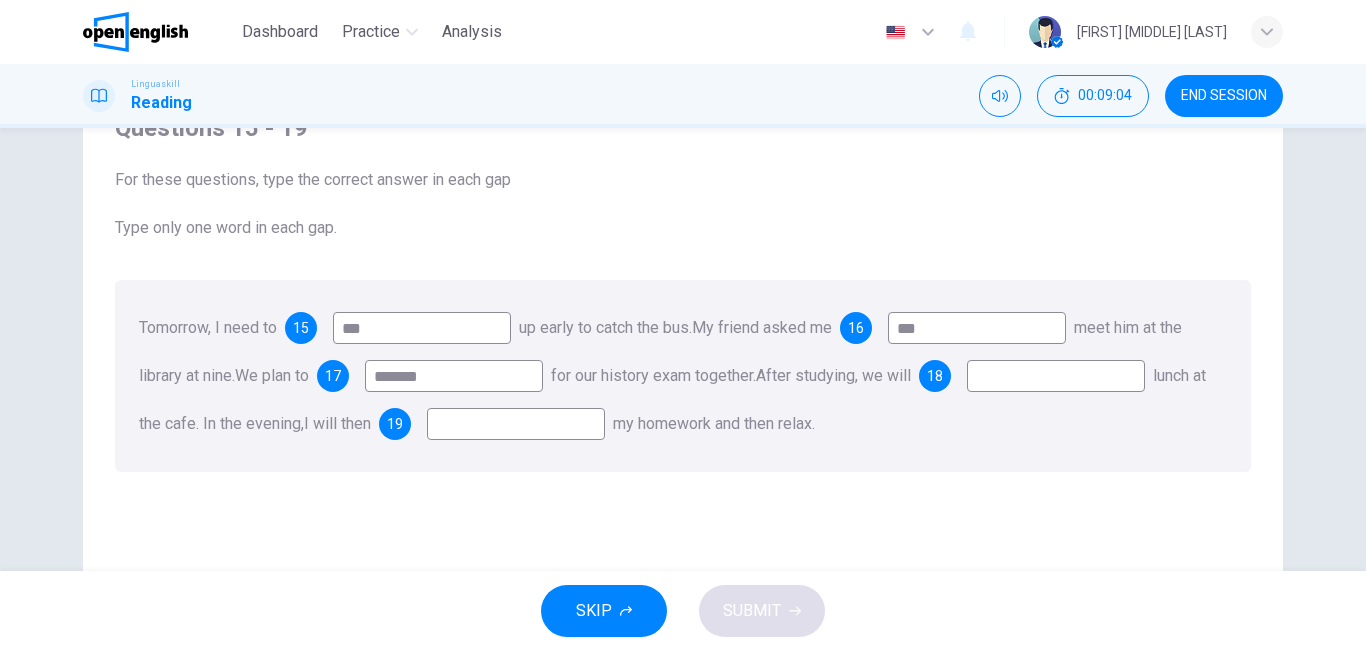 click at bounding box center (1056, 376) 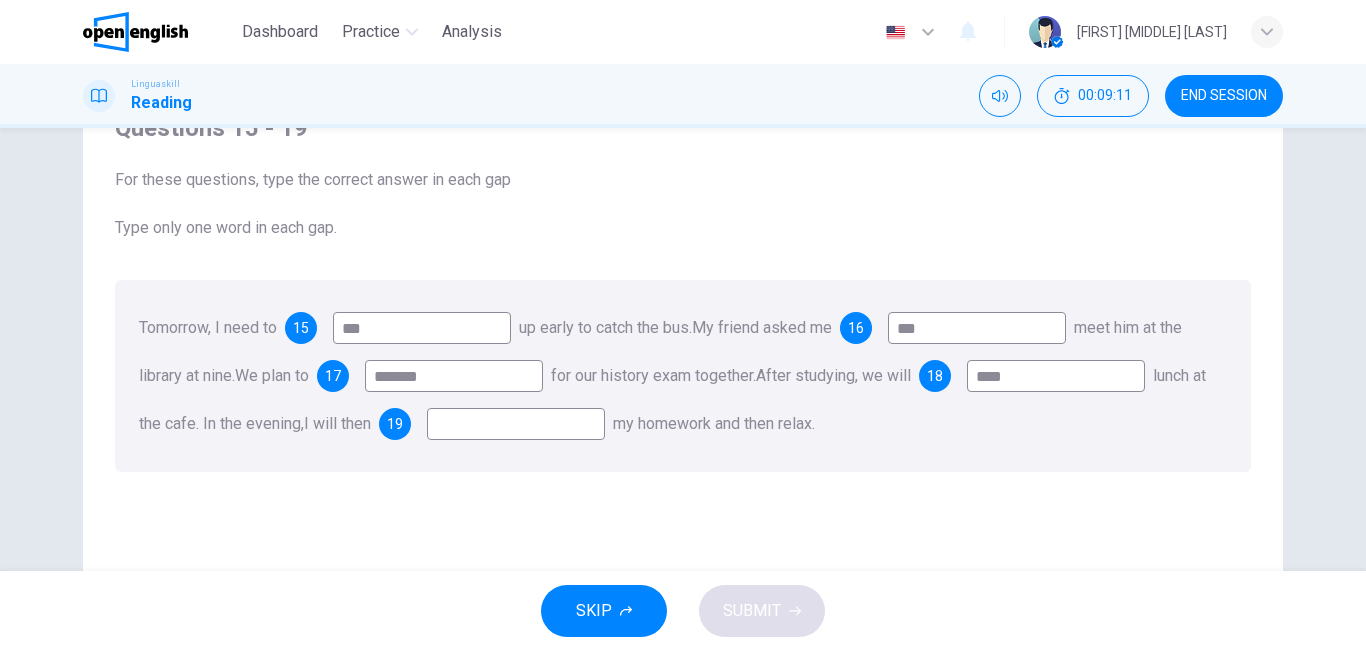 type on "****" 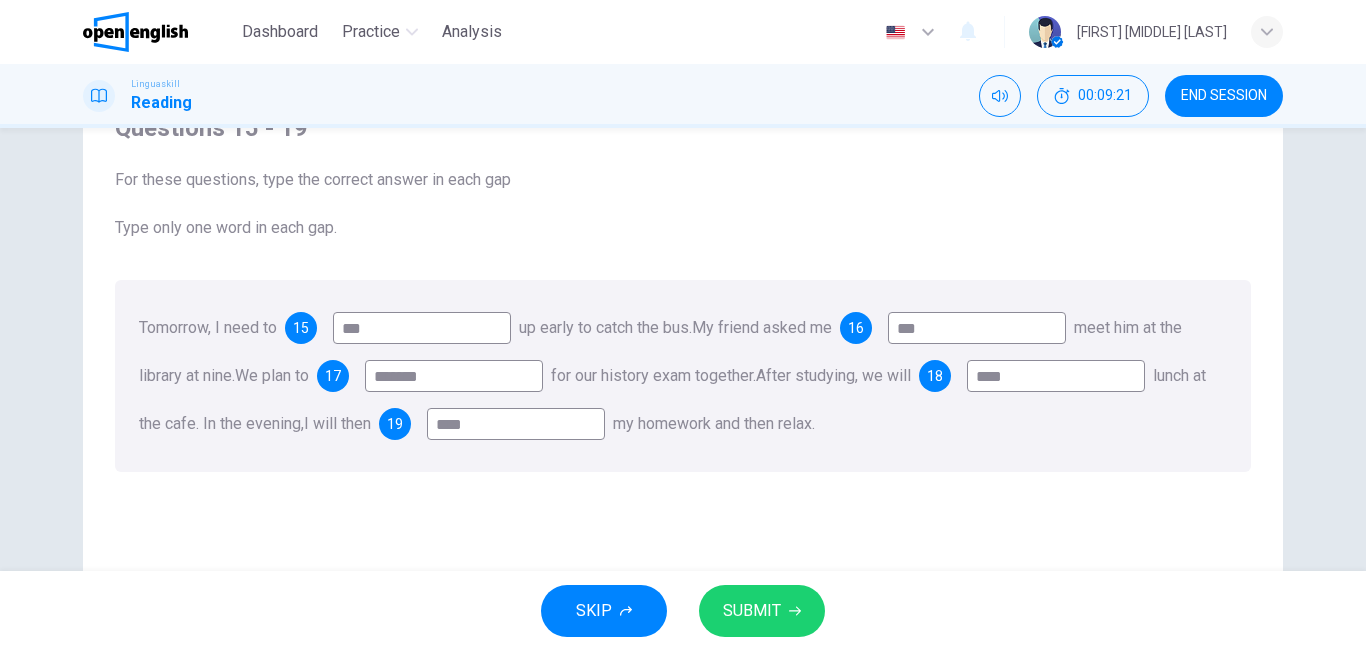 type on "****" 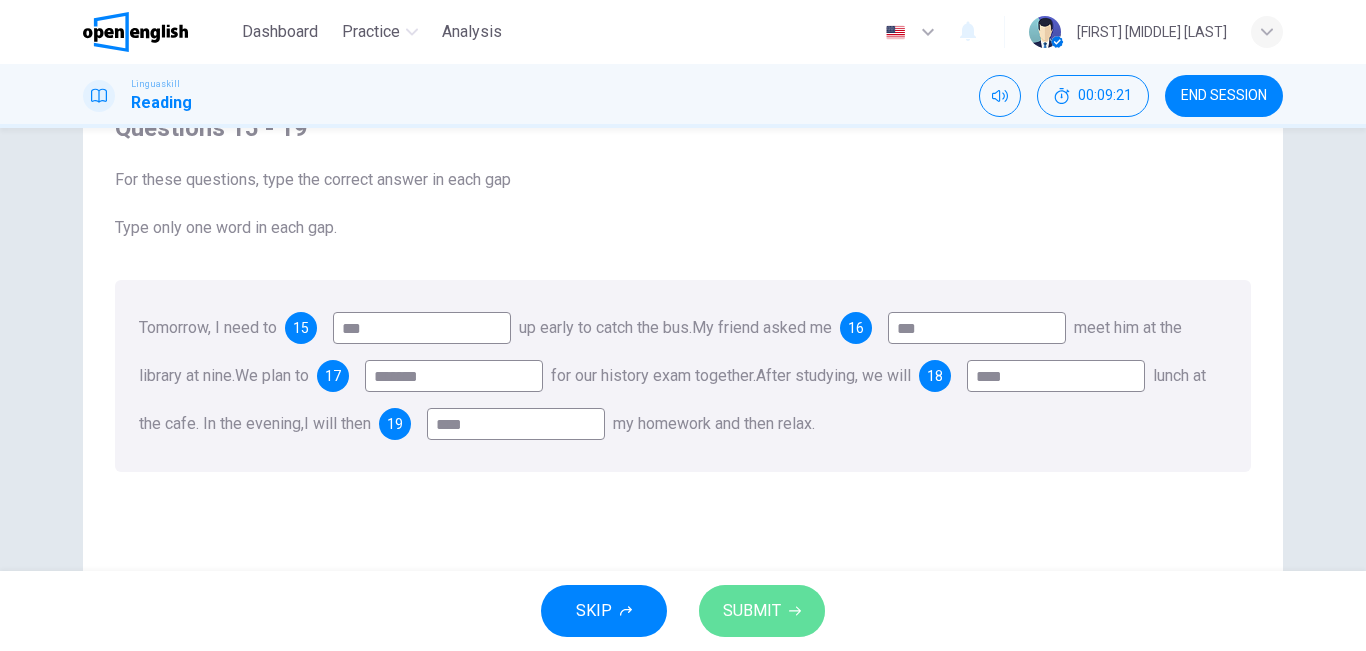 click on "SUBMIT" at bounding box center (752, 611) 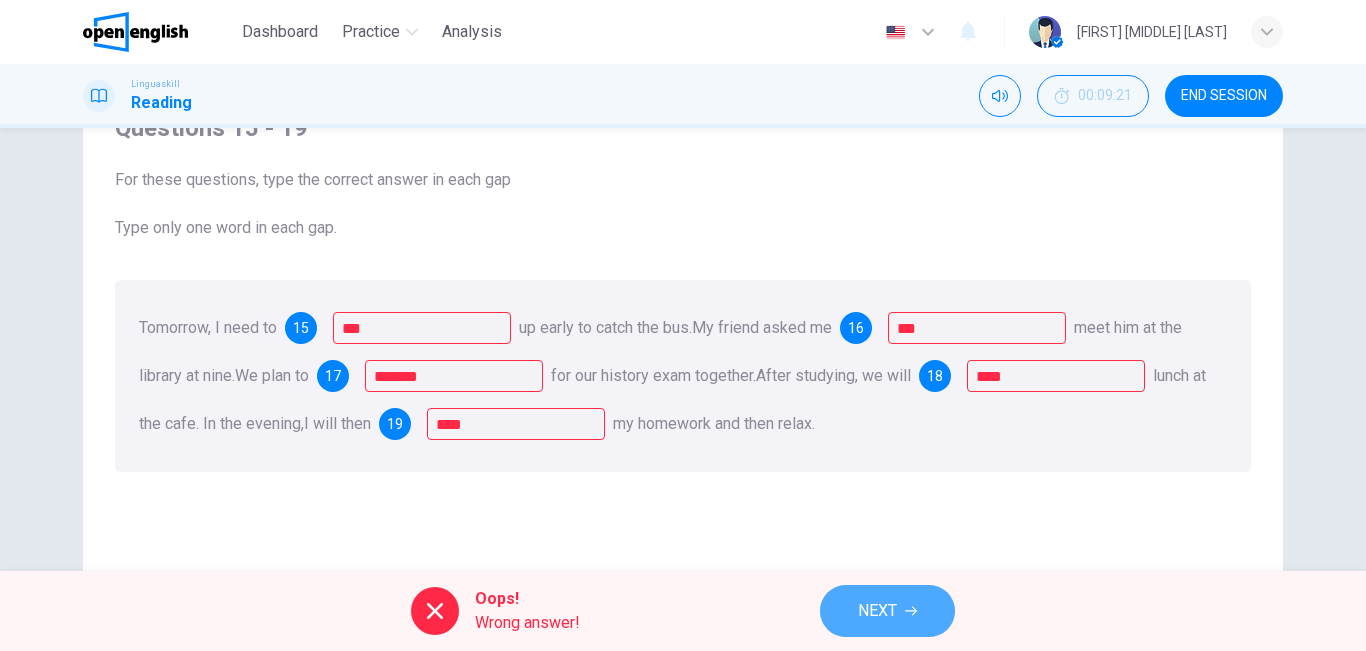 click on "NEXT" at bounding box center (877, 611) 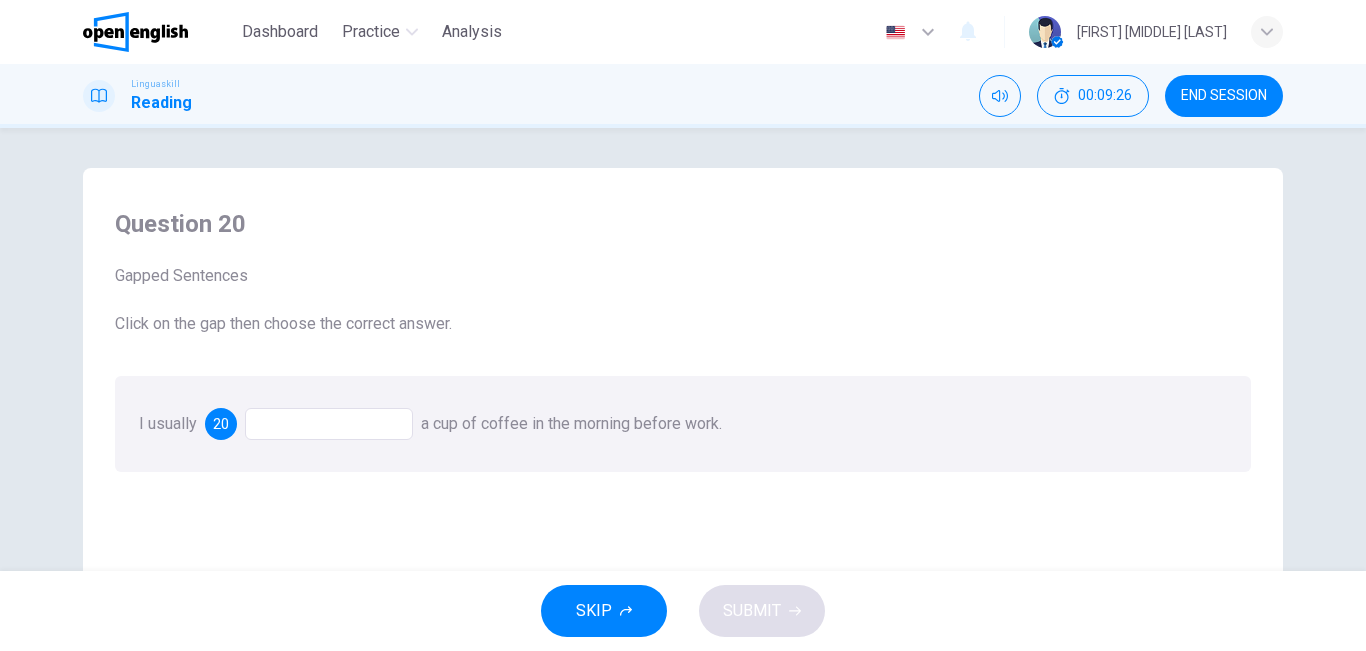 click at bounding box center (329, 424) 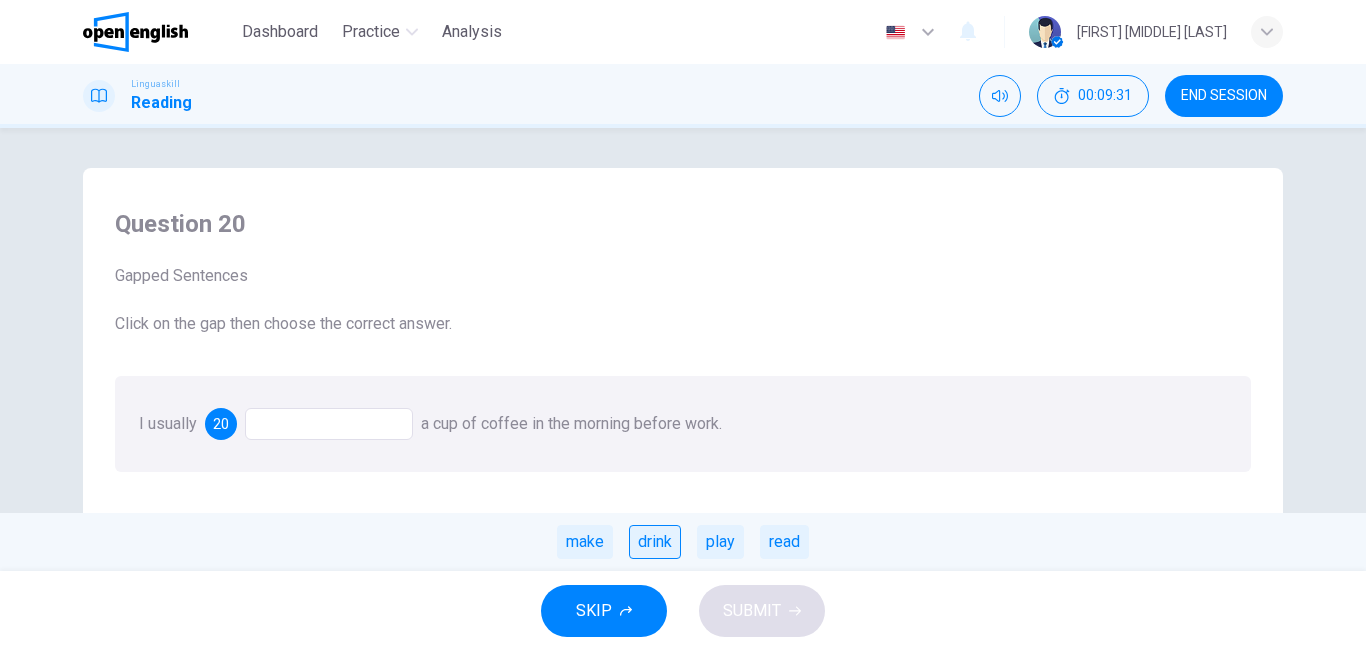 click on "drink" at bounding box center (655, 542) 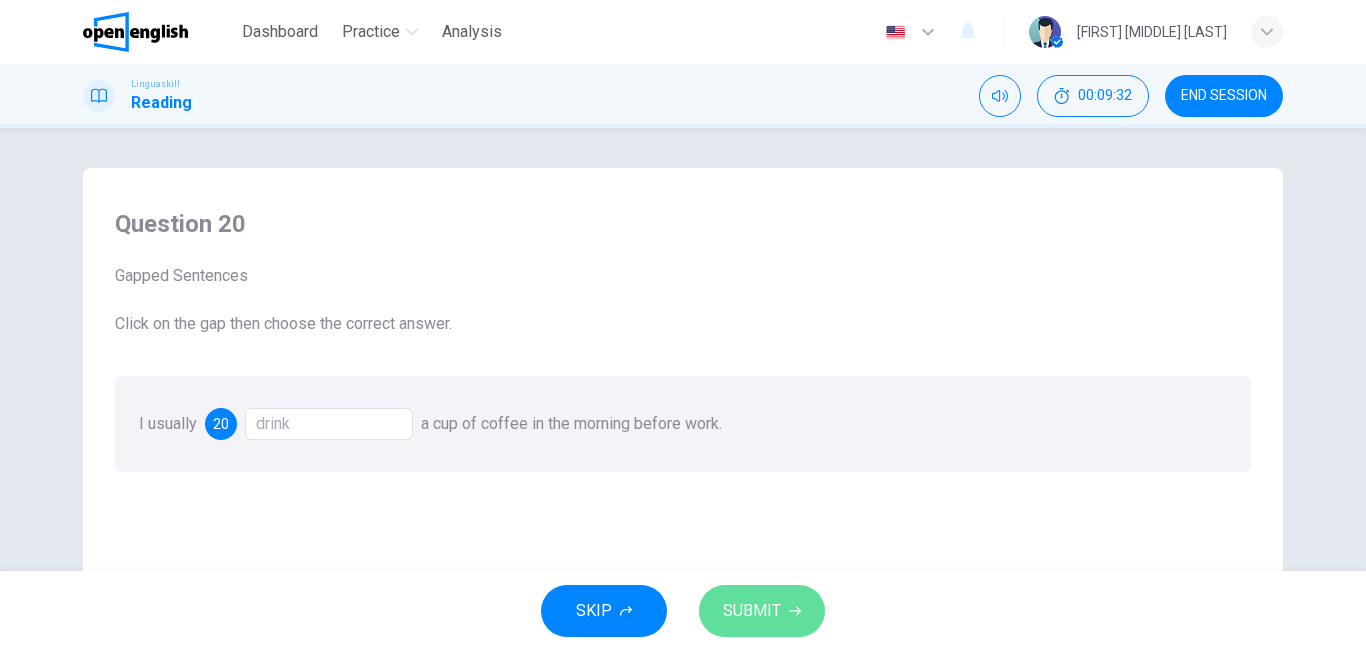 click on "SUBMIT" at bounding box center (752, 611) 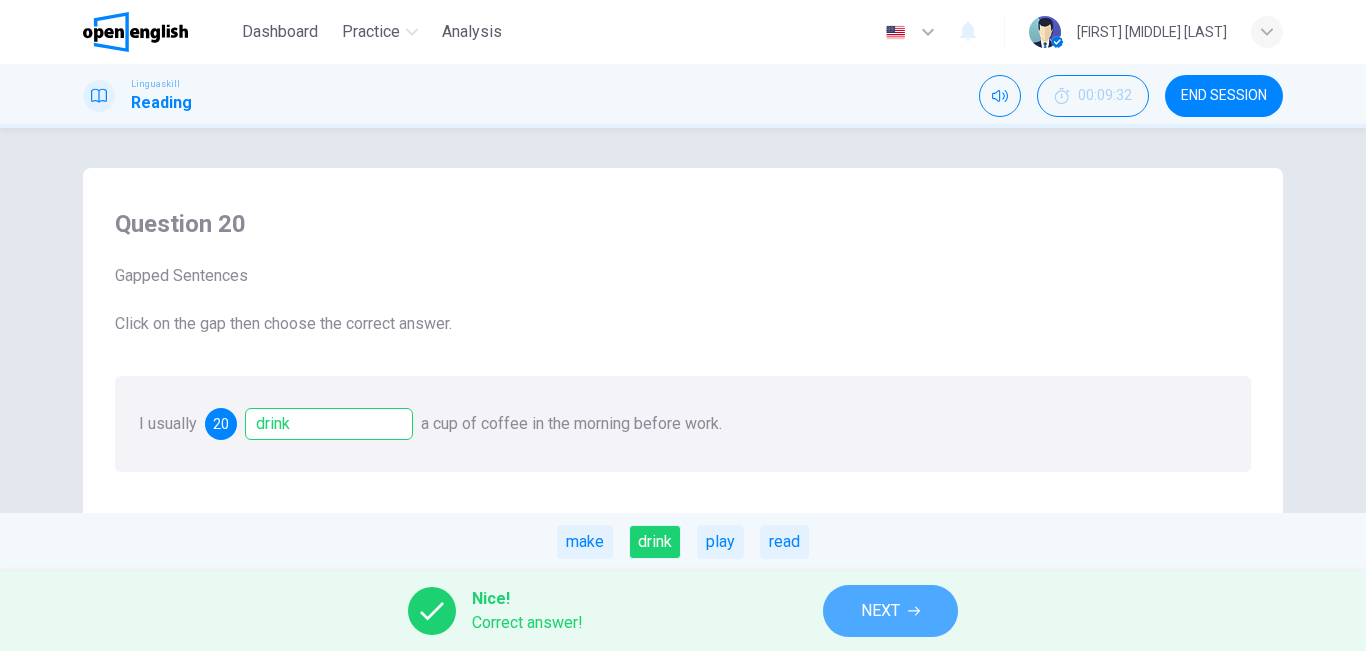 click on "NEXT" at bounding box center [890, 611] 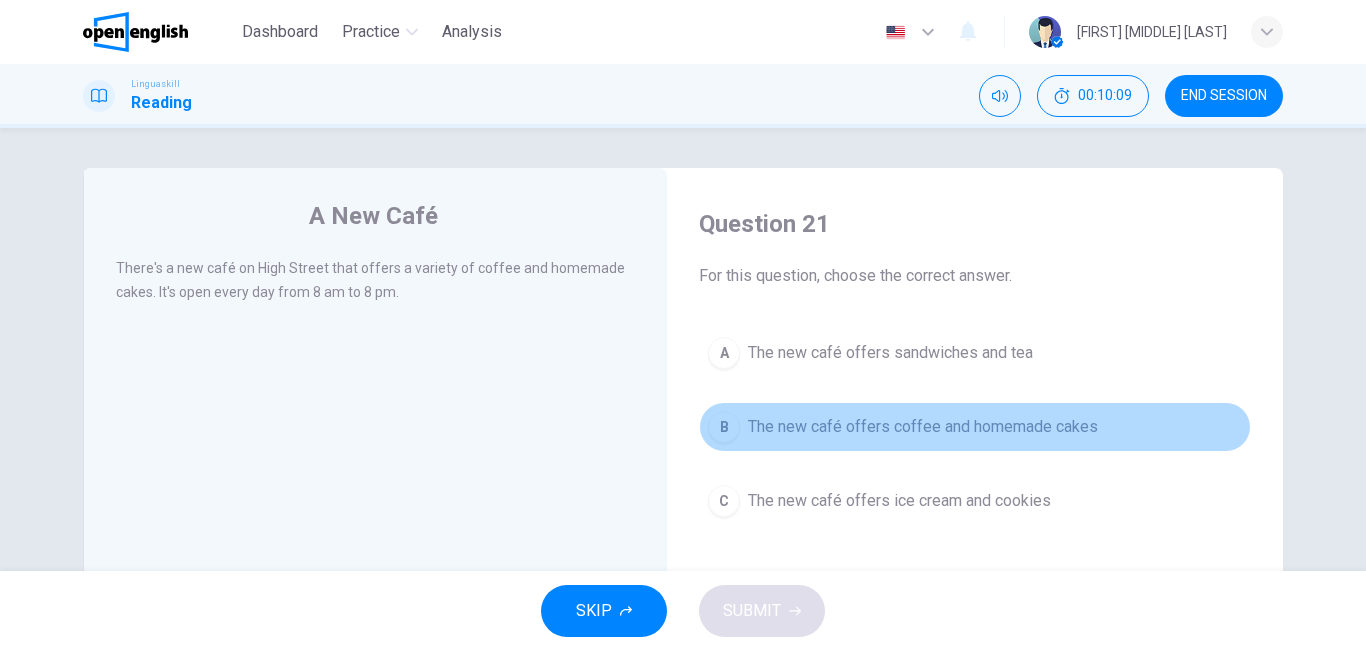 click on "B The new café offers coffee and homemade cakes" at bounding box center (975, 427) 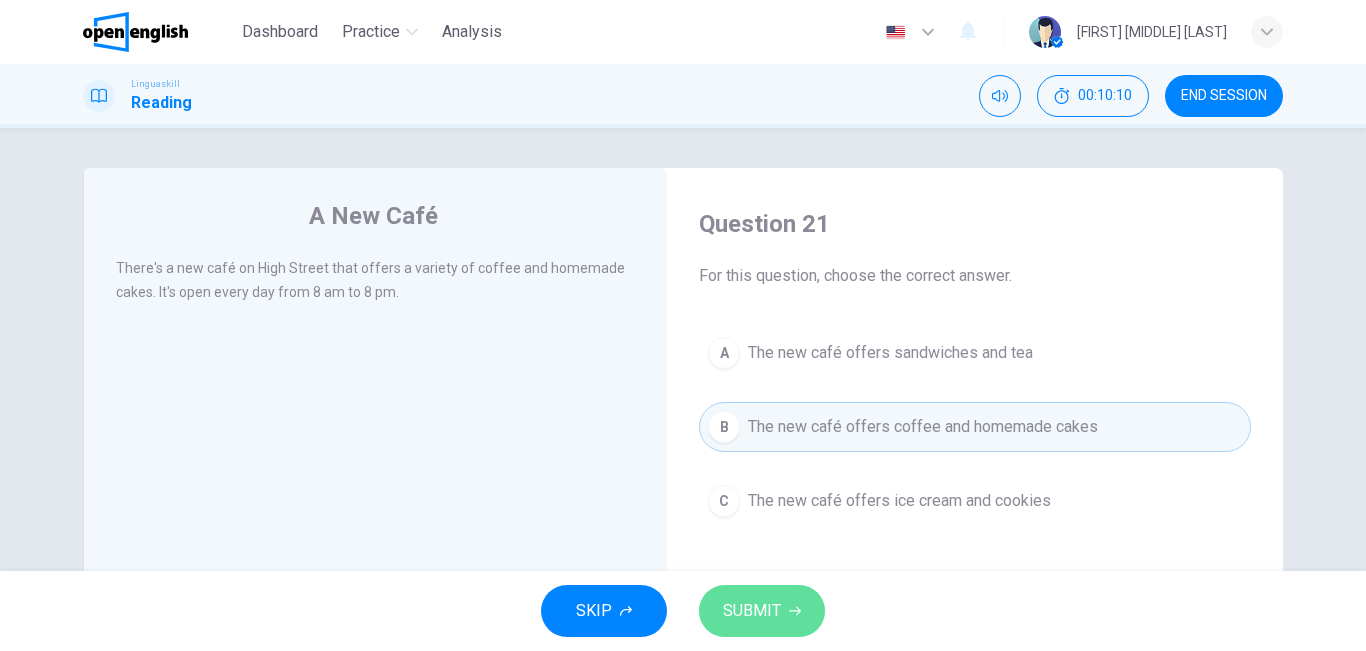 click on "SUBMIT" at bounding box center (752, 611) 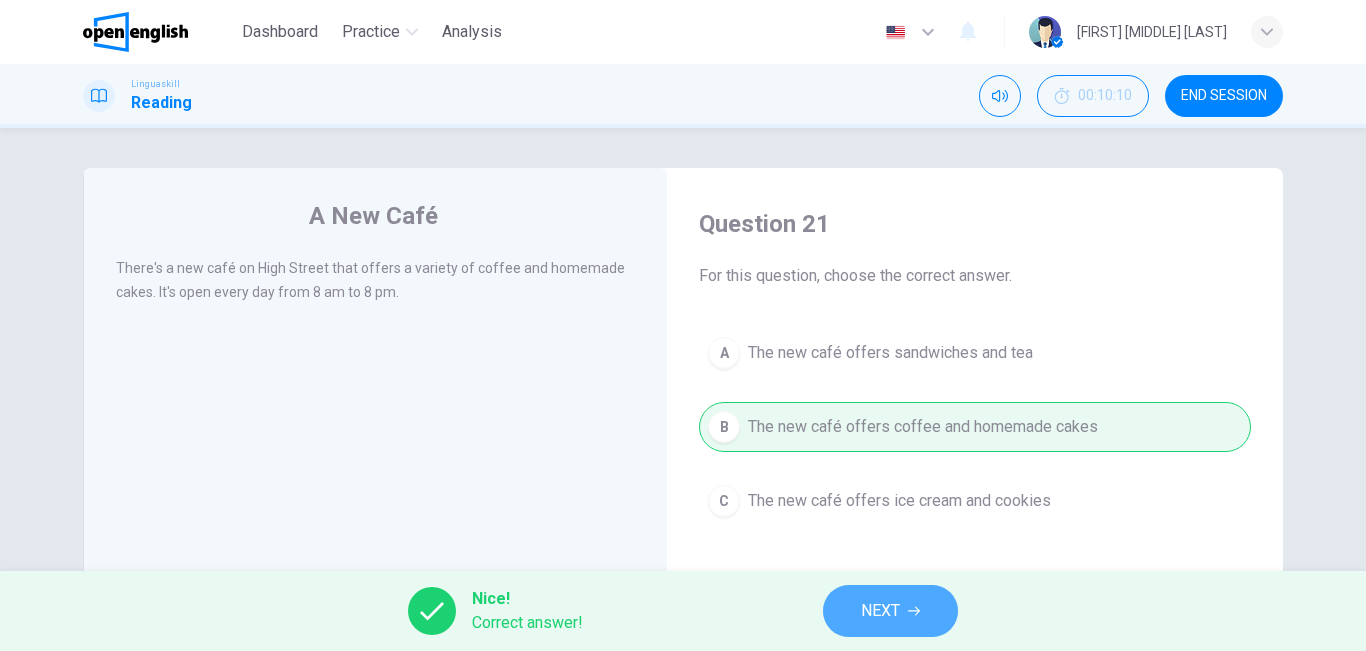 click on "NEXT" at bounding box center (890, 611) 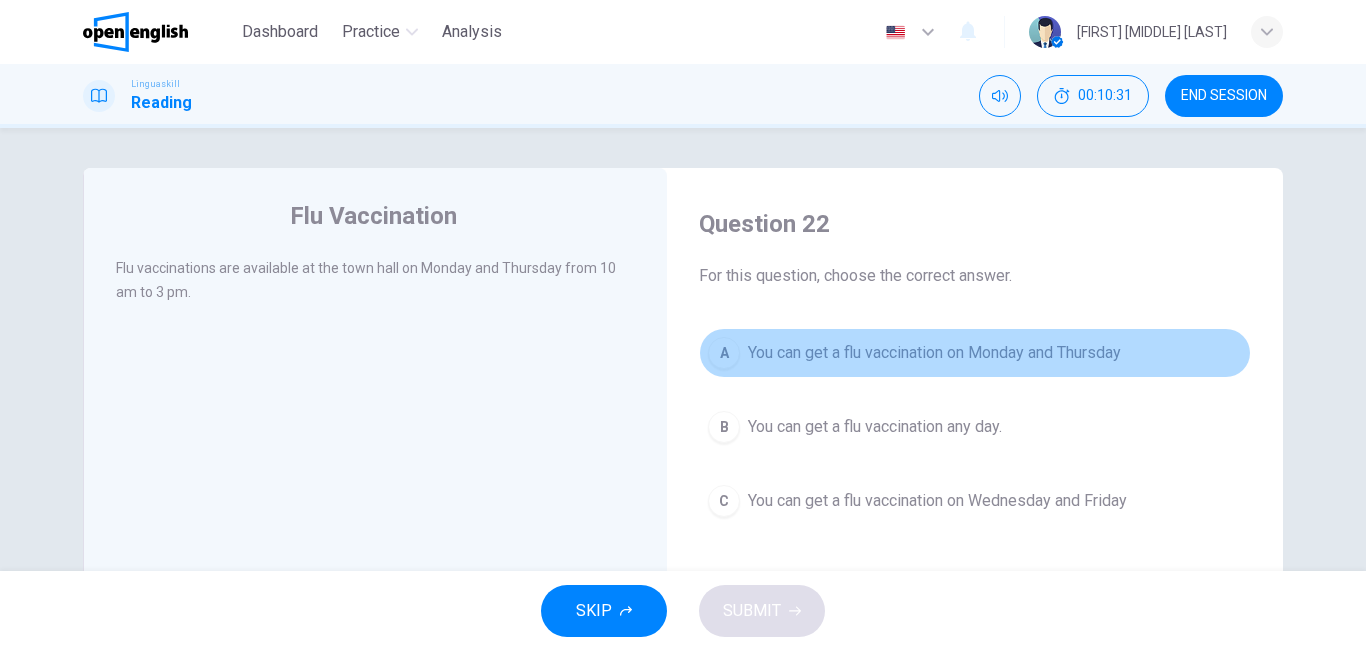 click on "You can get a flu vaccination on Monday and Thursday" at bounding box center (934, 353) 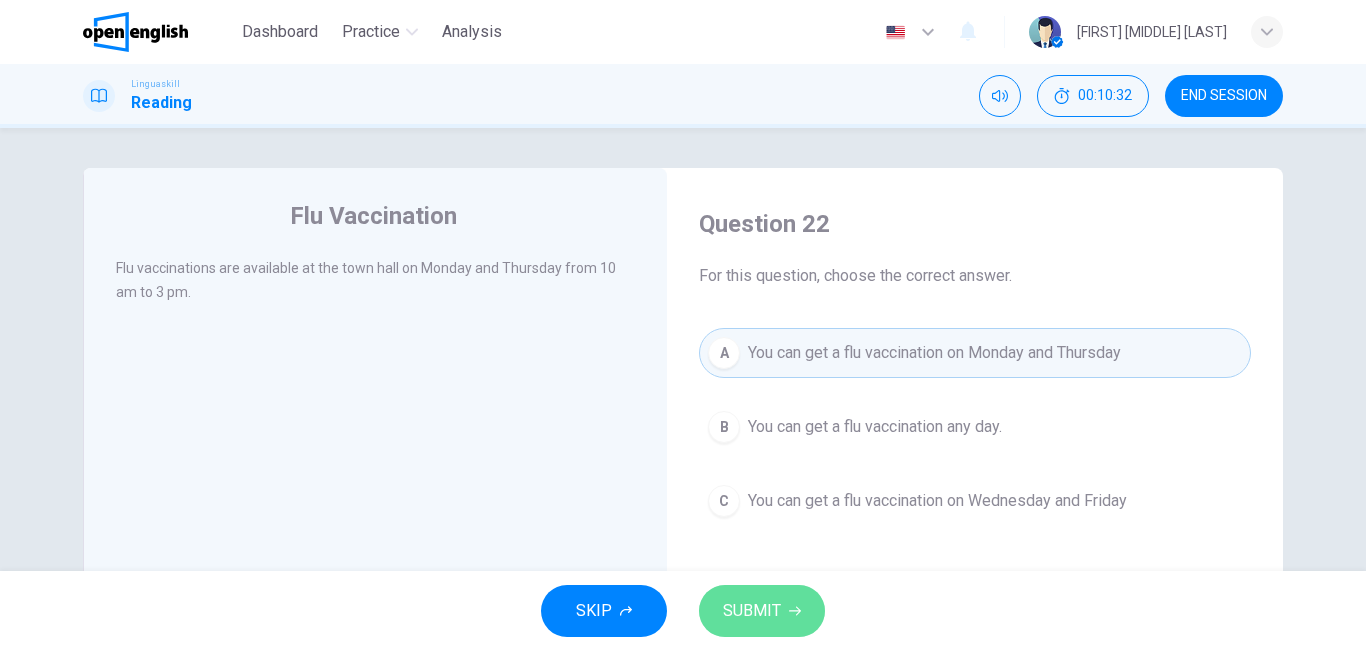 click on "SUBMIT" at bounding box center (762, 611) 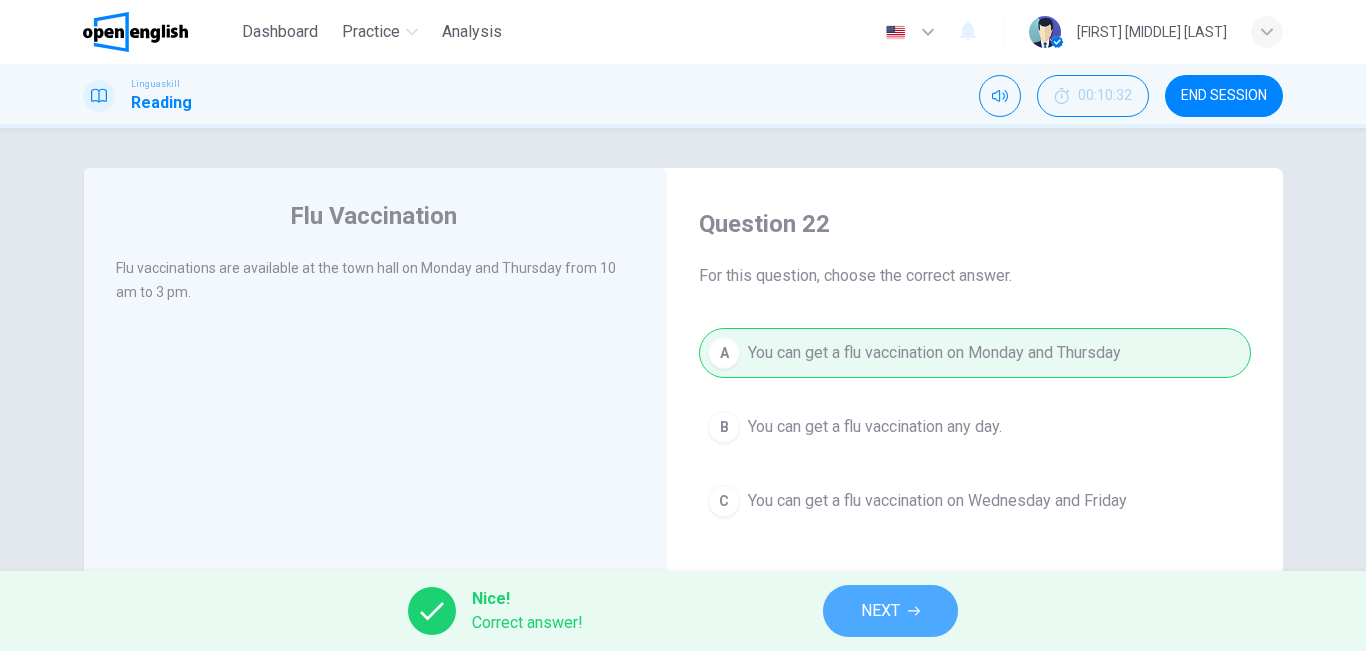 click on "NEXT" at bounding box center [890, 611] 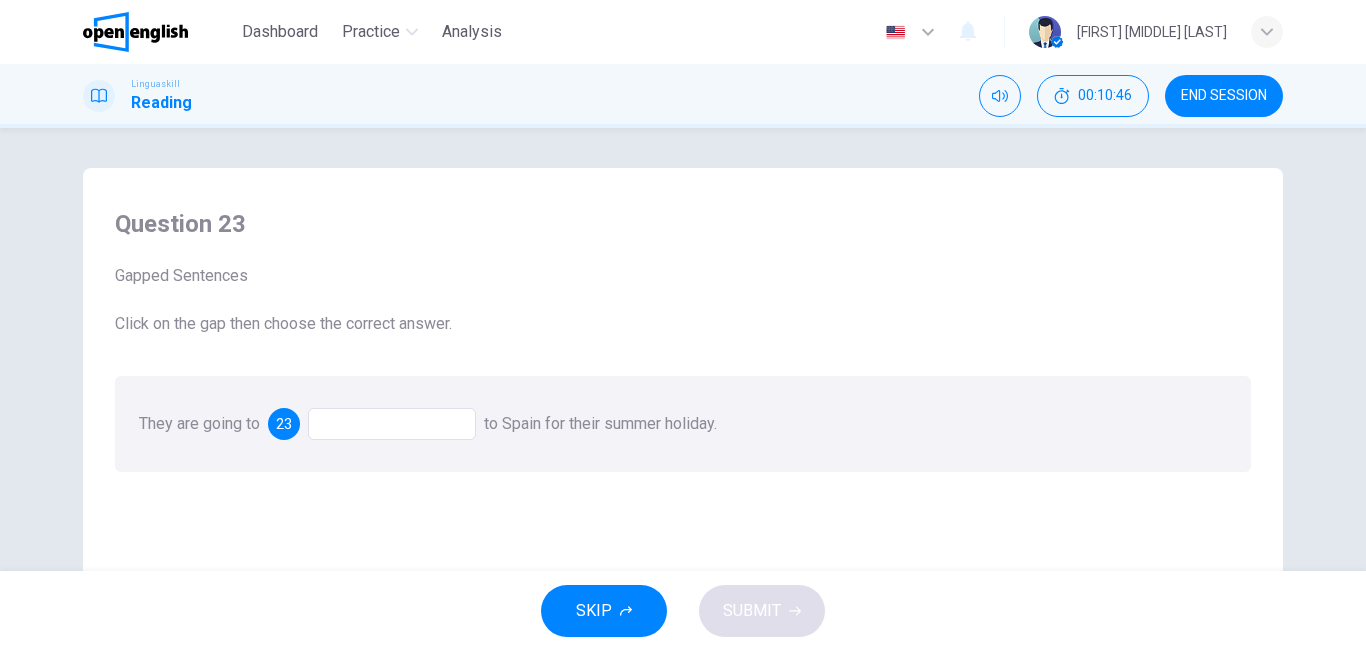 click at bounding box center [392, 424] 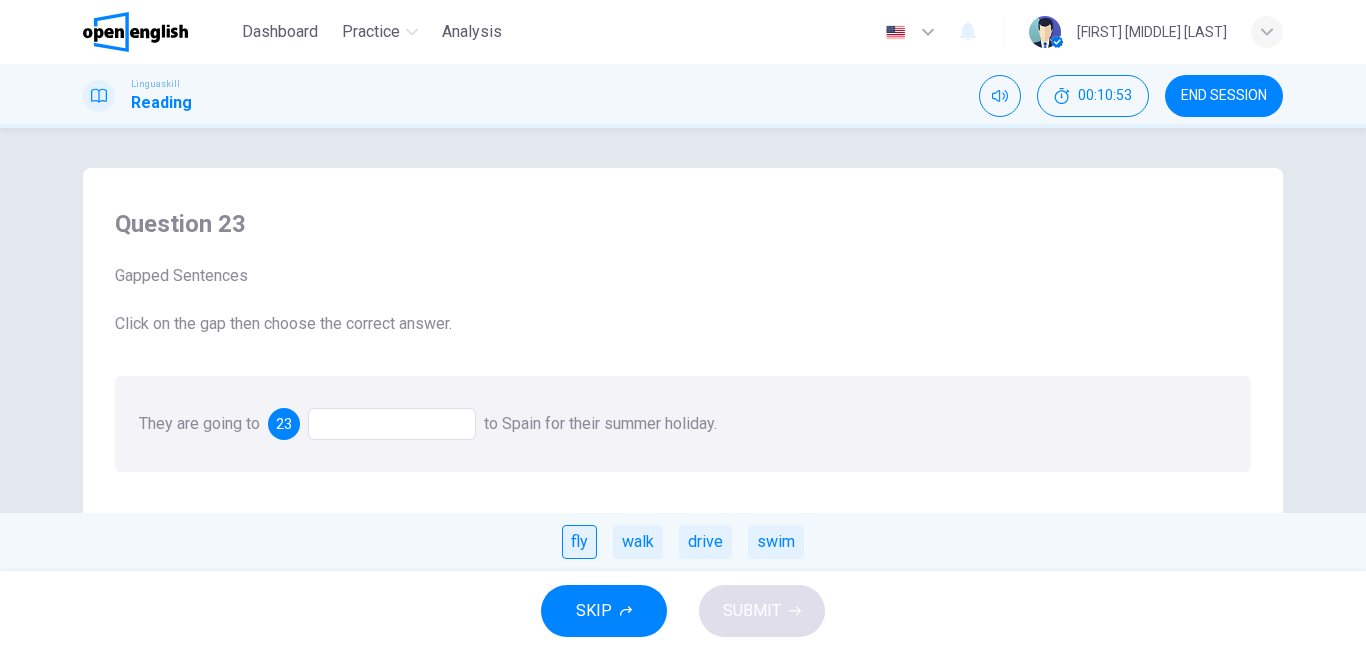 click on "fly" at bounding box center [579, 542] 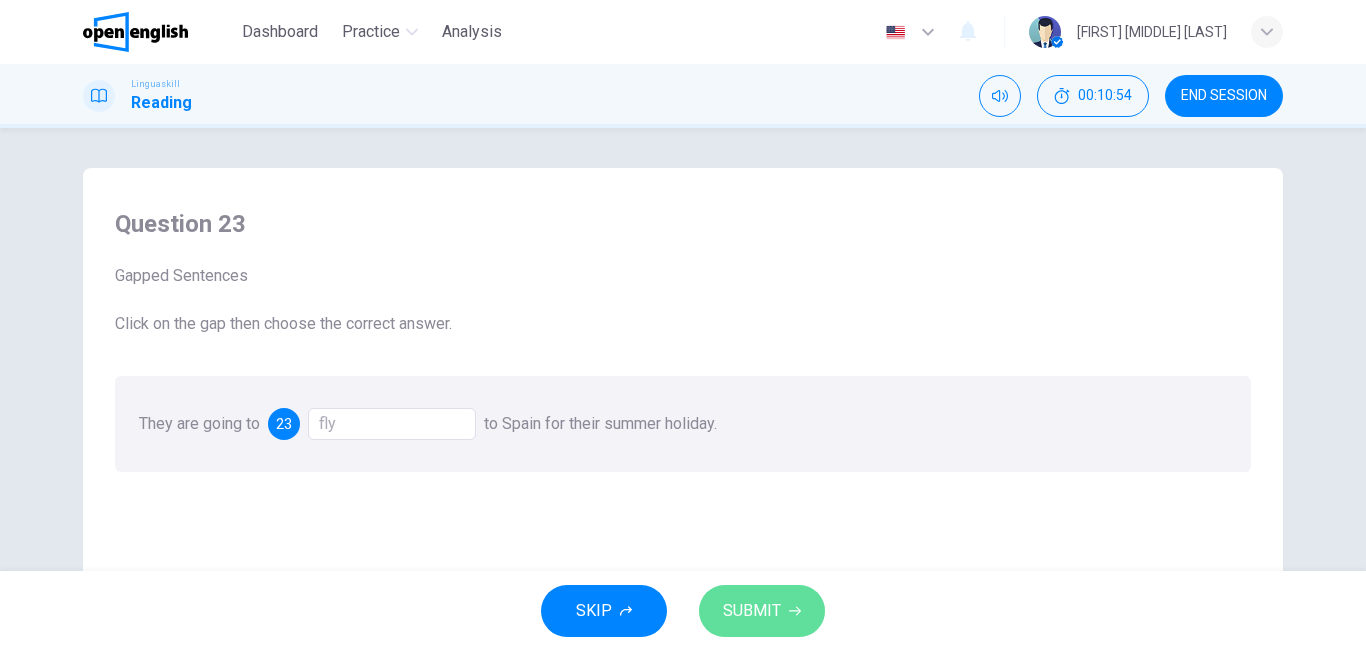 click on "SUBMIT" at bounding box center [752, 611] 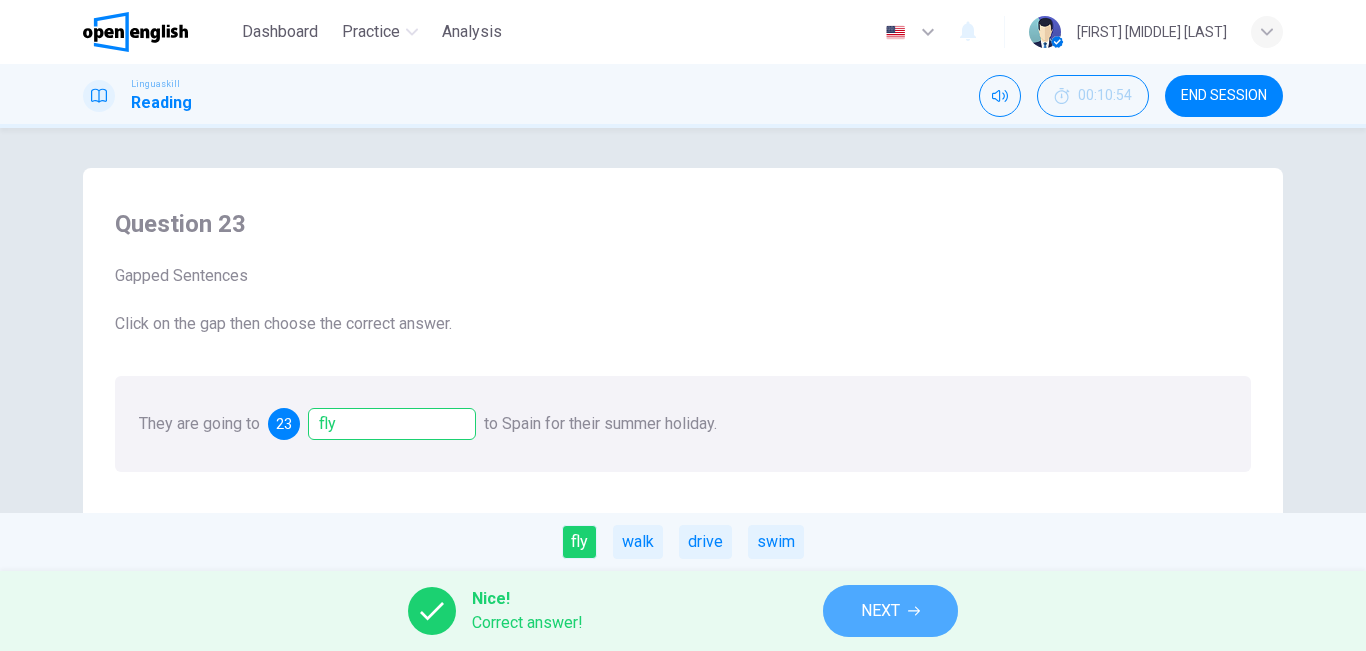 click on "NEXT" at bounding box center [890, 611] 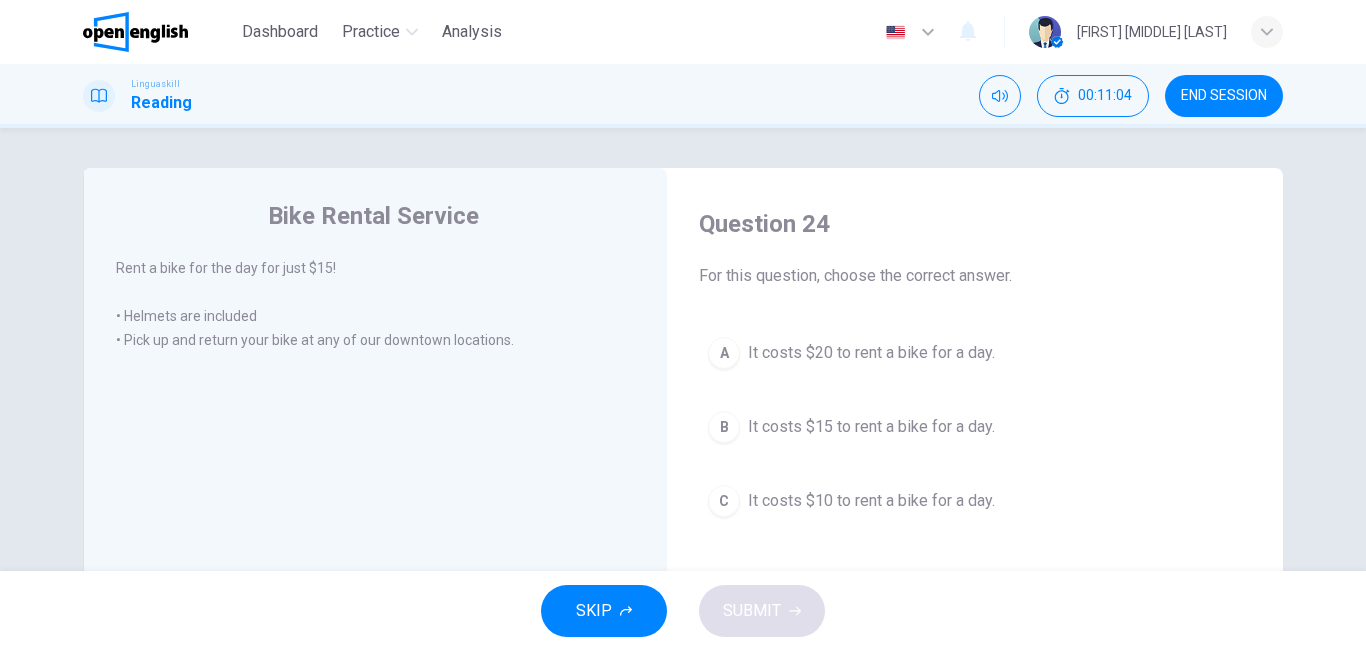 drag, startPoint x: 852, startPoint y: 608, endPoint x: 841, endPoint y: 680, distance: 72.835434 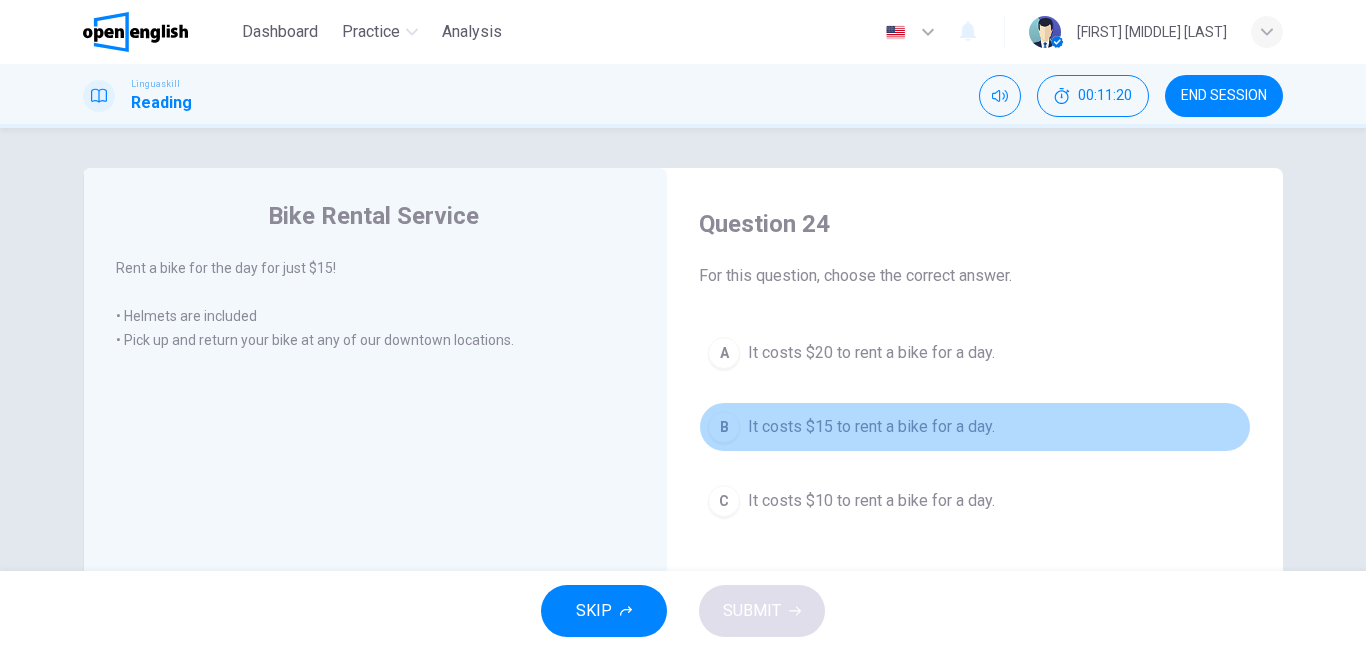 click on "It costs $15 to rent a bike for a day." at bounding box center [871, 427] 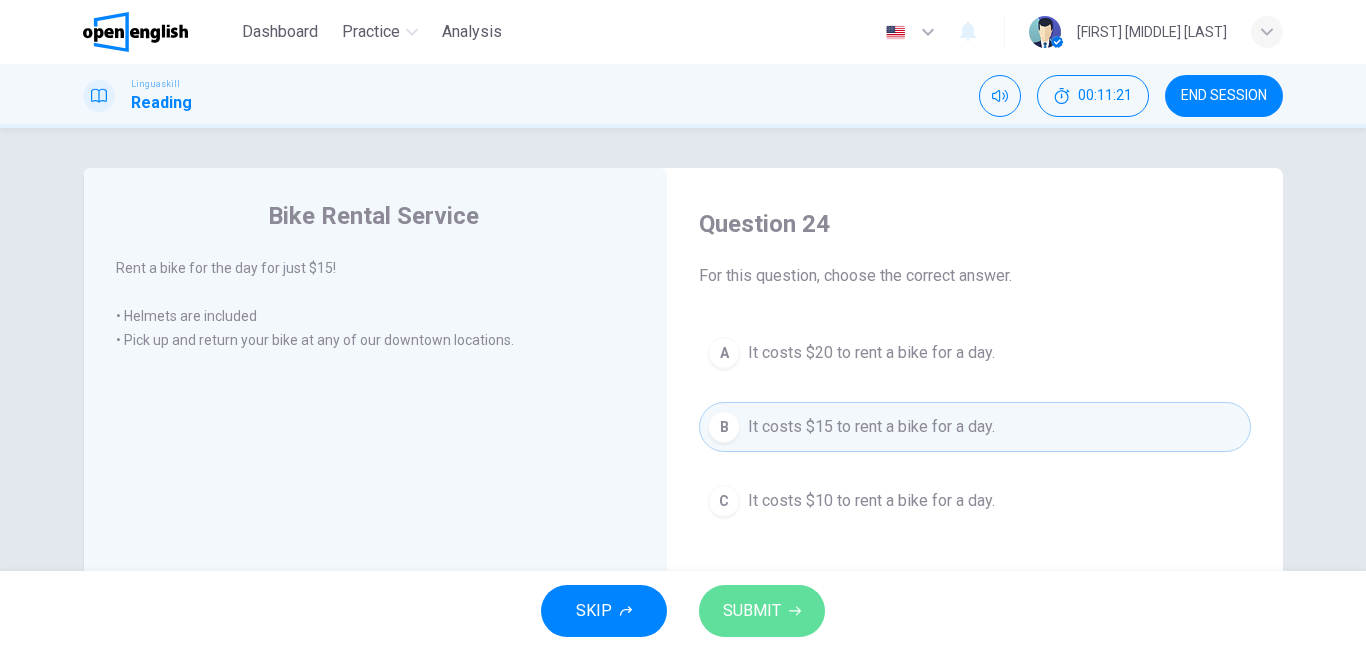 click on "SUBMIT" at bounding box center (762, 611) 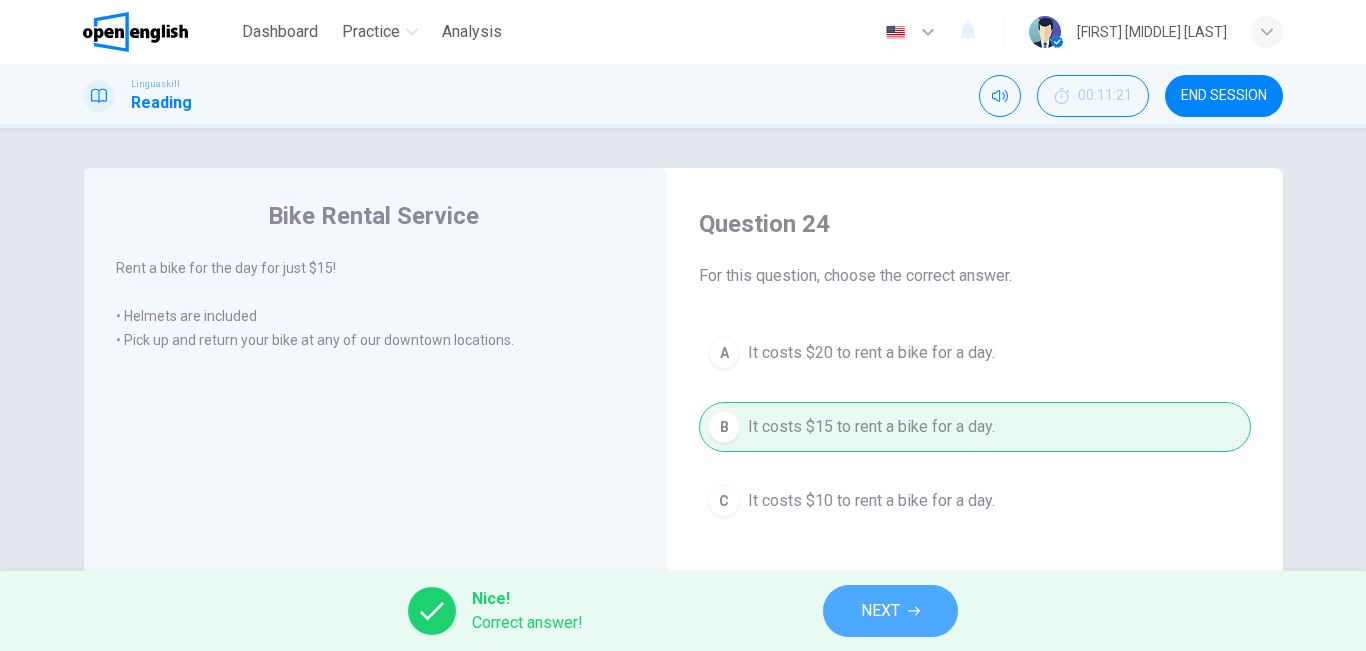 click on "NEXT" at bounding box center [890, 611] 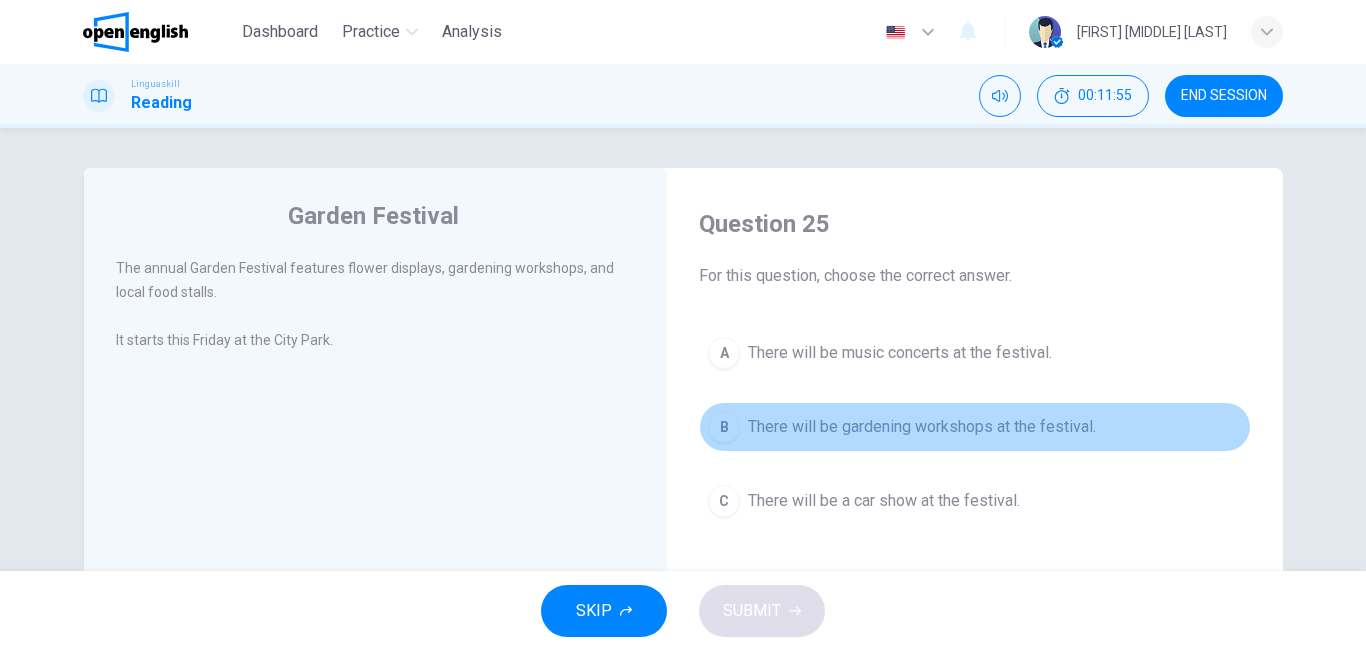 click on "There will be gardening workshops at the festival." at bounding box center (922, 427) 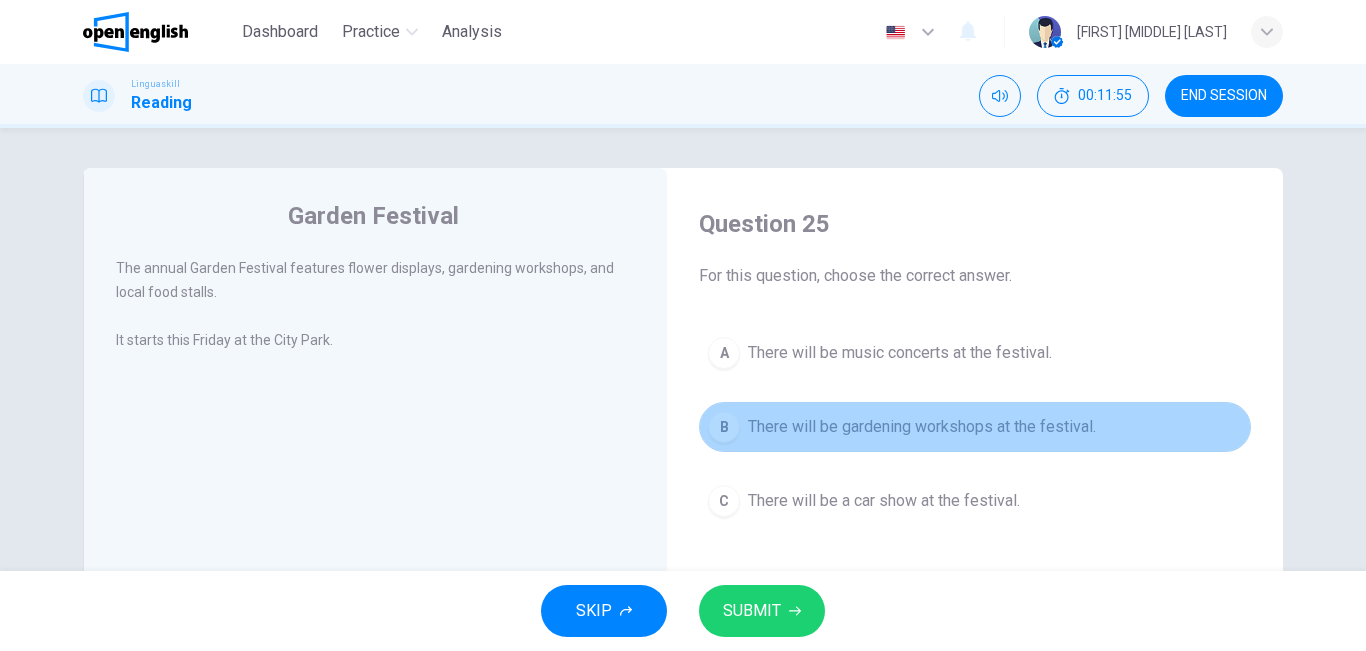 click on "There will be gardening workshops at the festival." at bounding box center (922, 427) 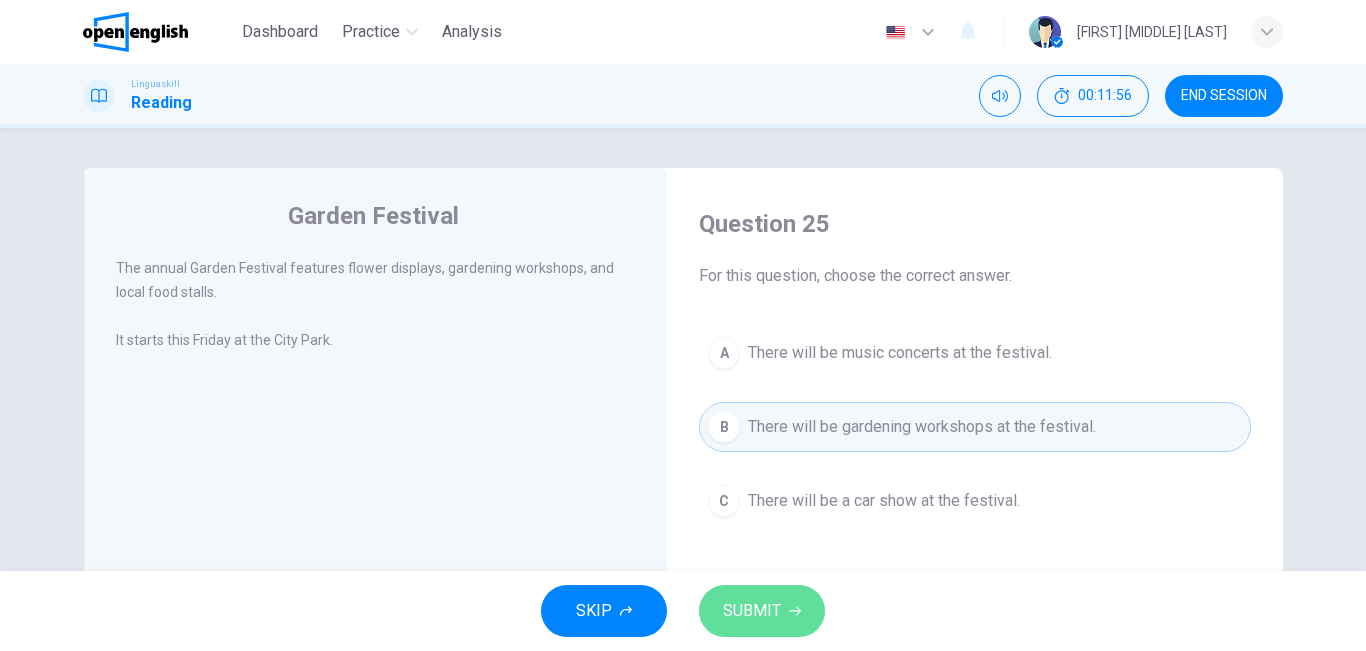 click on "SUBMIT" at bounding box center (762, 611) 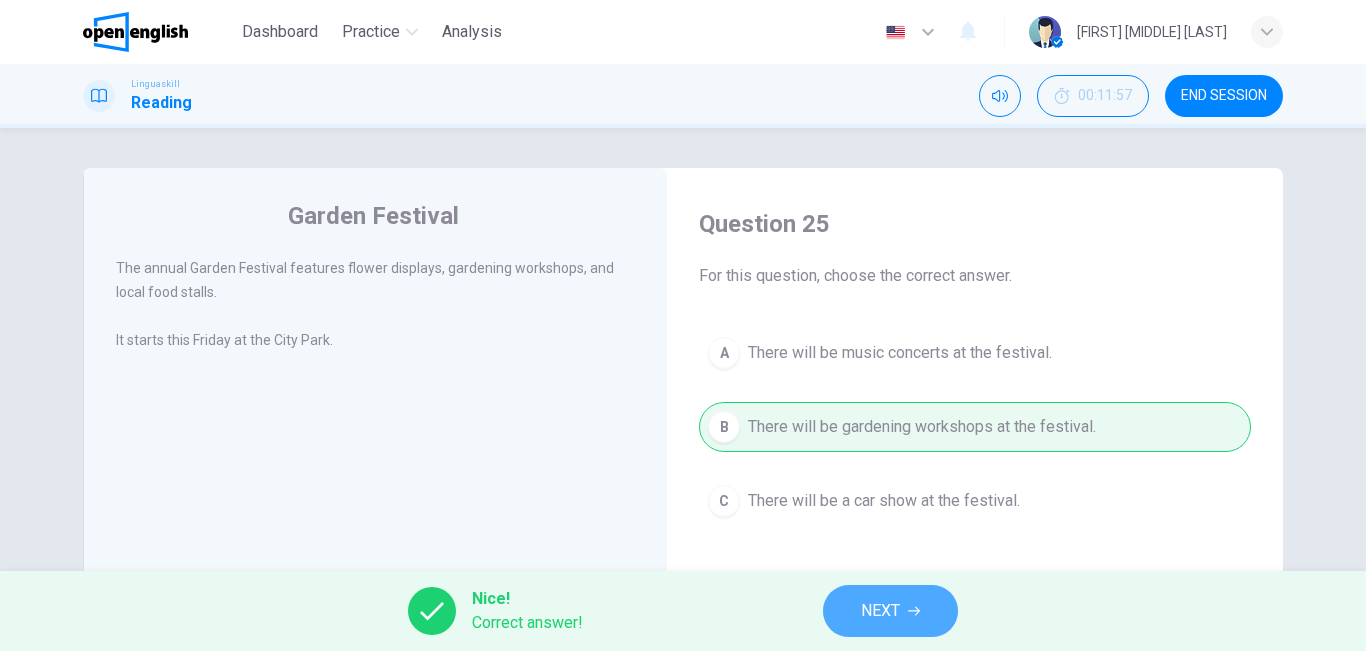 click on "NEXT" at bounding box center [880, 611] 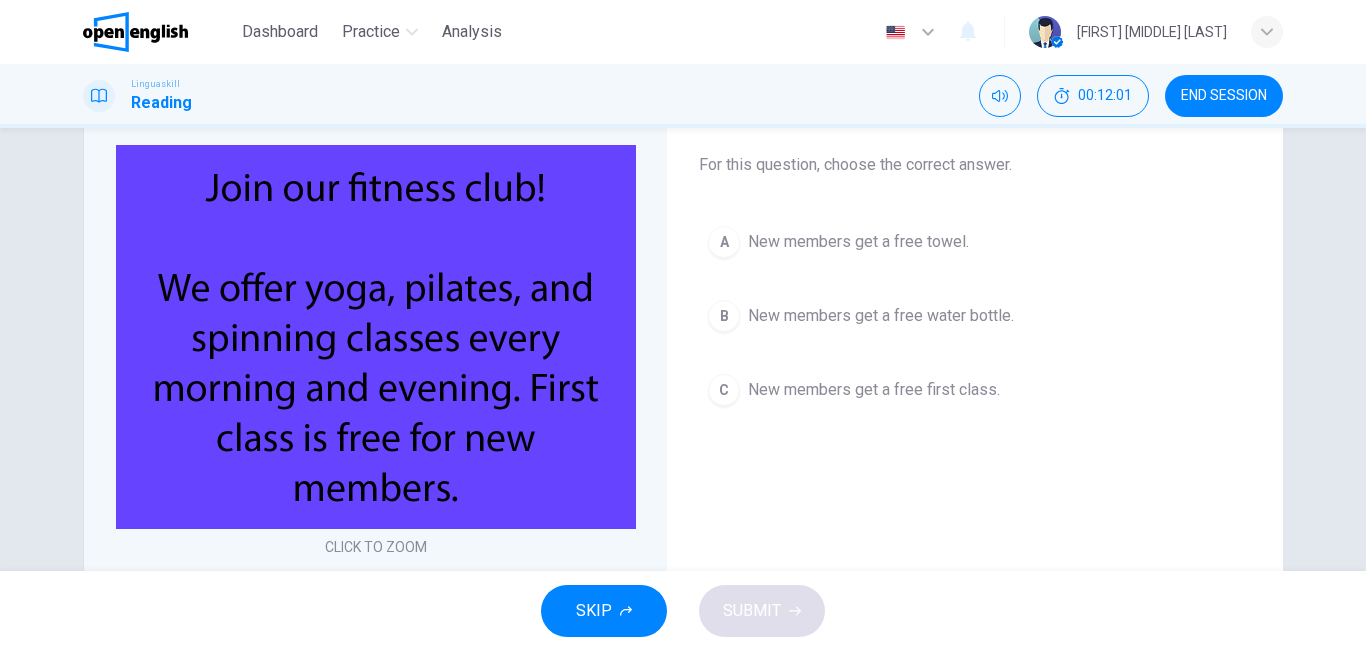 scroll, scrollTop: 113, scrollLeft: 0, axis: vertical 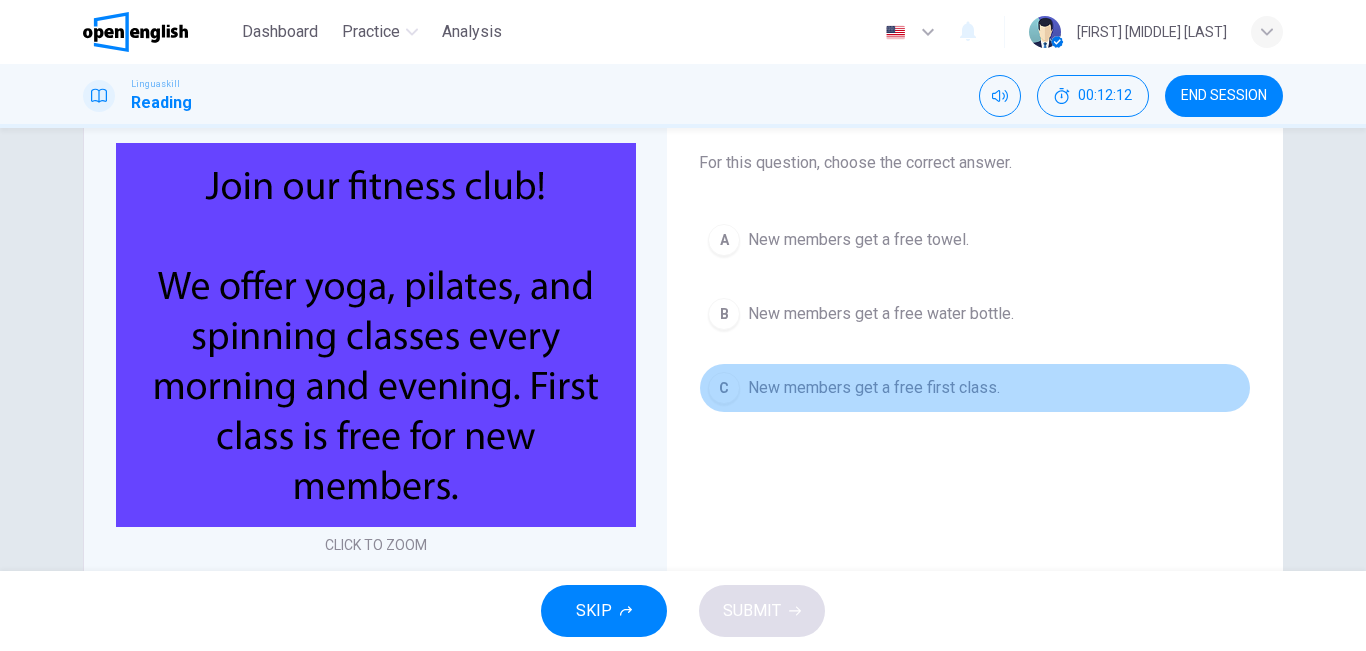 click on "New members get a free first class." at bounding box center (874, 388) 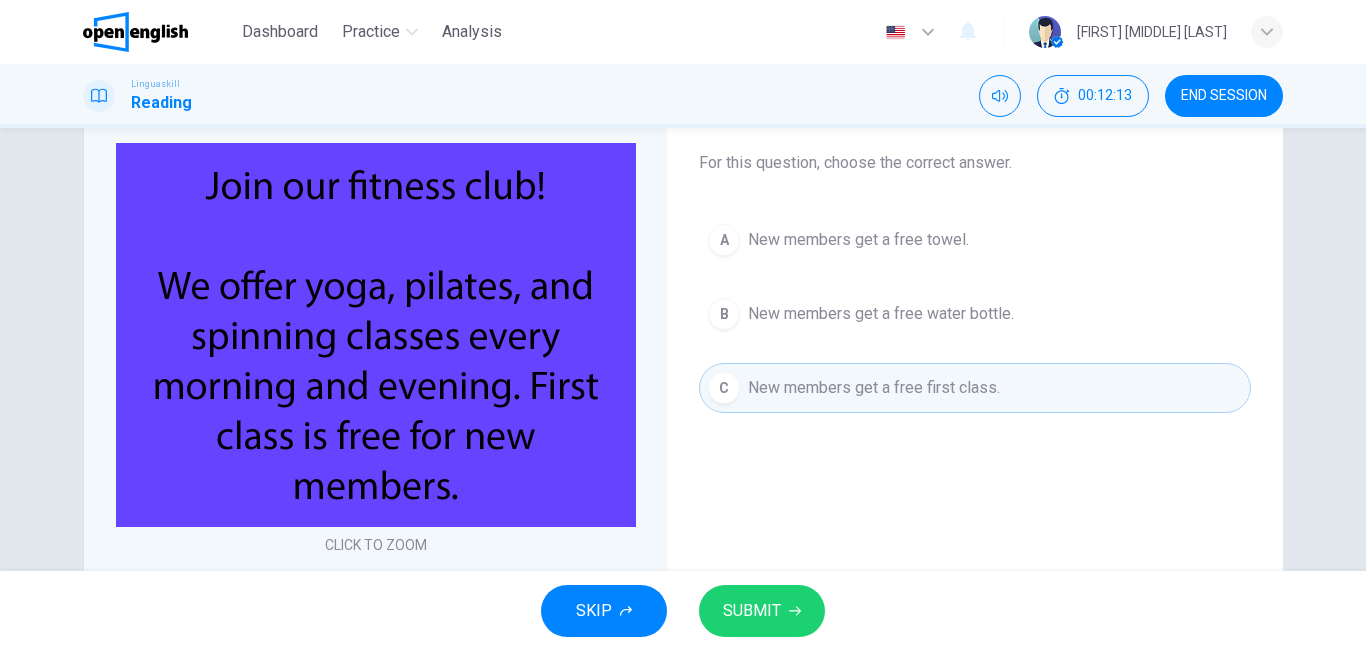 click on "SUBMIT" at bounding box center [752, 611] 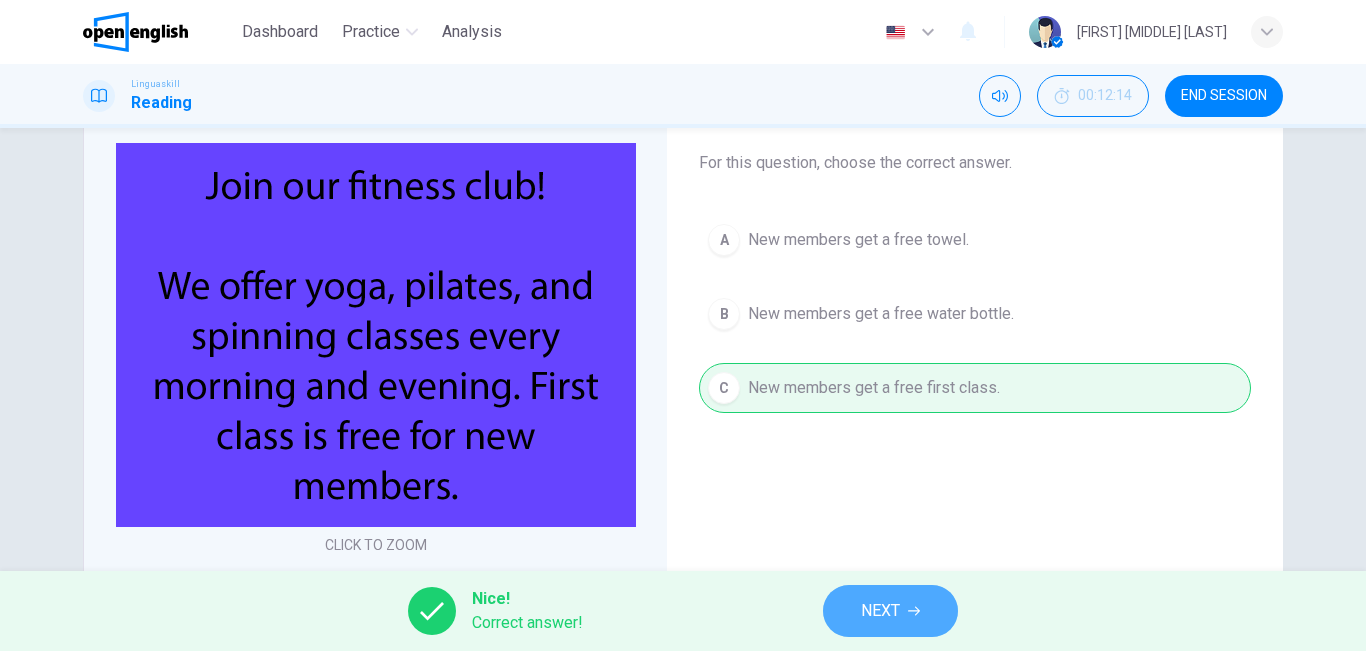 click on "NEXT" at bounding box center (880, 611) 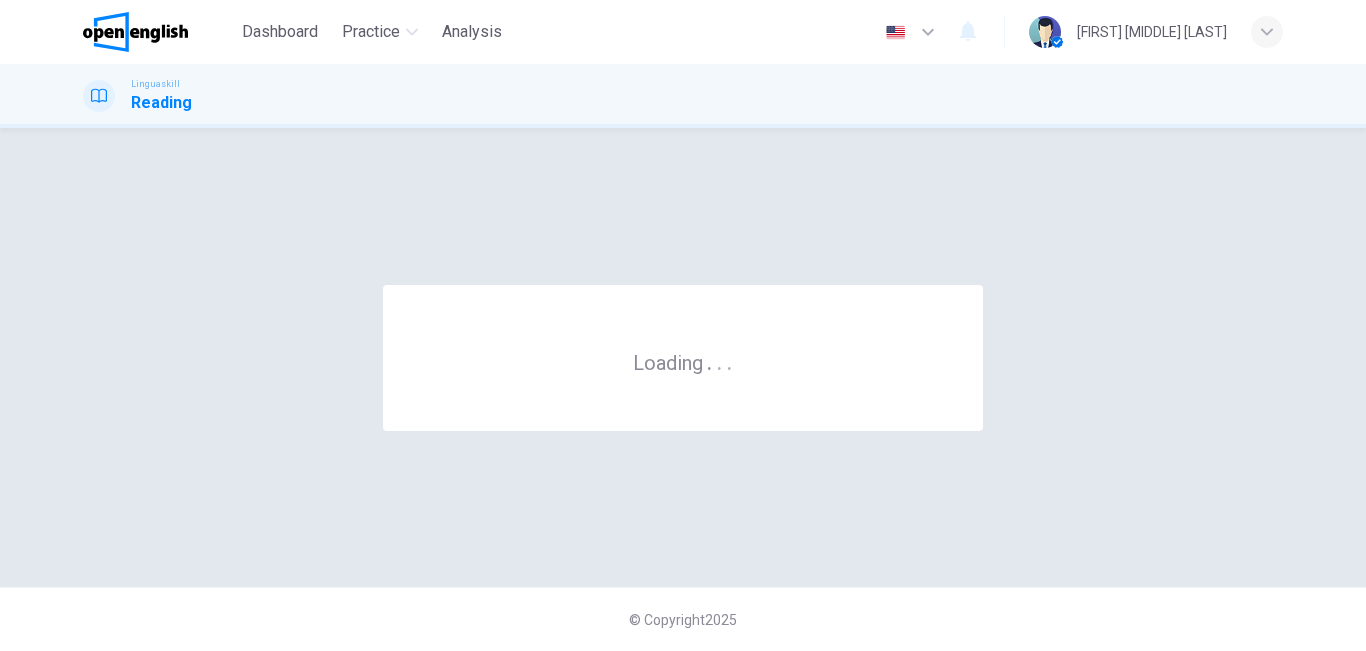 scroll, scrollTop: 0, scrollLeft: 0, axis: both 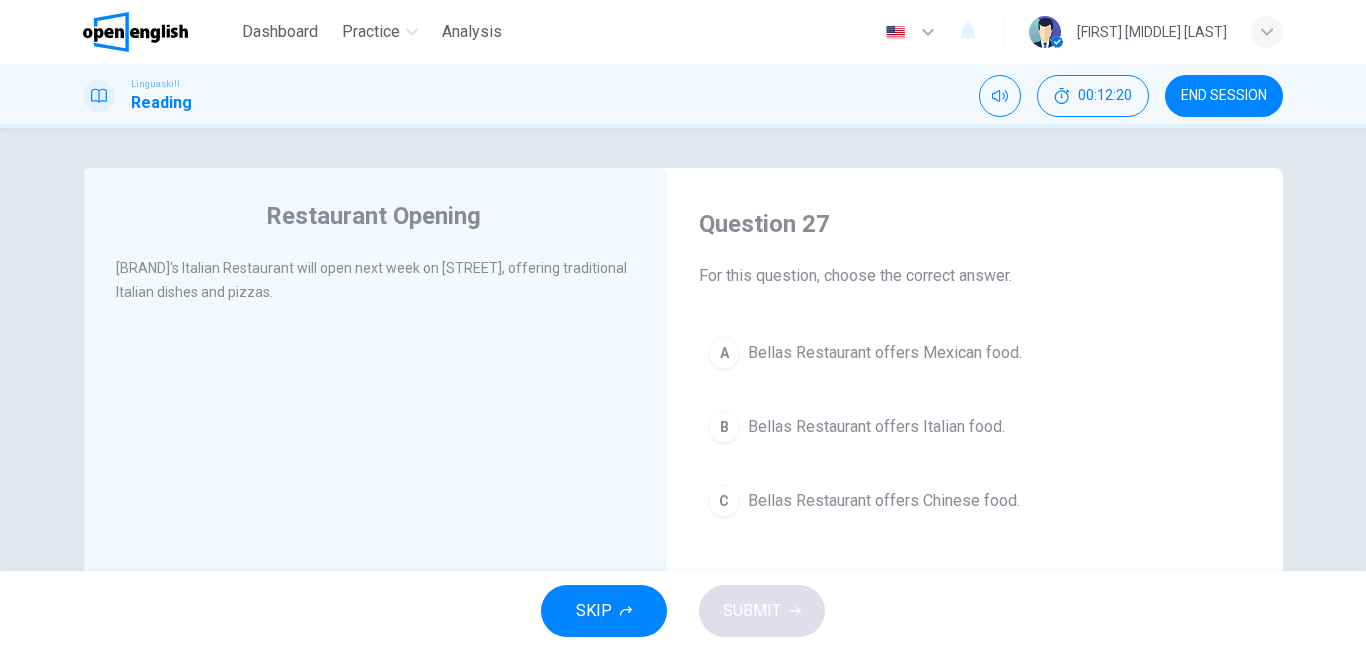 click on "SKIP SUBMIT" at bounding box center [683, 611] 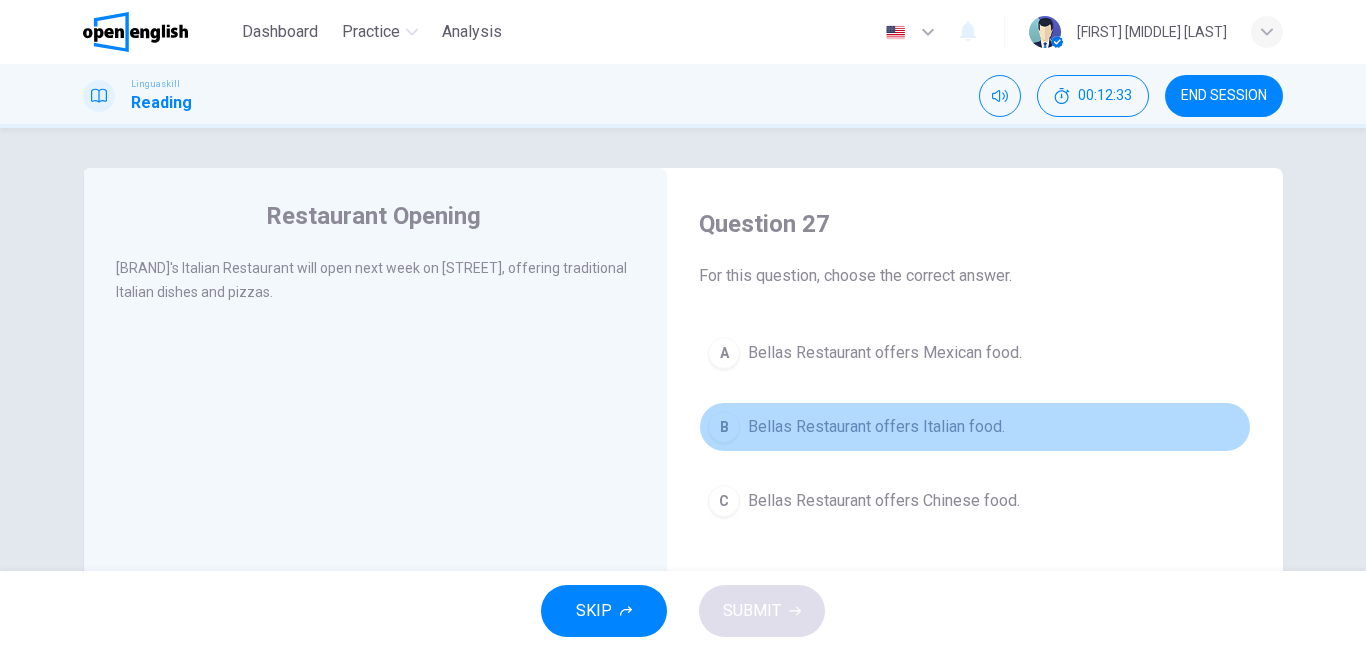 click on "B Bellas Restaurant offers Italian food." at bounding box center (975, 427) 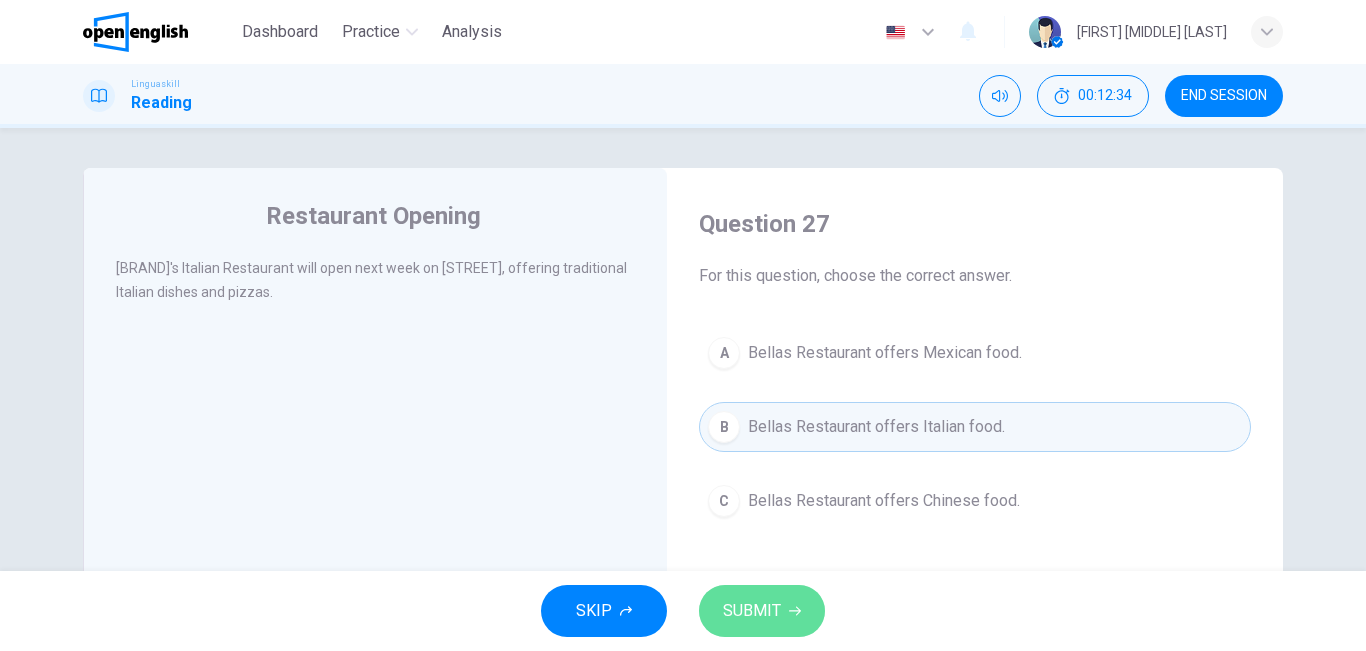 click on "SUBMIT" at bounding box center [762, 611] 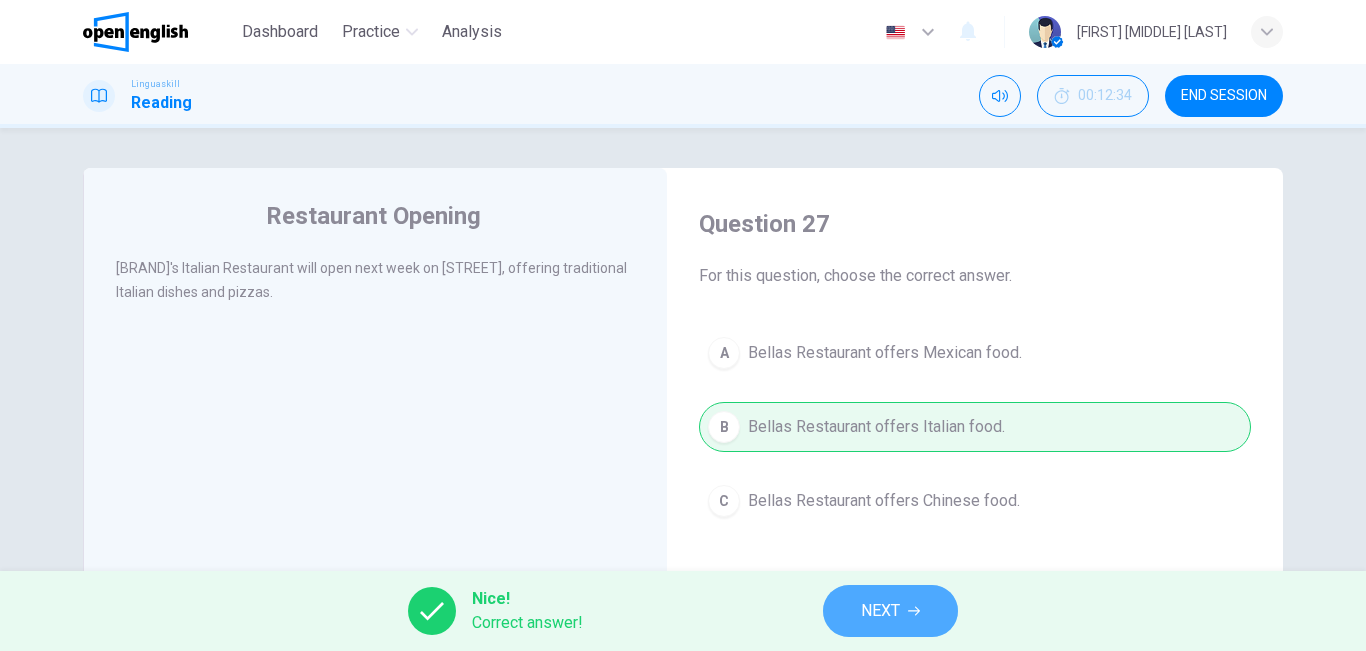click on "NEXT" at bounding box center (880, 611) 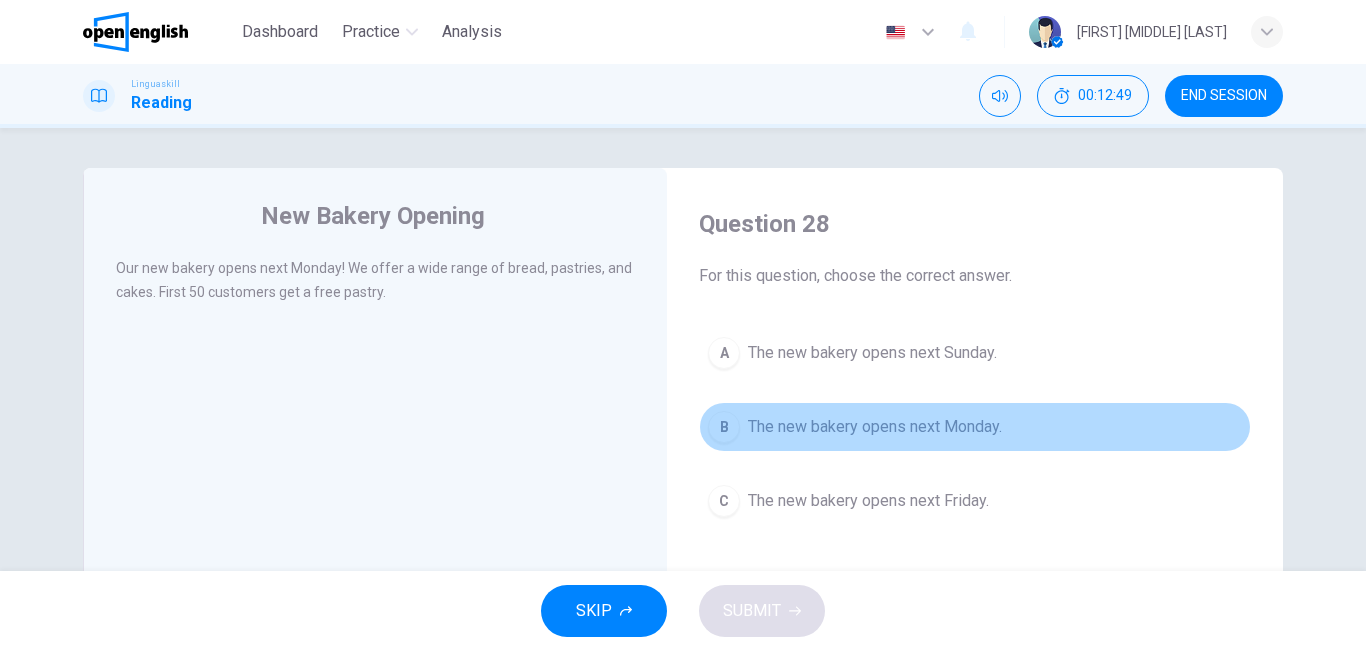 click on "The new bakery opens next Monday." at bounding box center (875, 427) 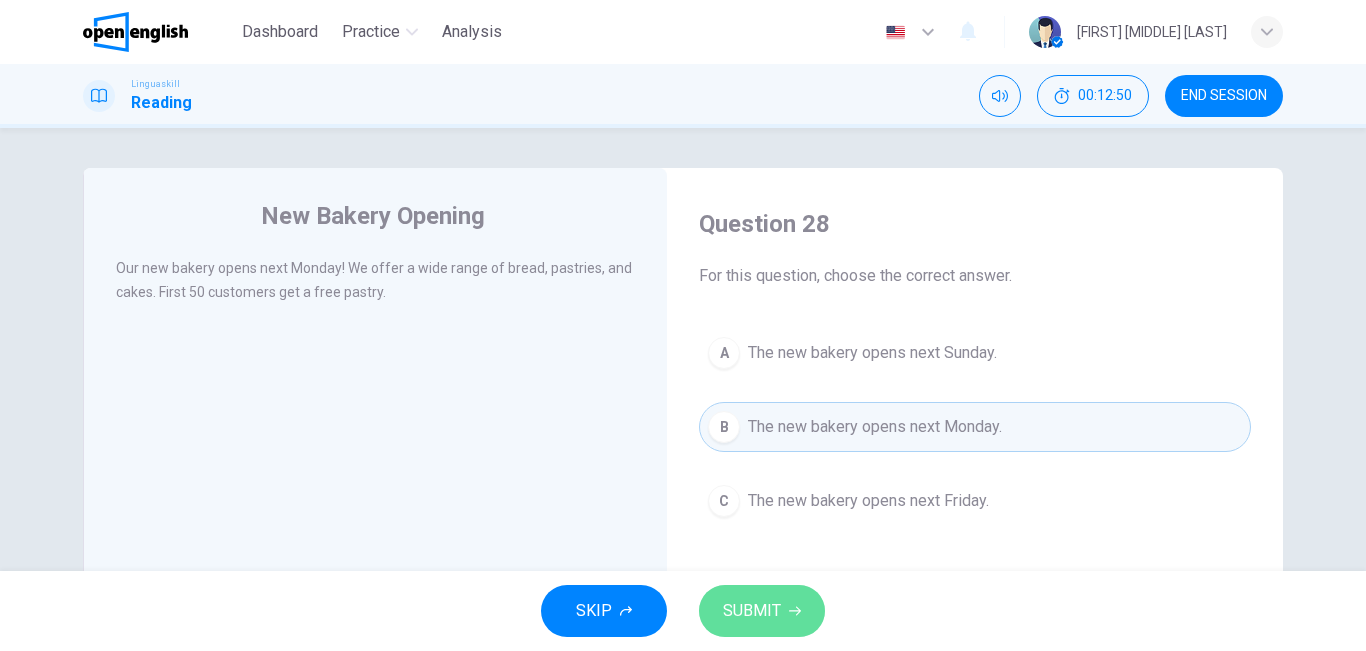 click on "SUBMIT" at bounding box center (752, 611) 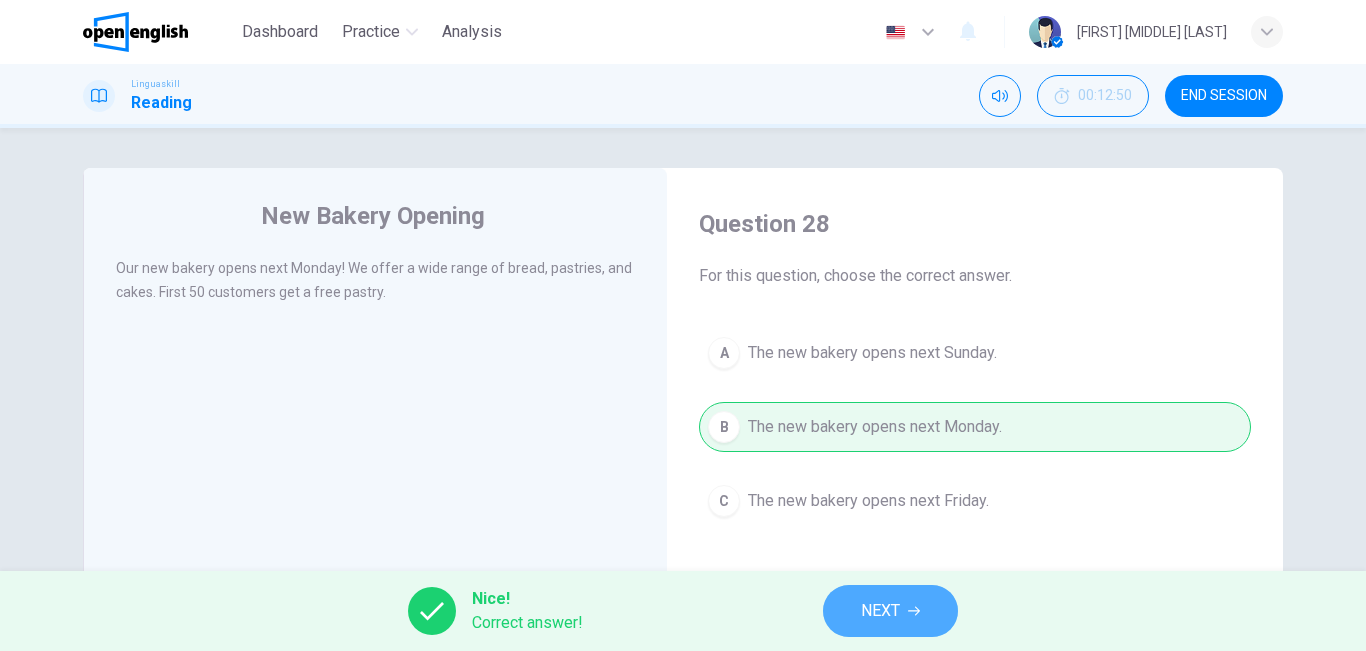 click on "NEXT" at bounding box center (890, 611) 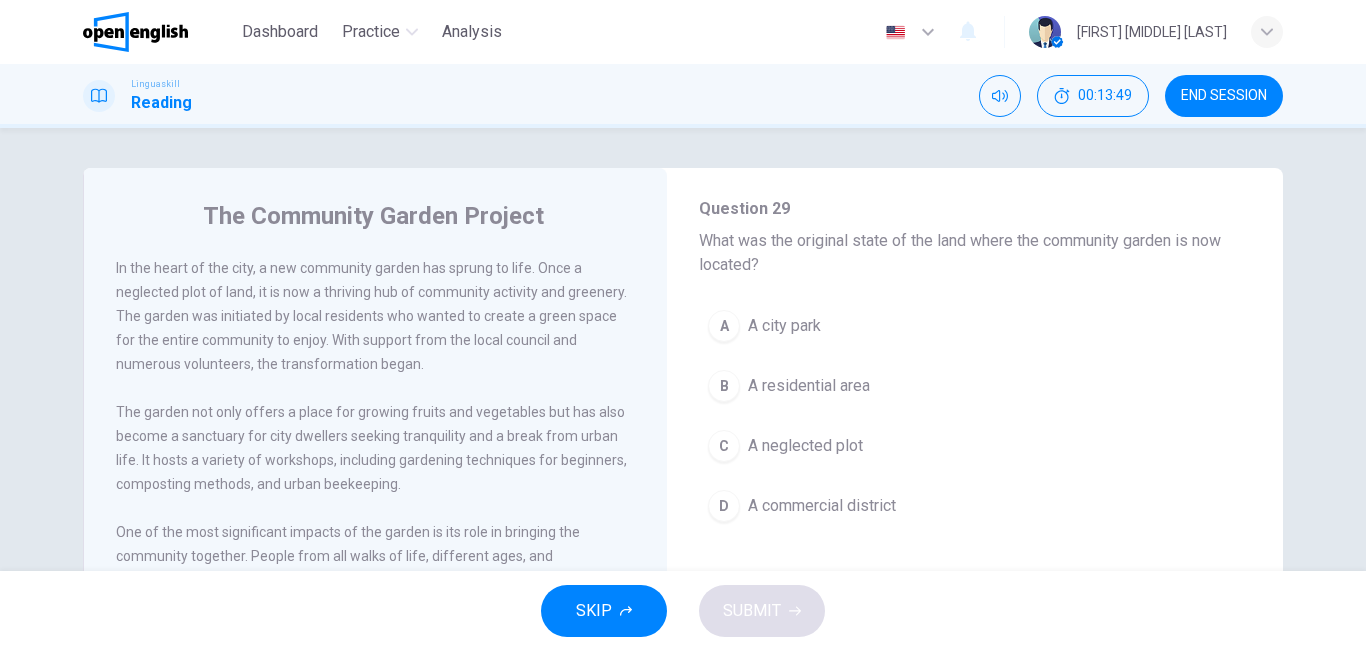 scroll, scrollTop: 134, scrollLeft: 0, axis: vertical 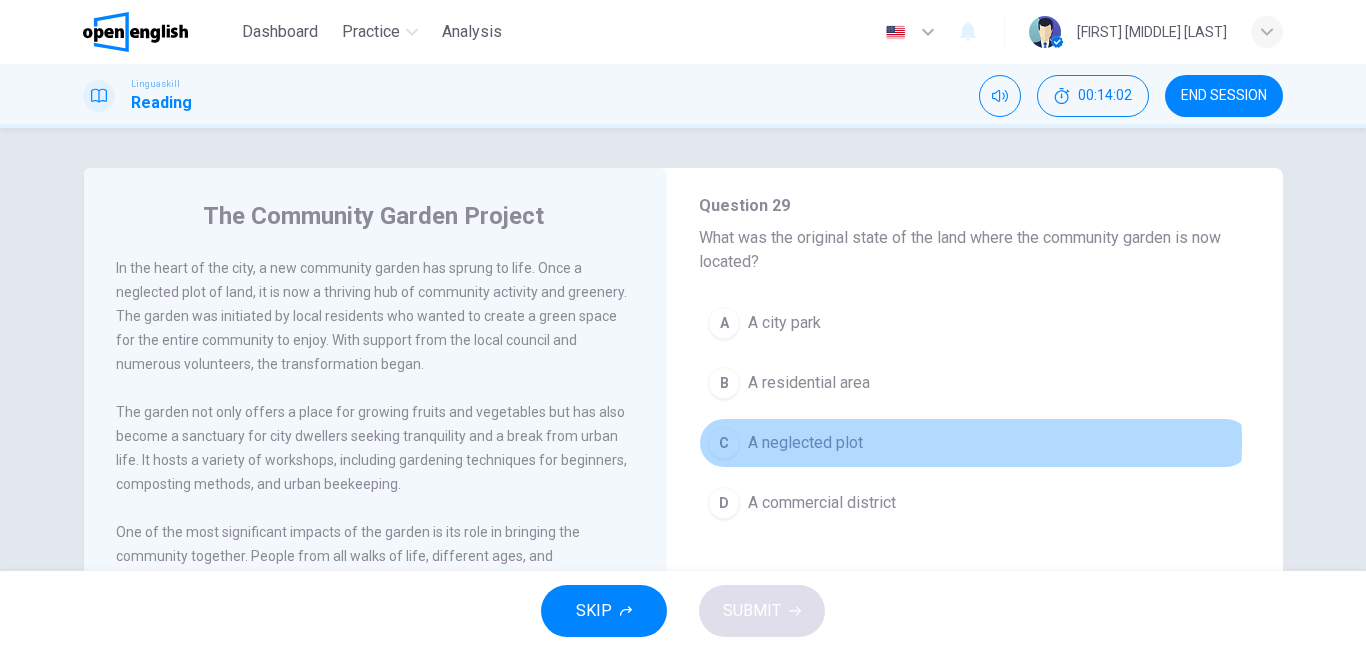 click on "A neglected plot" at bounding box center (805, 443) 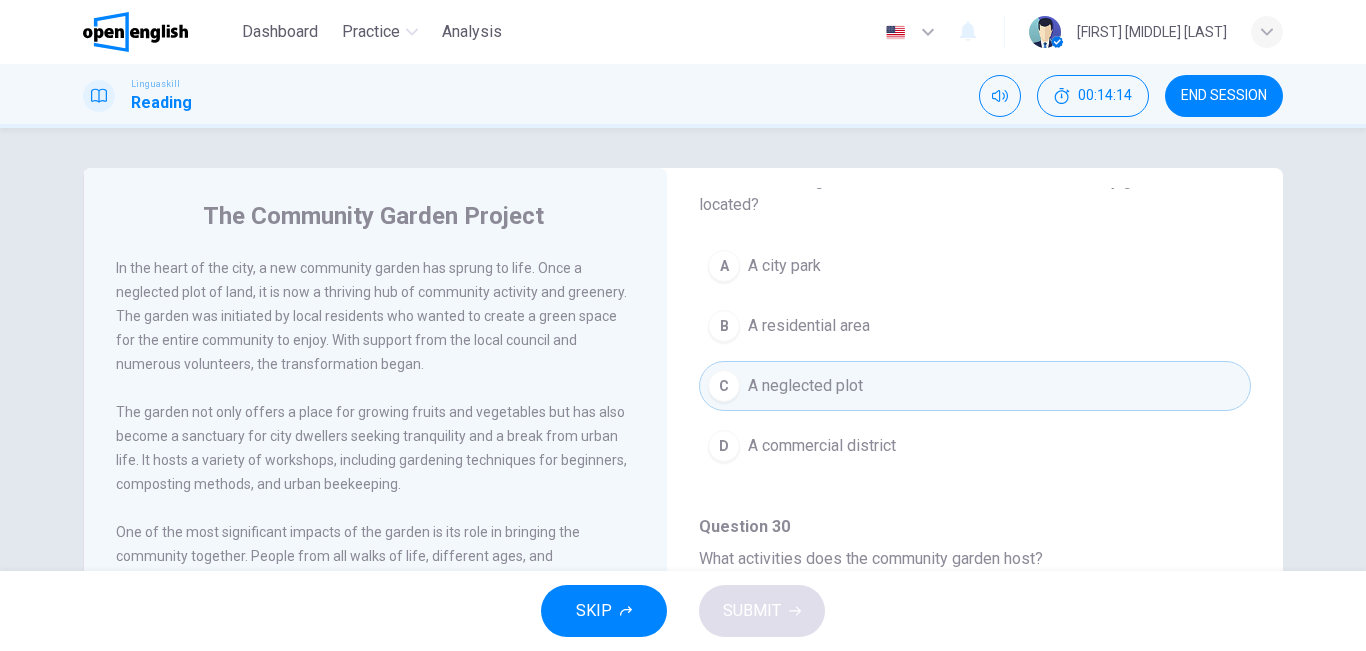 scroll, scrollTop: 203, scrollLeft: 0, axis: vertical 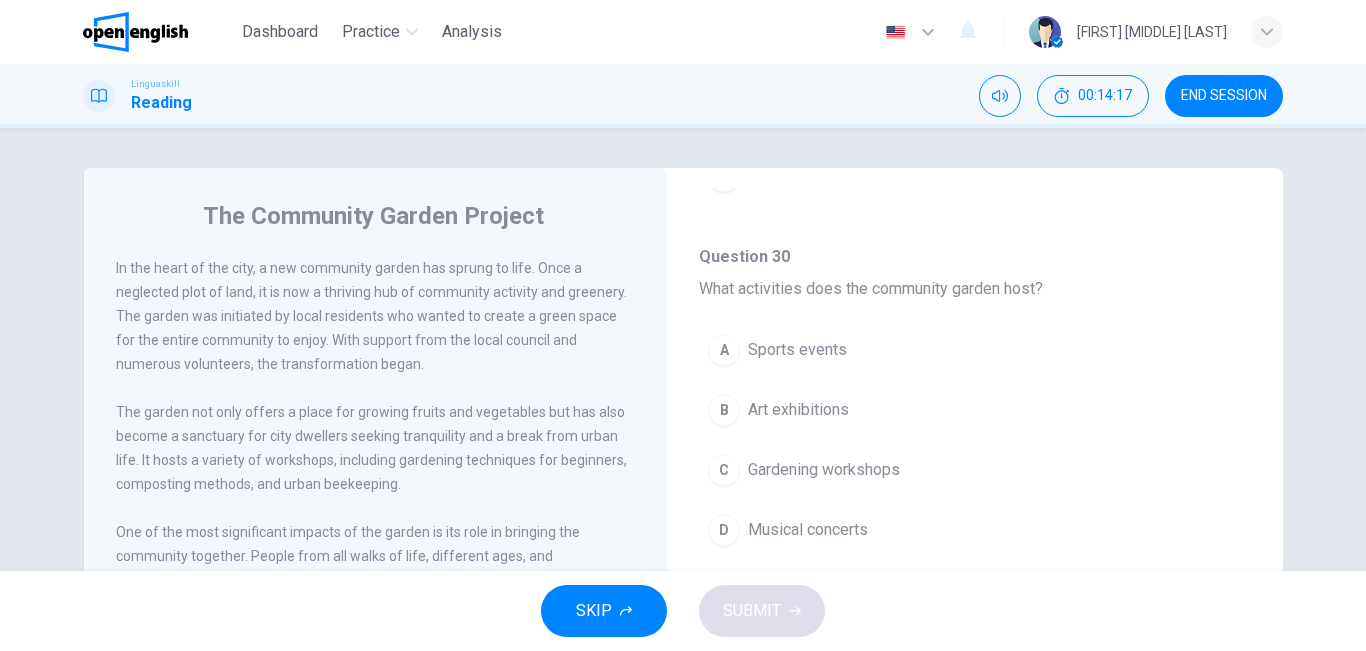 click on "Question 29 - 33 For these questions, choose the correct answer. Question   29 What was the original state of the land where the community garden is now located? A A city park B A residential area C A neglected plot D A commercial district Question   30 What activities does the community garden host? A Sports events B Art exhibitions C Gardening workshops D  Musical concerts Question   31 How does the community garden contribute to children's education? A By providing scholarships B By offering hands-on environmental learning C By organizing field trips D By conducting science fairs Question   32 Which of the following is not mentioned as a sustainability practice in the garden? A A. Solar energy use B Rainwater harvesting C Wildlife conservation D Composting Question   33 What impact has the garden had on the wider city? A Increased property values B Inspired similar projects C Reduced city traffic D Enhanced tourism" at bounding box center (975, 704) 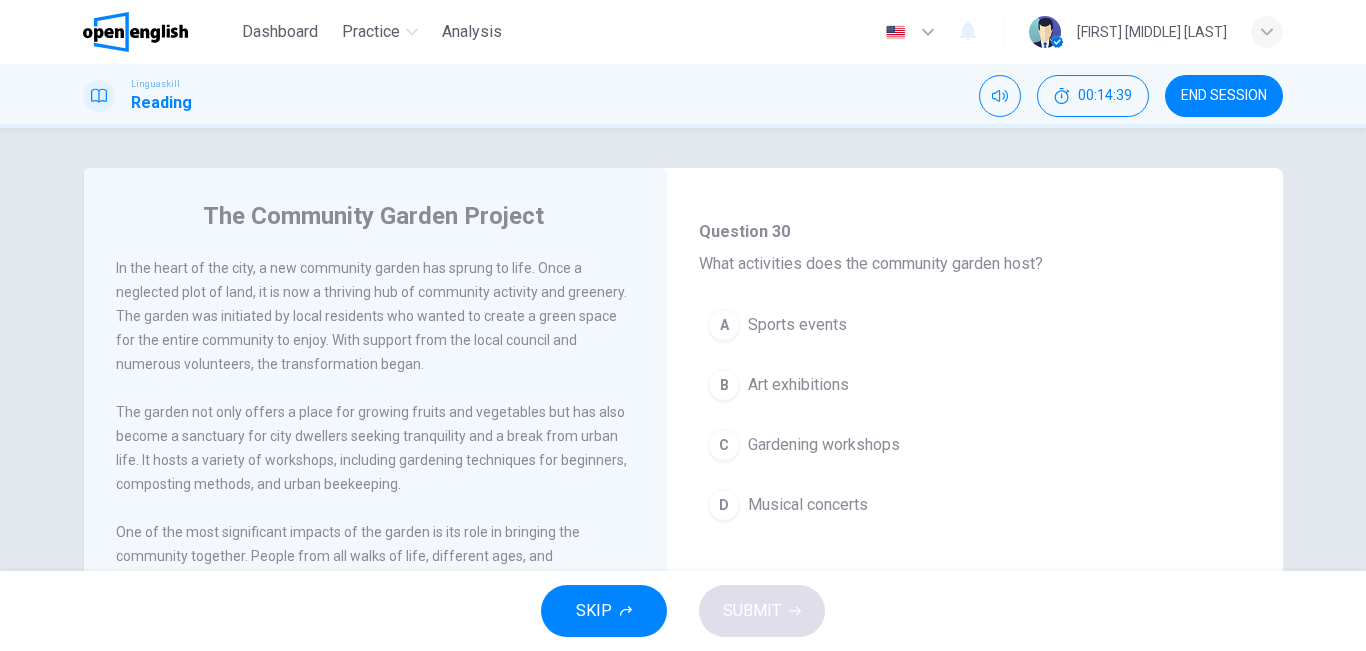 scroll, scrollTop: 492, scrollLeft: 0, axis: vertical 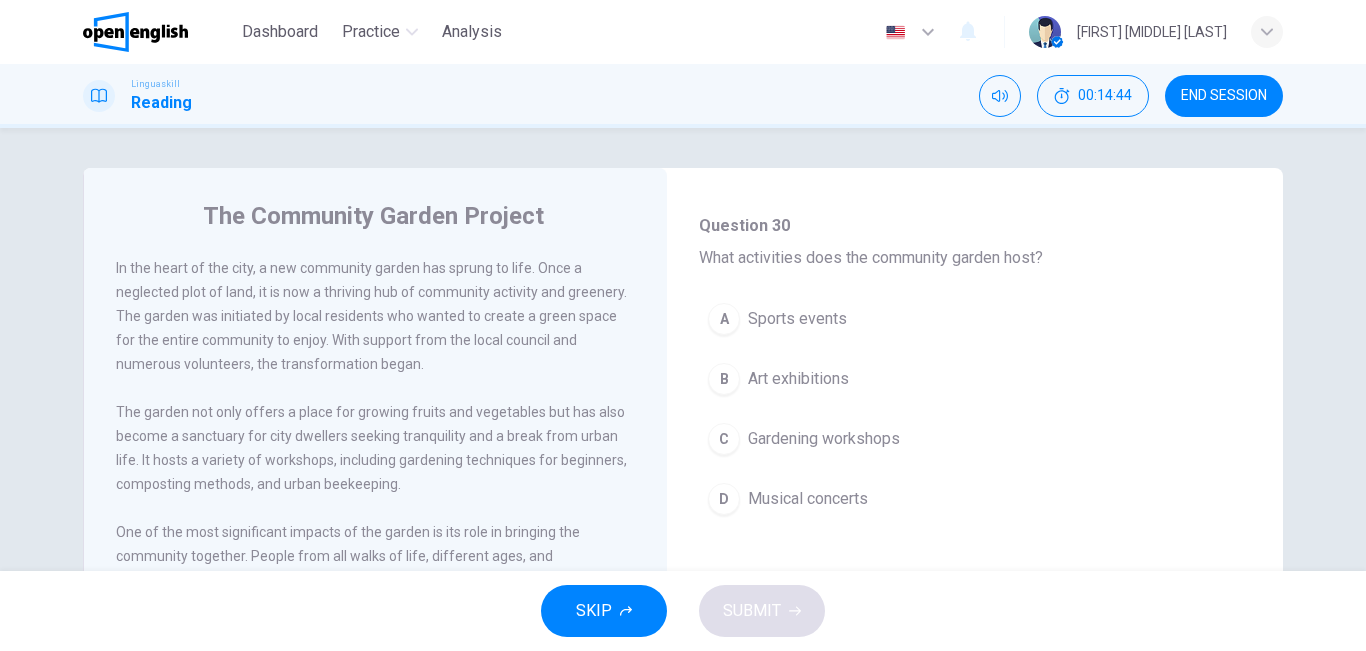click on "In the heart of the city, a new community garden has sprung to life. Once a neglected plot of land, it is now a thriving hub of community activity and greenery. The garden was initiated by local residents who wanted to create a green space for the entire community to enjoy. With support from the local council and numerous volunteers, the transformation began." at bounding box center (371, 316) 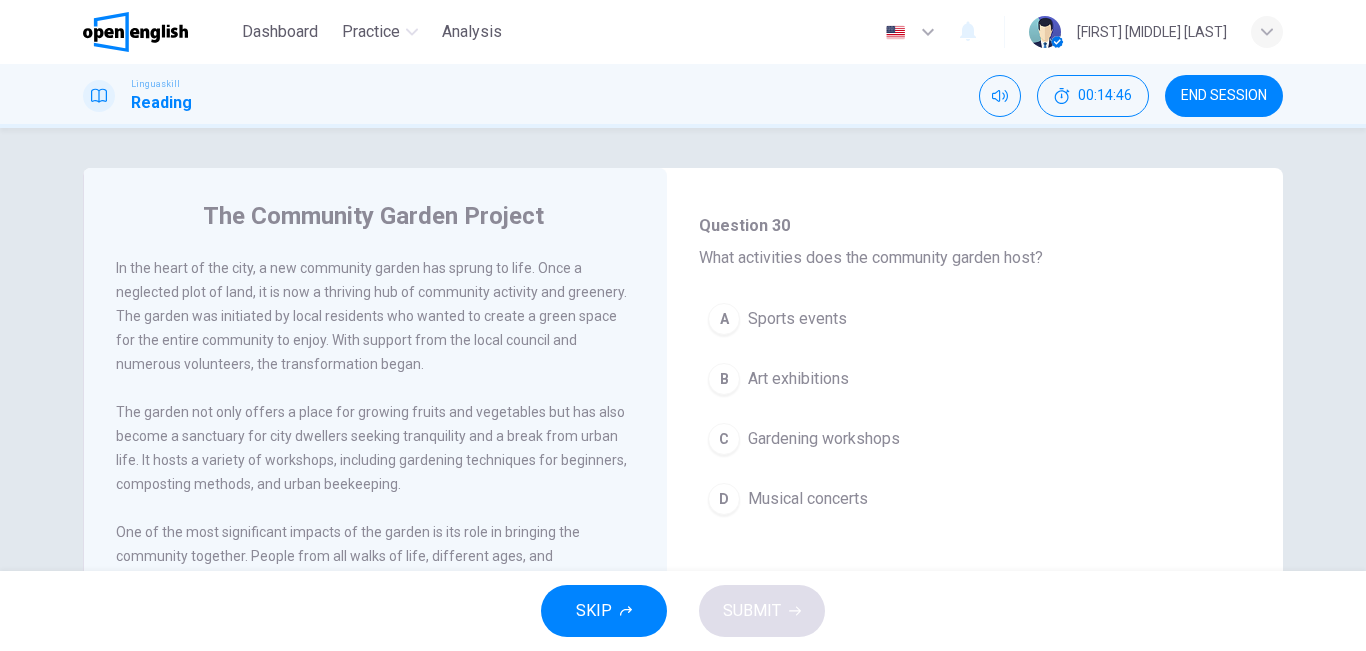 drag, startPoint x: 547, startPoint y: 474, endPoint x: 530, endPoint y: 424, distance: 52.810986 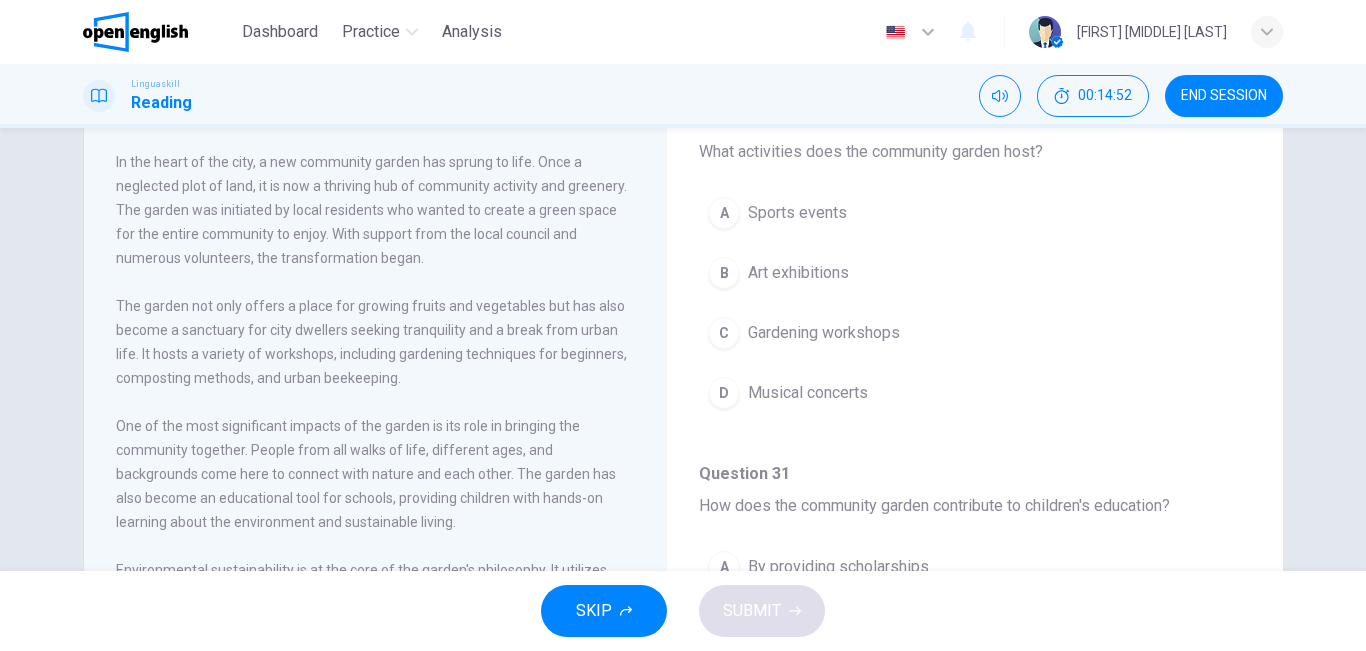 scroll, scrollTop: 104, scrollLeft: 0, axis: vertical 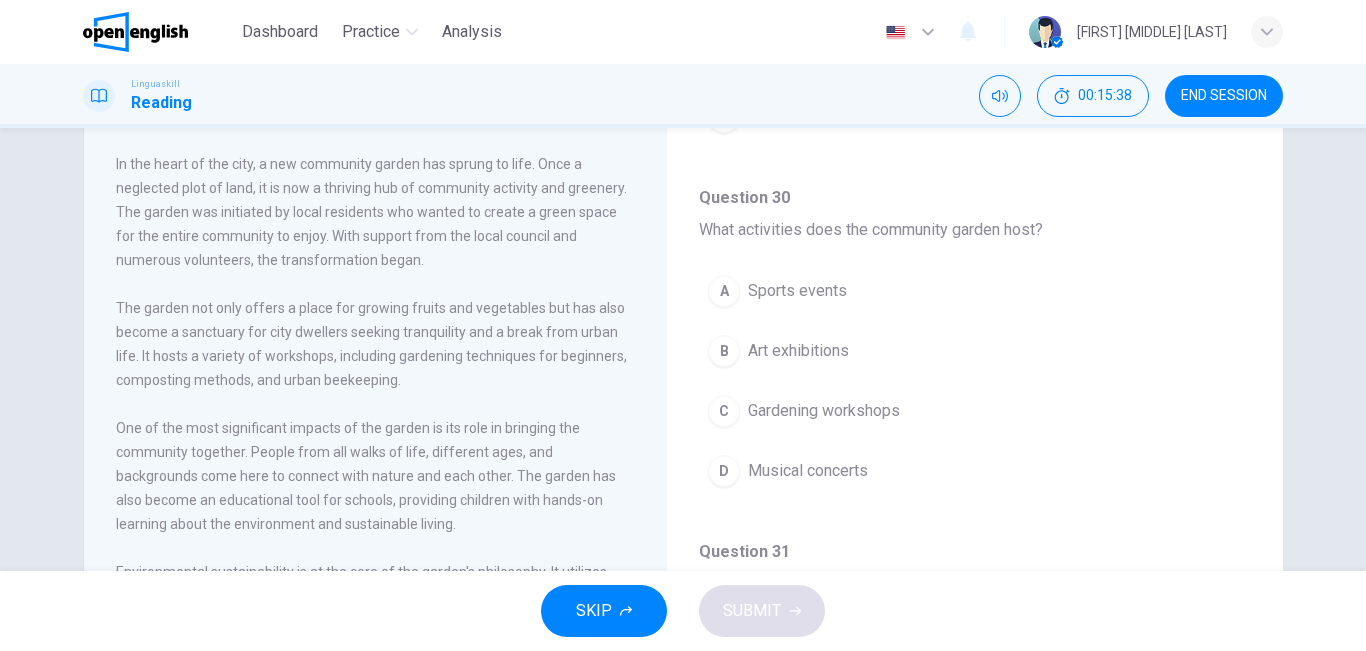 click on "A Sports events B Art exhibitions C Gardening workshops D  Musical concerts" at bounding box center (975, 391) 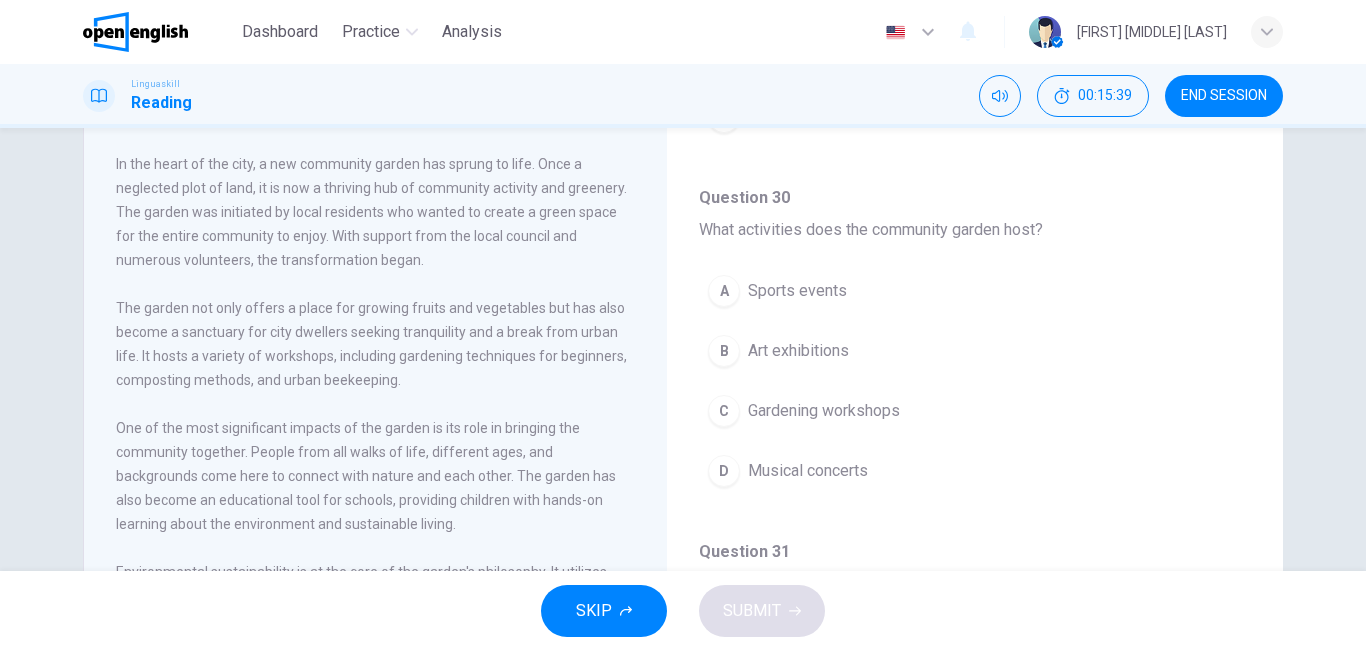 drag, startPoint x: 1234, startPoint y: 274, endPoint x: 1233, endPoint y: 310, distance: 36.013885 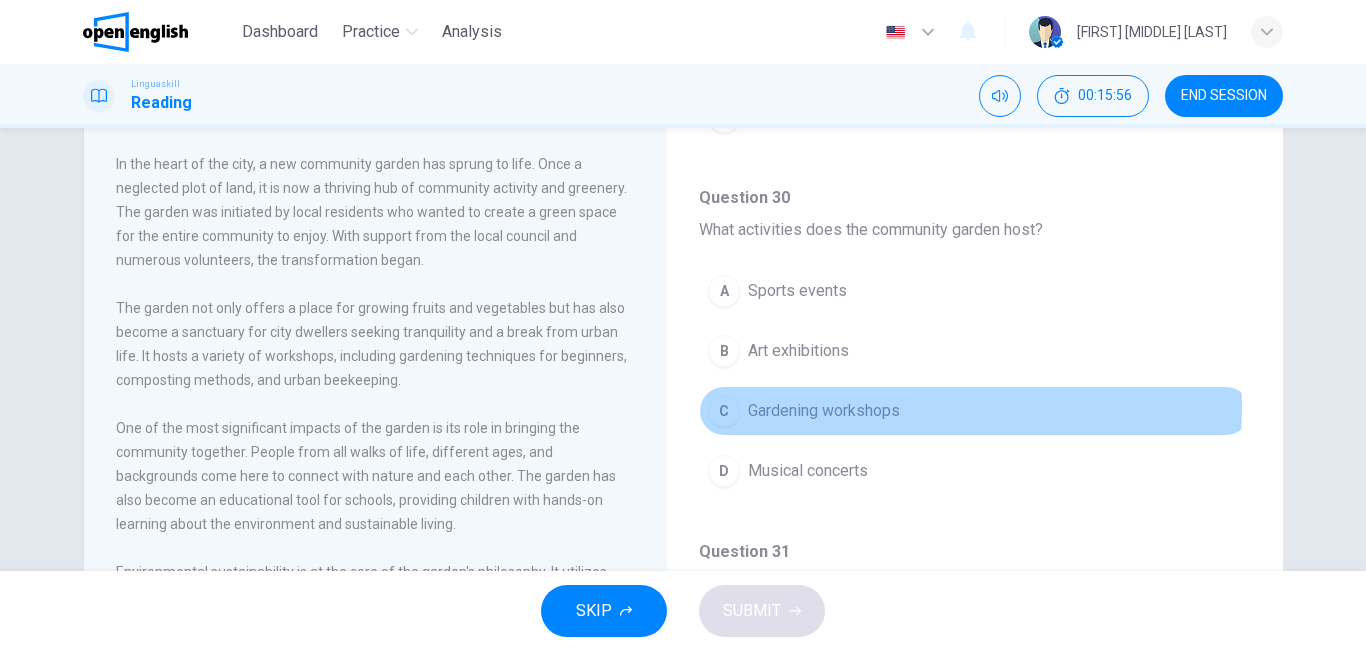 click on "Gardening workshops" at bounding box center [824, 411] 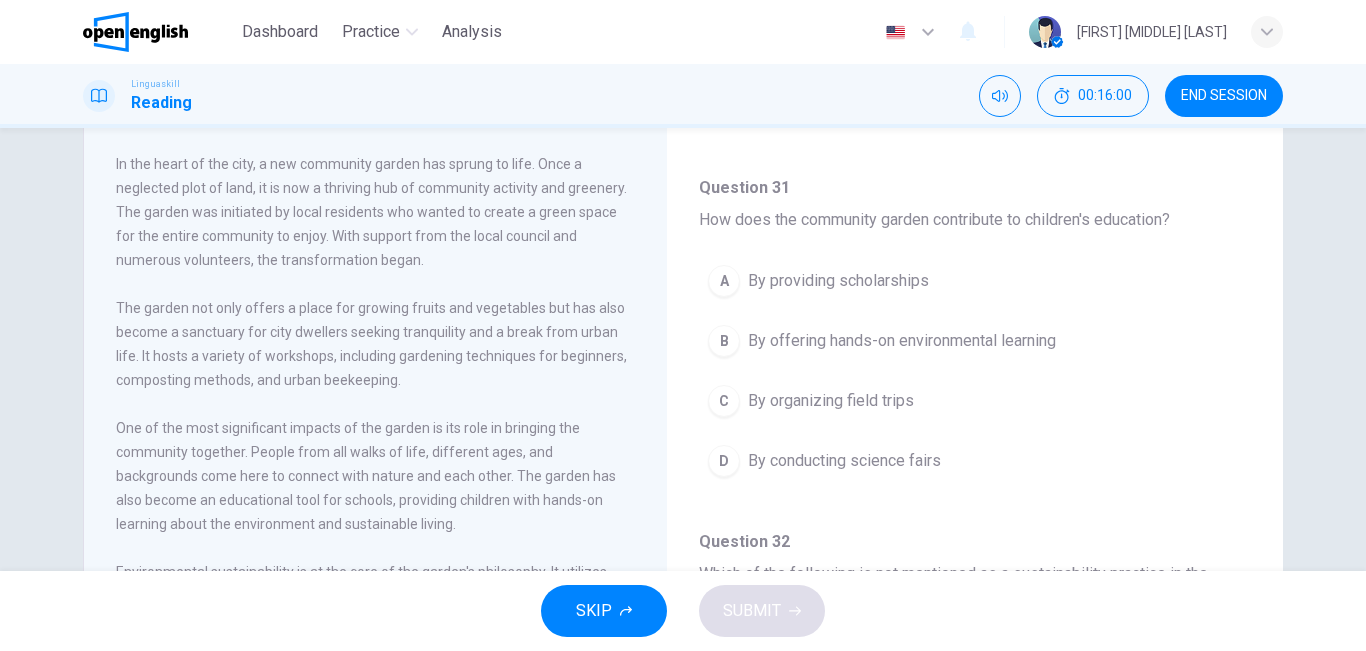 scroll, scrollTop: 783, scrollLeft: 0, axis: vertical 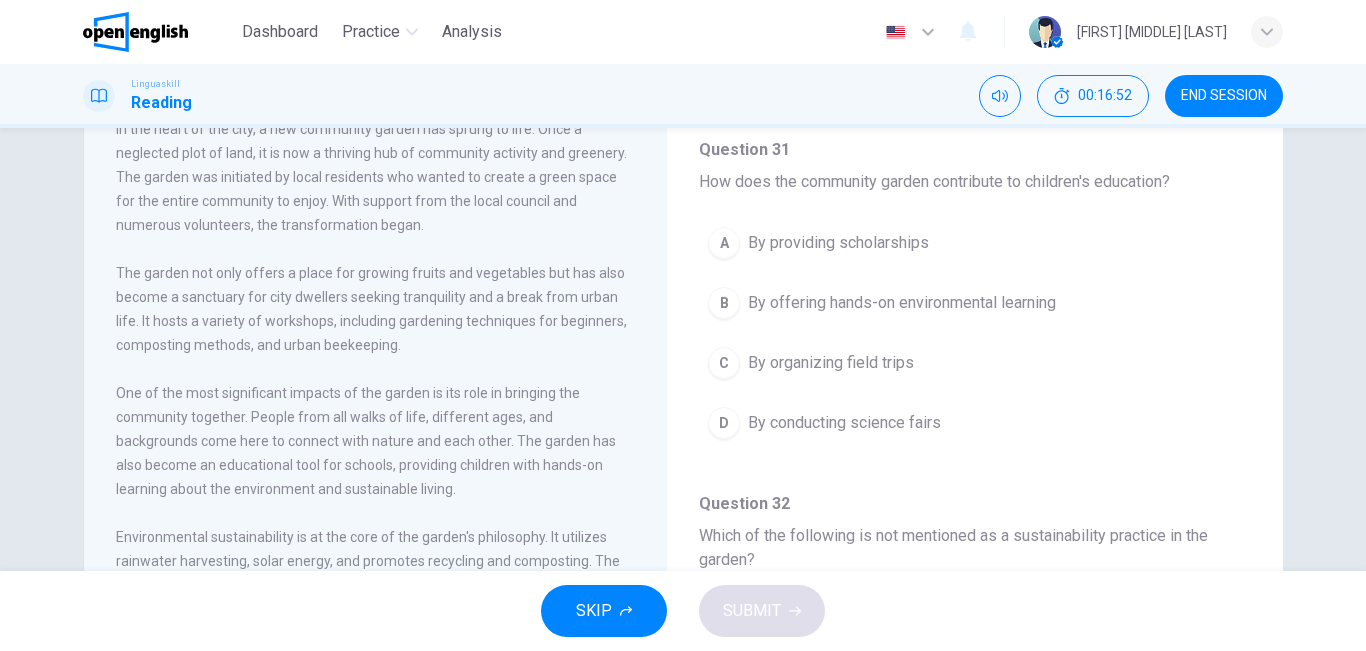 click on "By offering hands-on environmental learning" at bounding box center (902, 303) 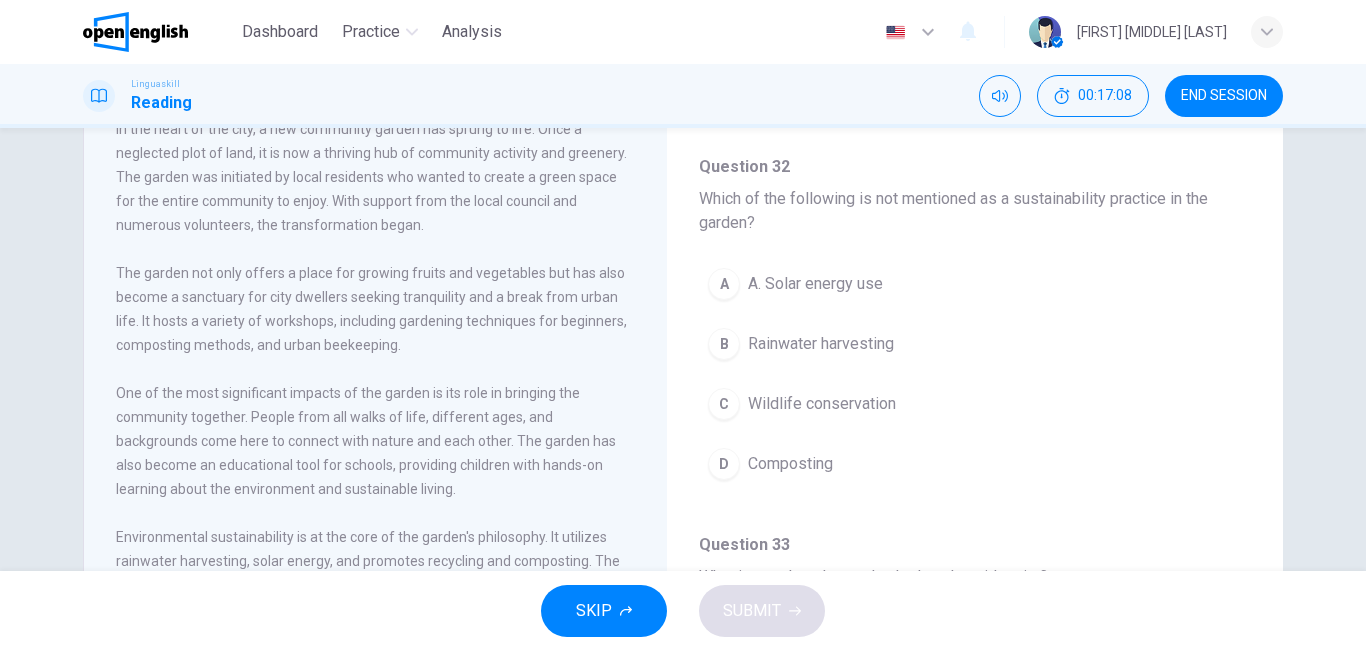 scroll, scrollTop: 1120, scrollLeft: 0, axis: vertical 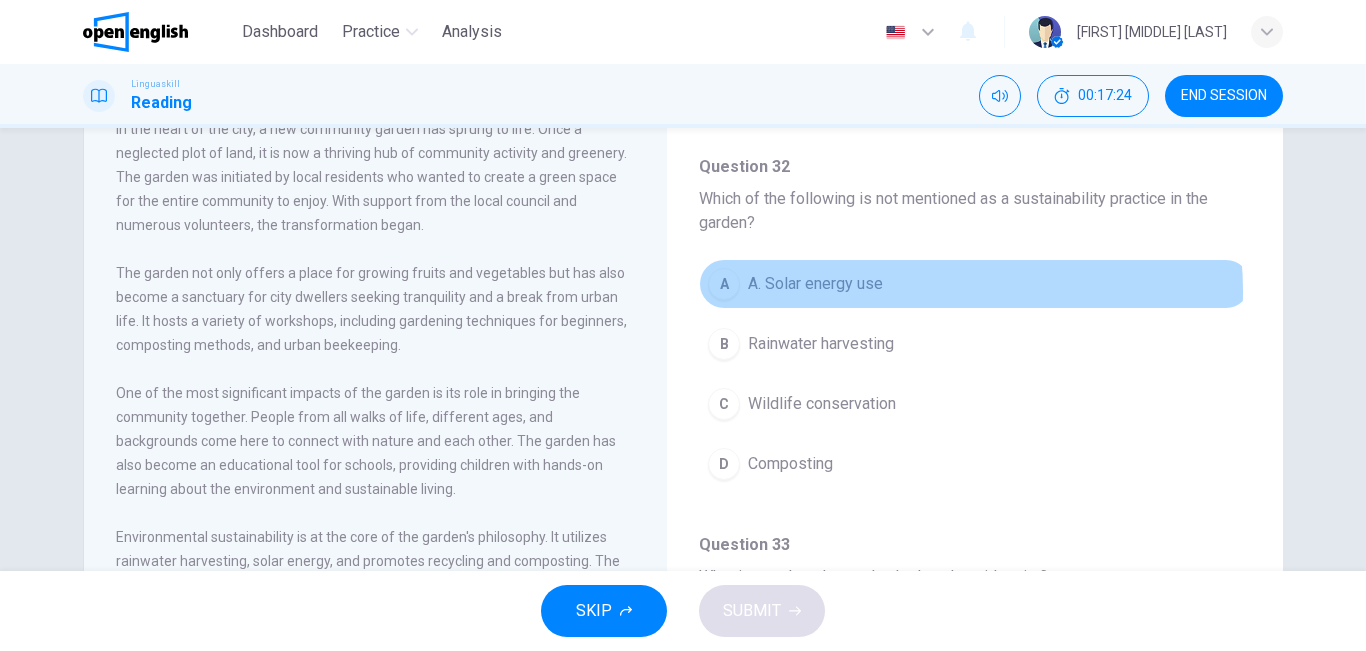 click on "A A. Solar energy use" at bounding box center (975, 284) 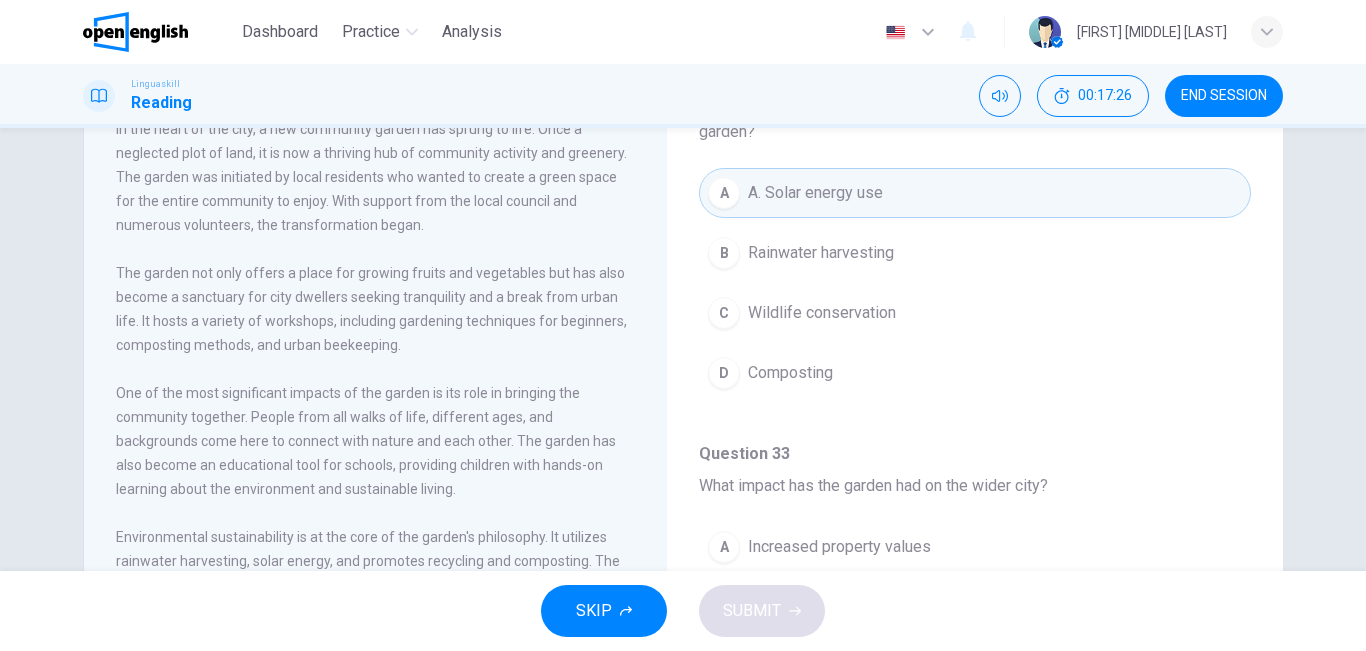 scroll, scrollTop: 1299, scrollLeft: 0, axis: vertical 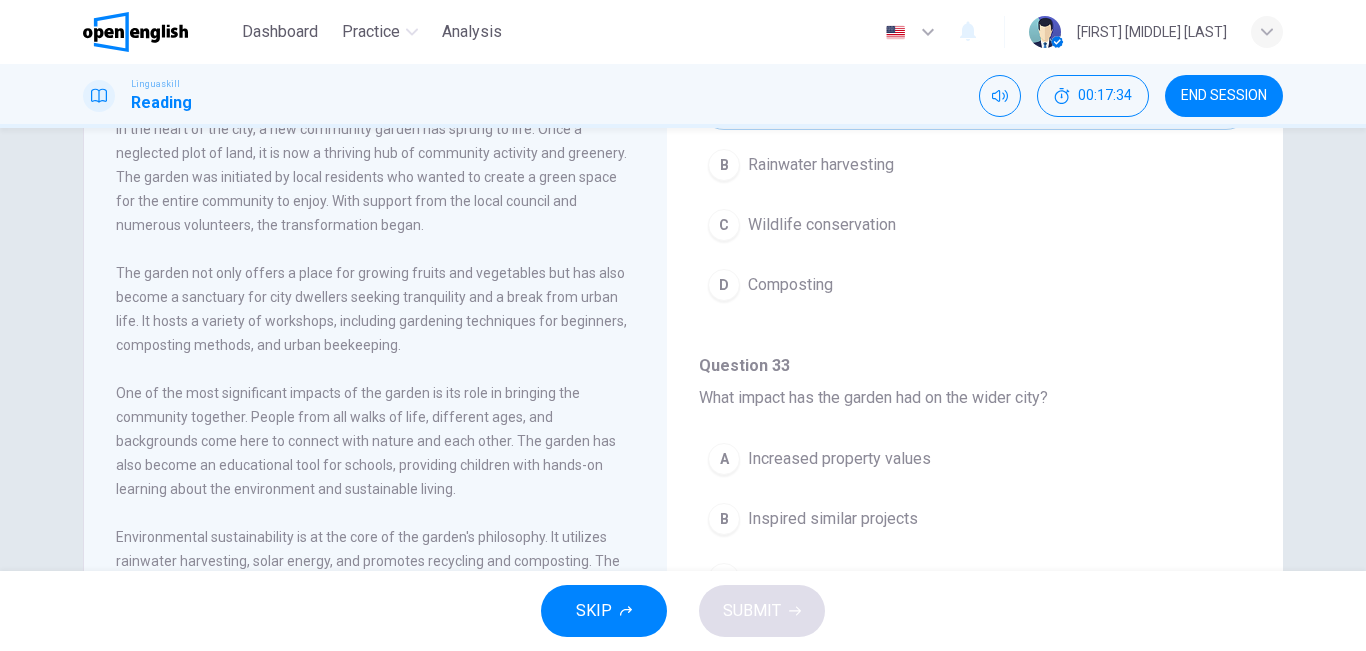 click on "B Inspired similar projects" at bounding box center [975, 519] 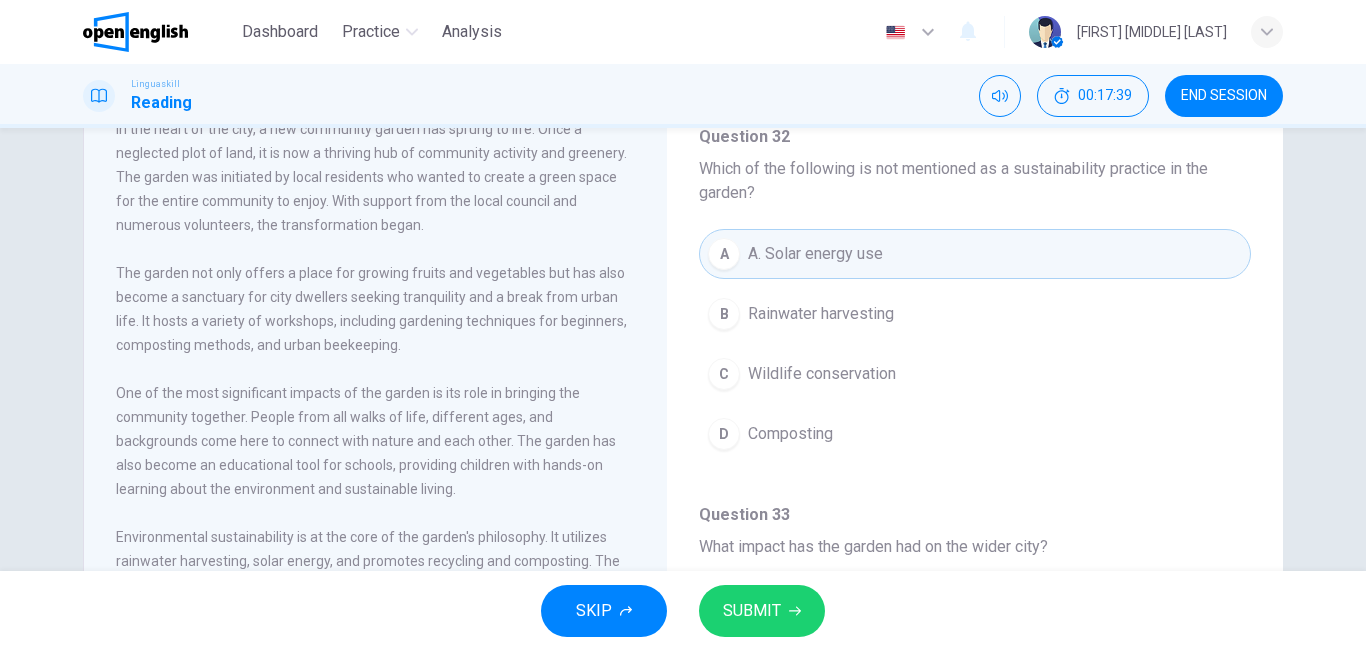 scroll, scrollTop: 1105, scrollLeft: 0, axis: vertical 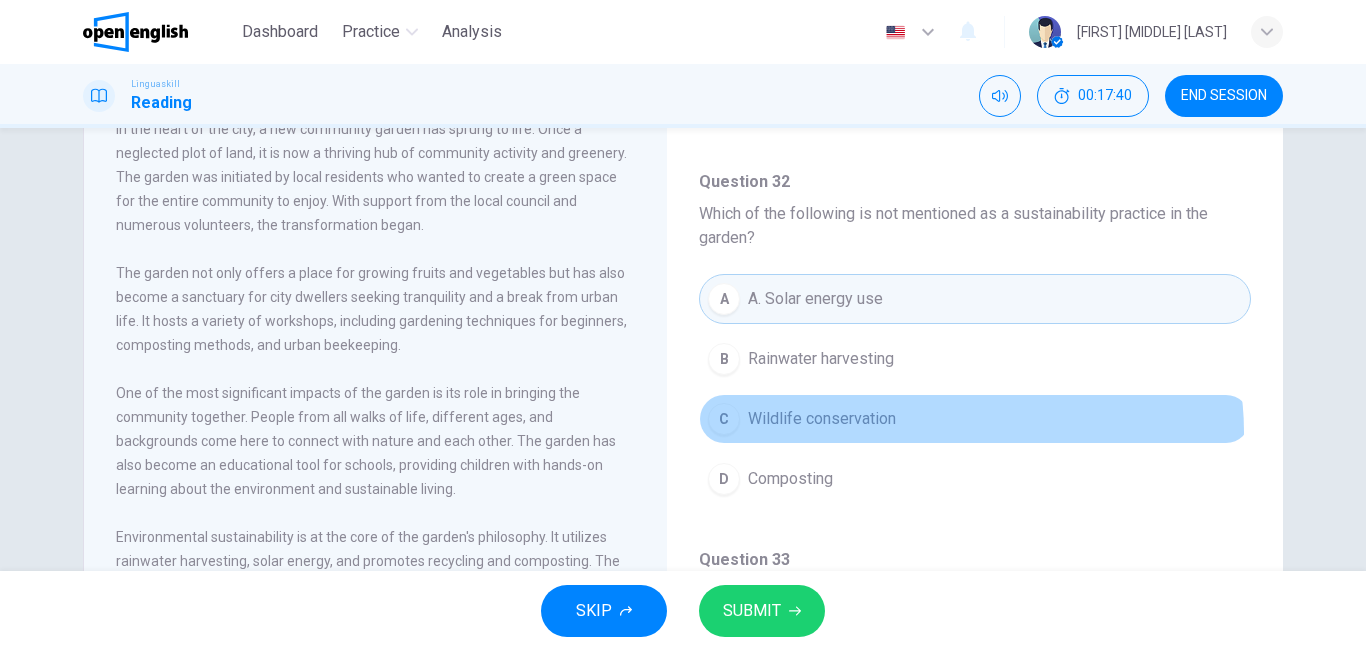 click on "C Wildlife conservation" at bounding box center [975, 419] 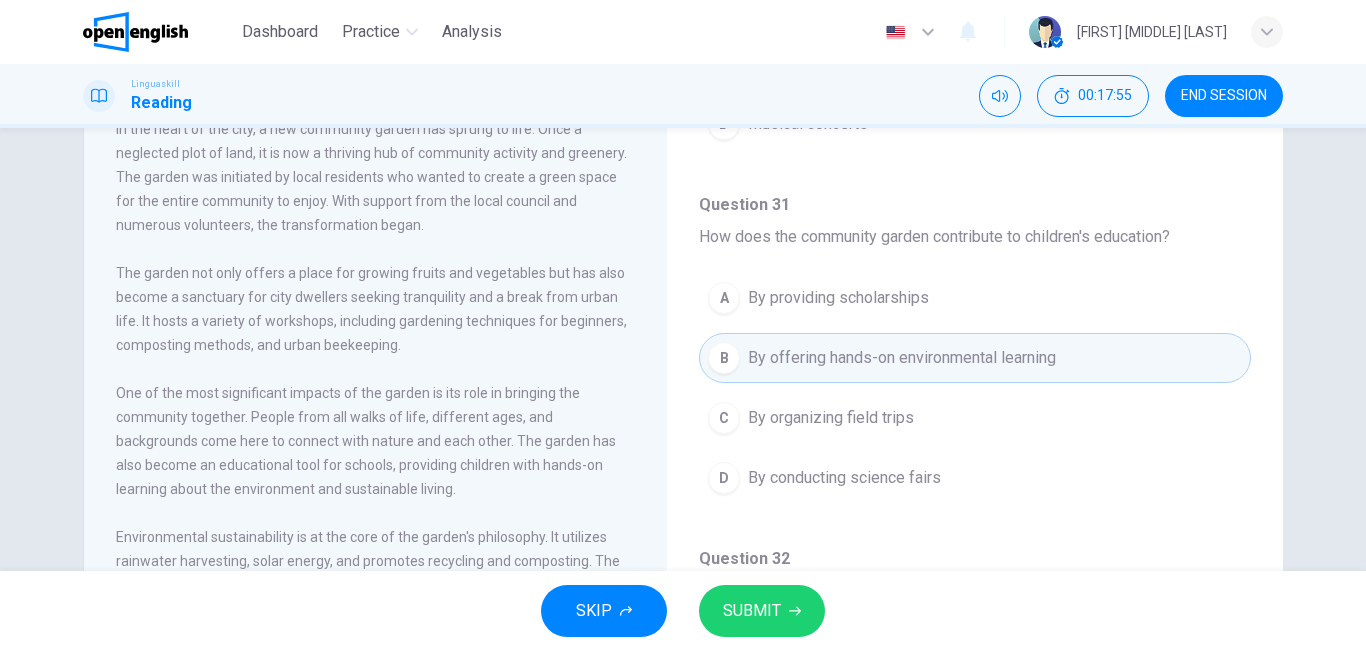 scroll, scrollTop: 725, scrollLeft: 0, axis: vertical 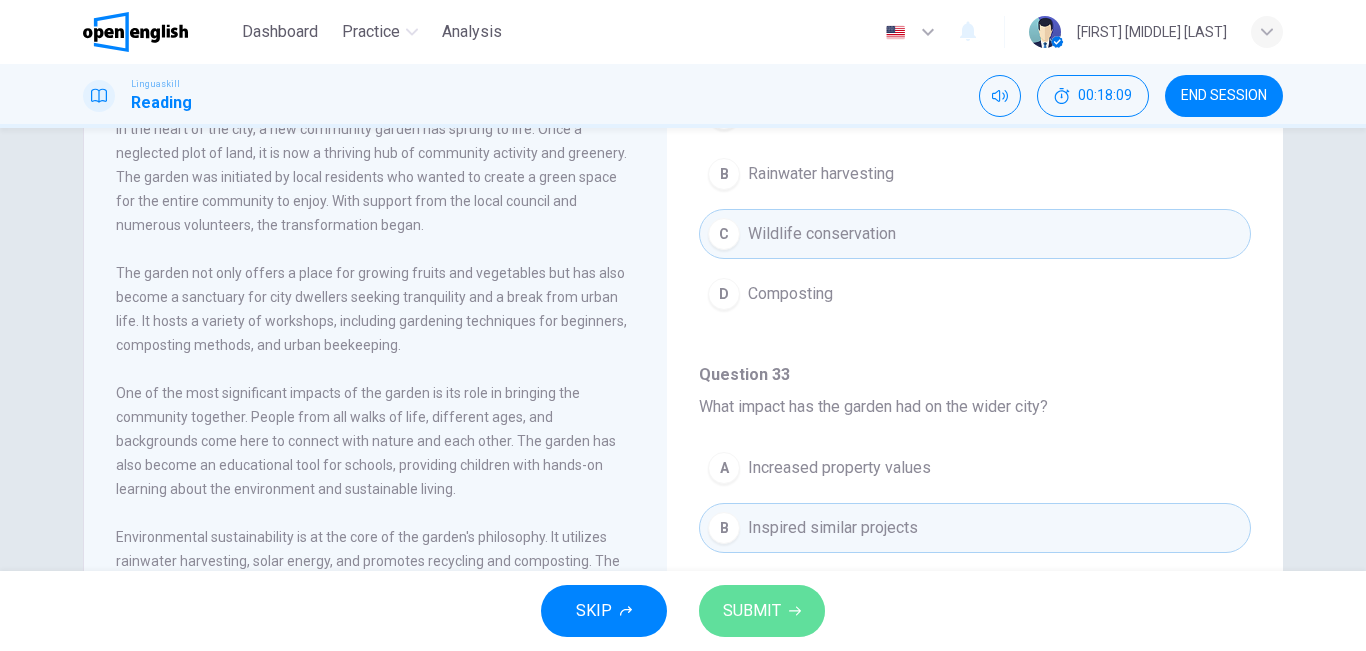 click on "SUBMIT" at bounding box center (752, 611) 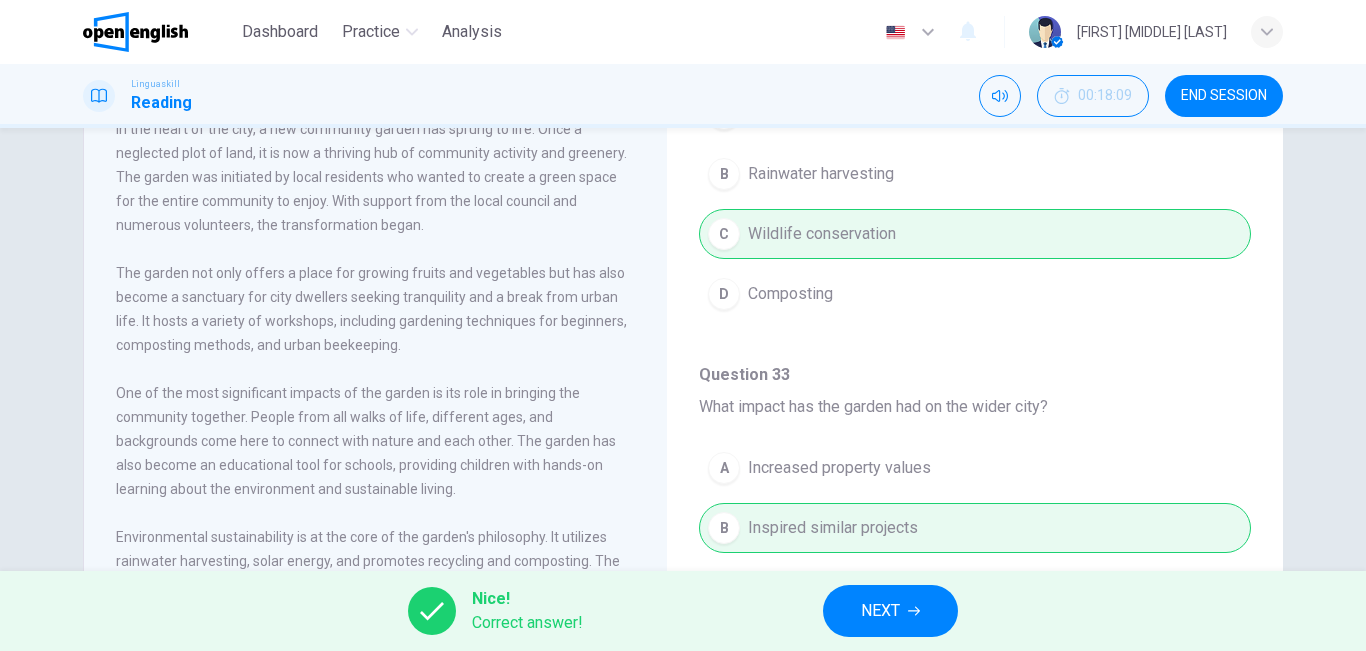 click on "NEXT" at bounding box center [890, 611] 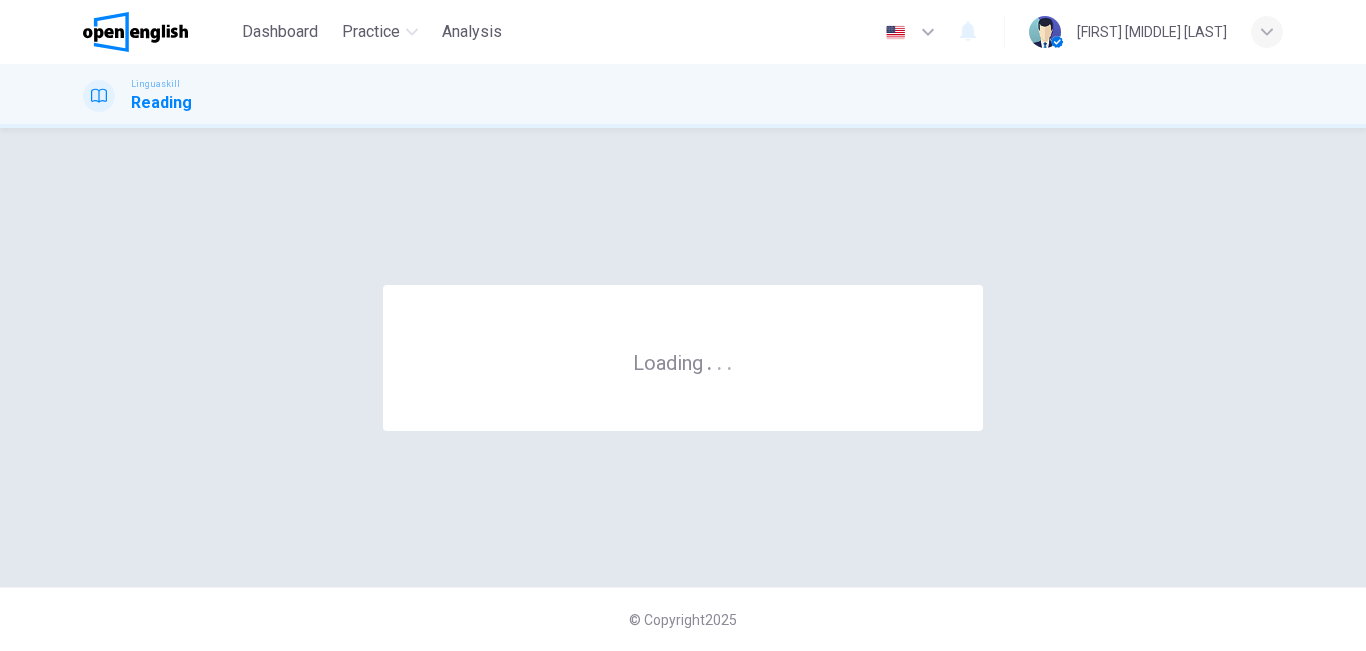 scroll, scrollTop: 0, scrollLeft: 0, axis: both 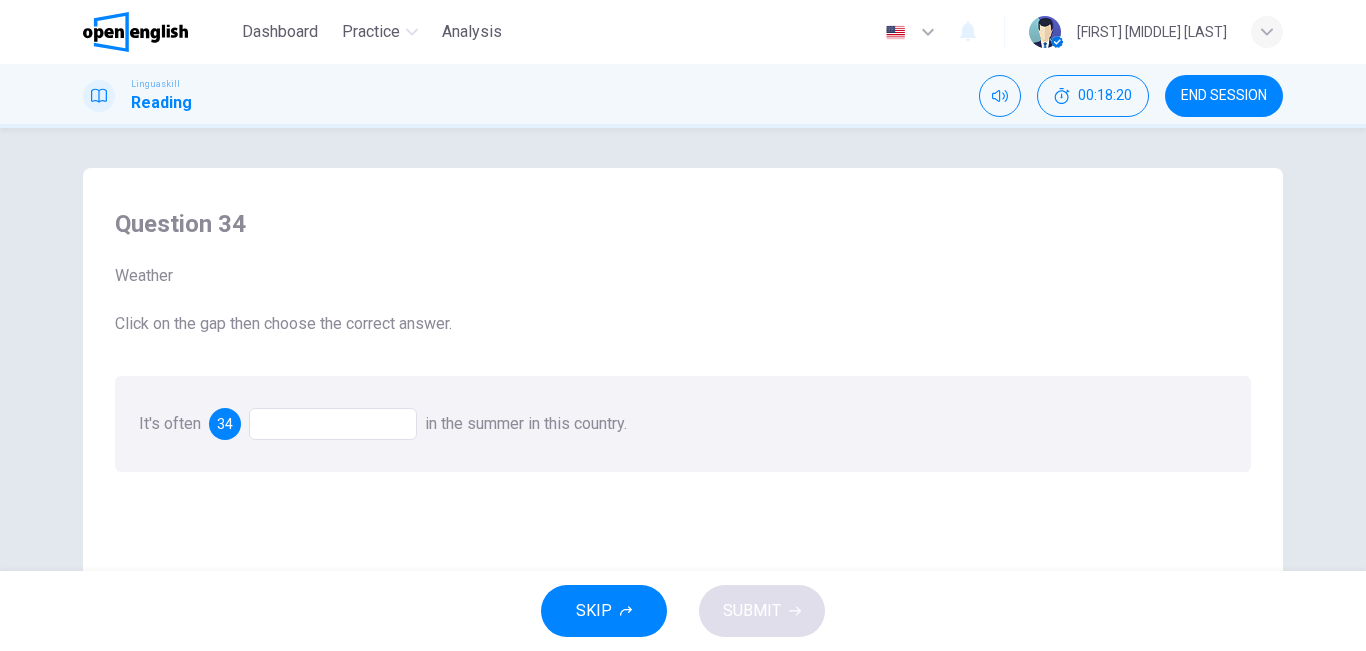 click at bounding box center (333, 424) 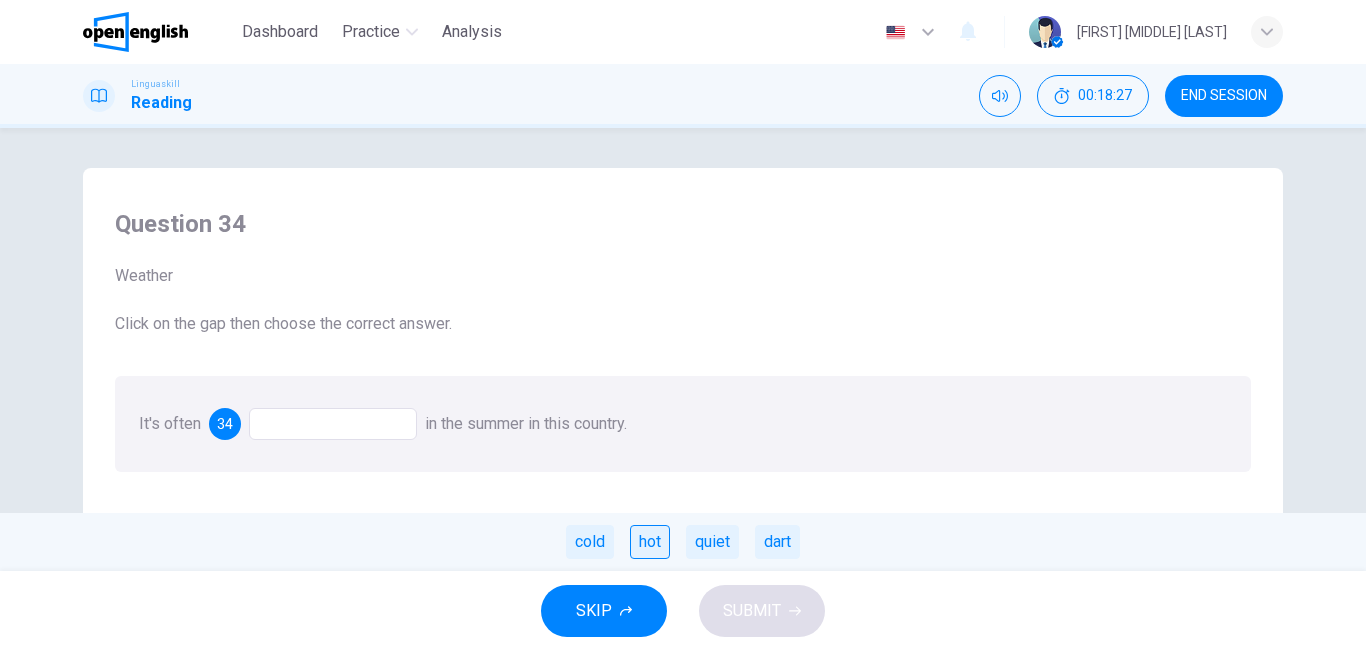 click on "hot" at bounding box center (650, 542) 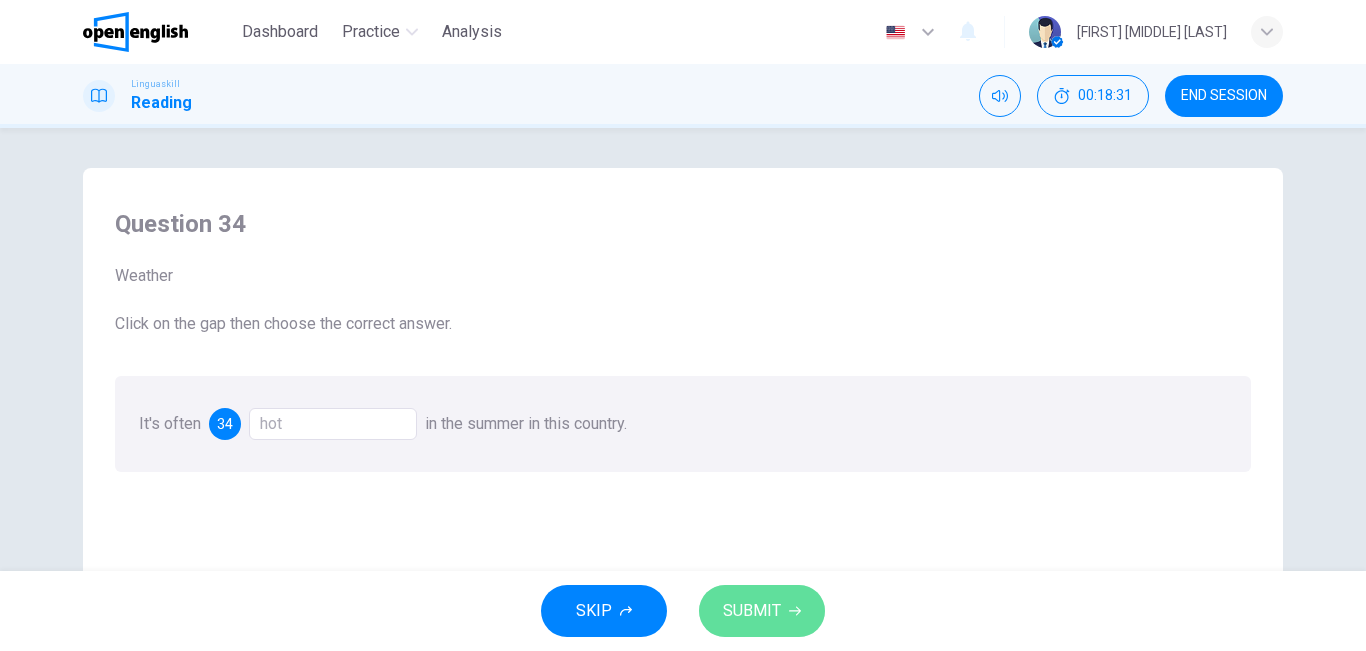 click on "SUBMIT" at bounding box center (752, 611) 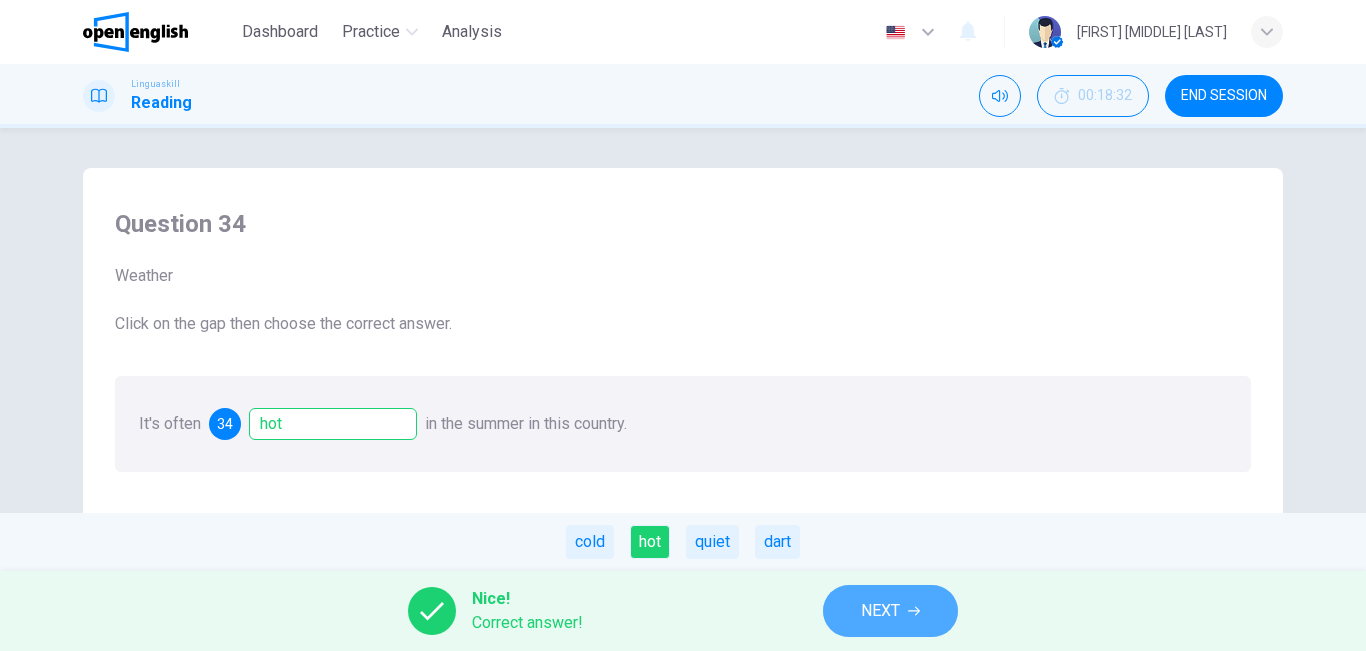 click on "NEXT" at bounding box center [880, 611] 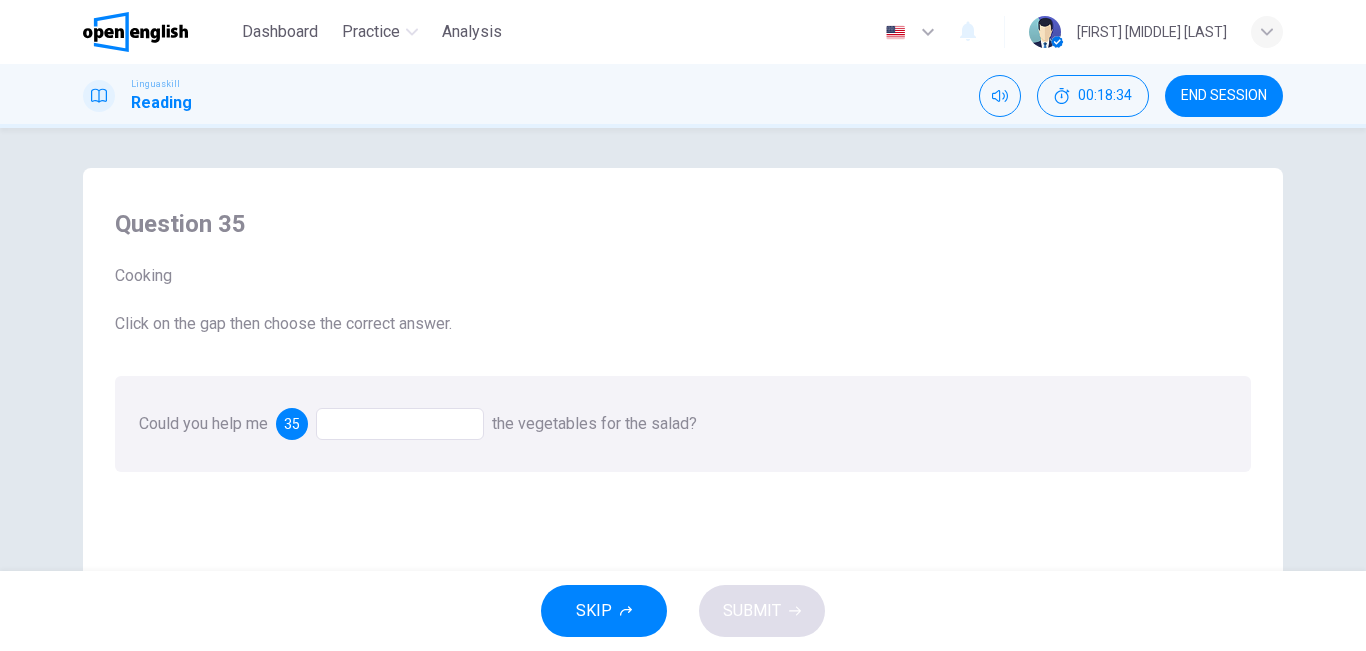 click at bounding box center [400, 424] 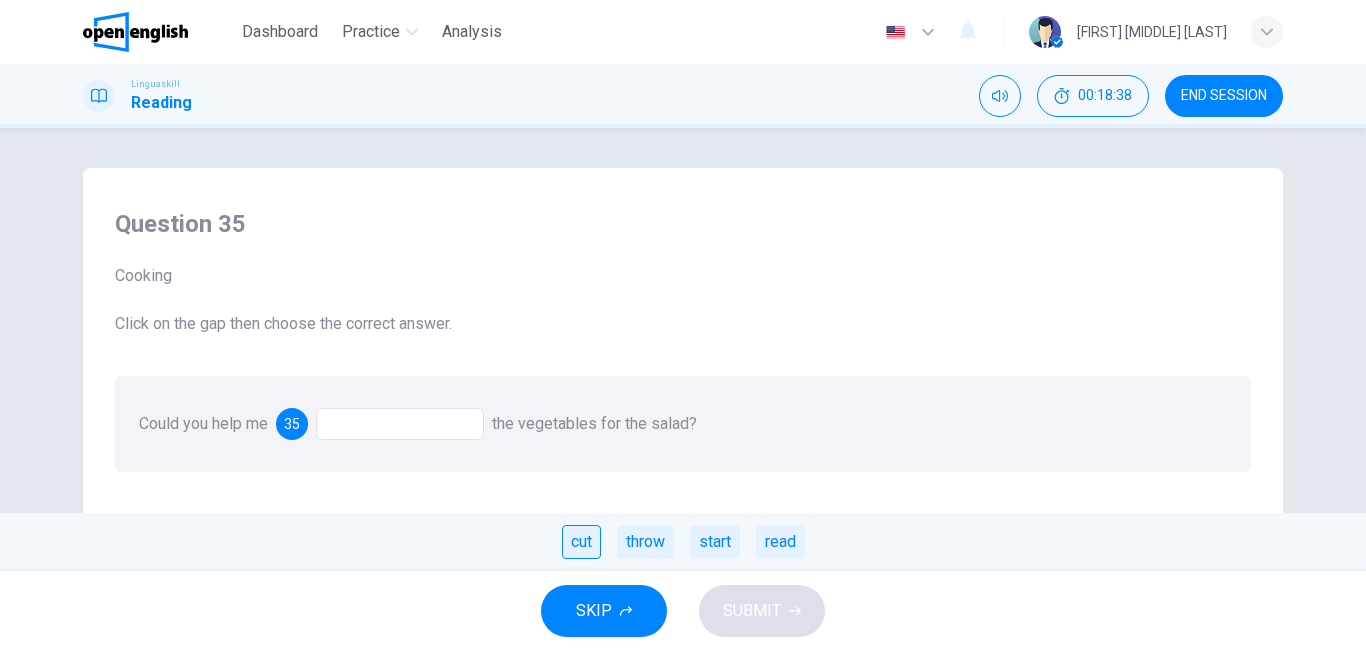 click on "cut" at bounding box center [581, 542] 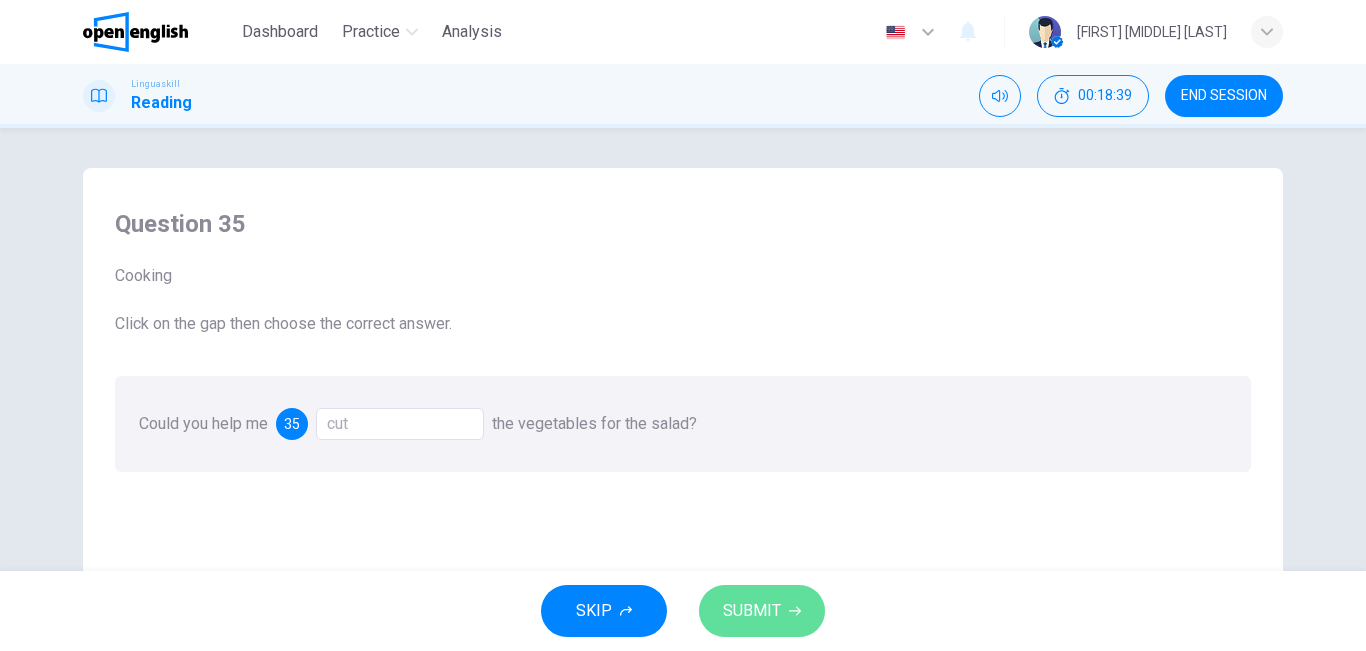 click on "SUBMIT" at bounding box center [762, 611] 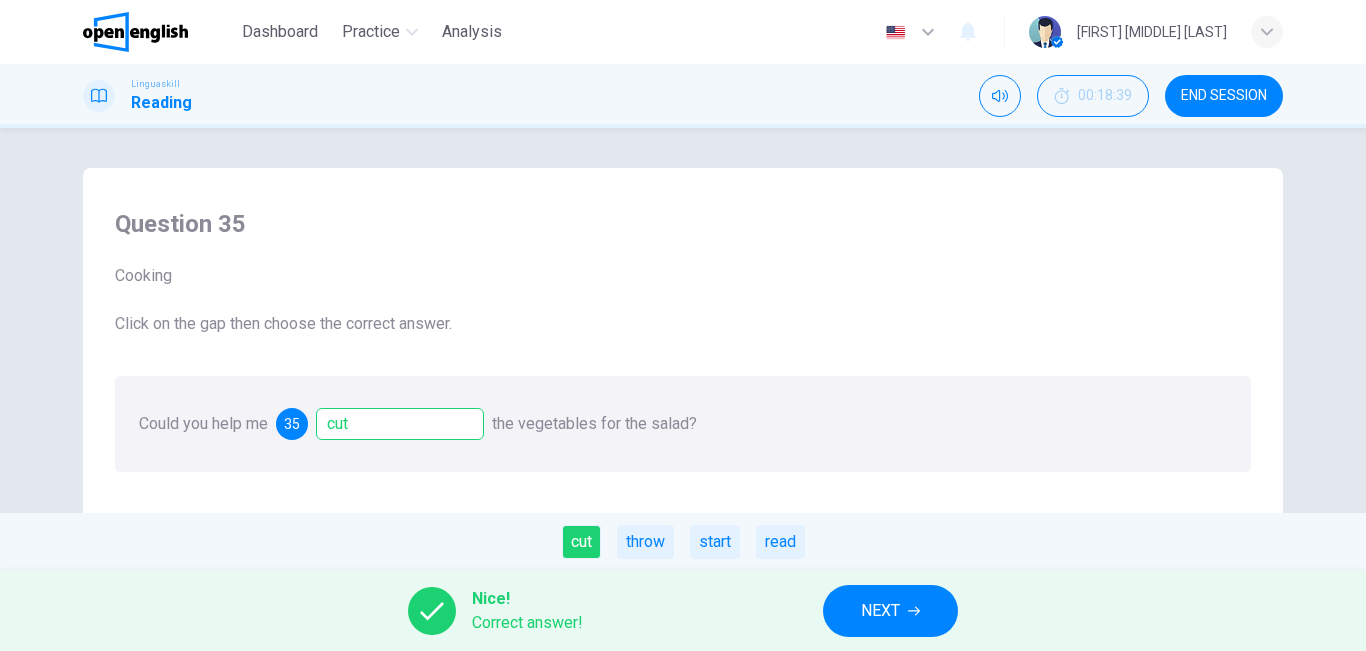 click on "NEXT" at bounding box center (880, 611) 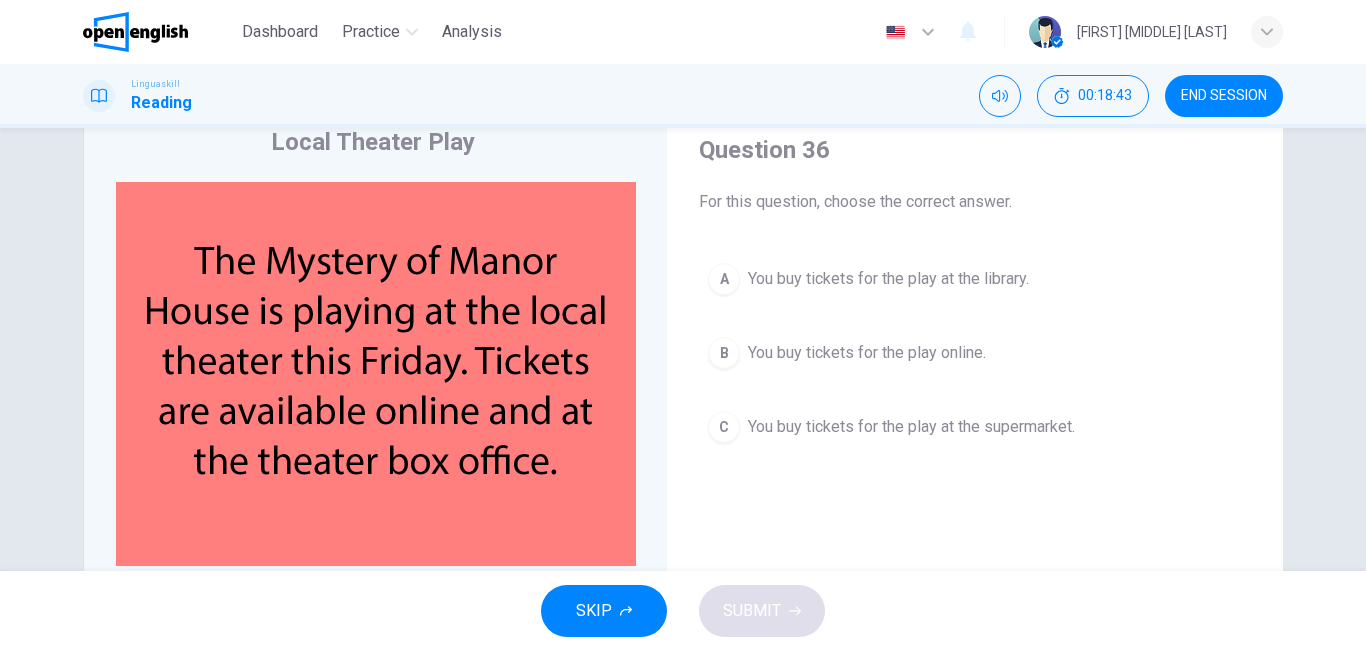 scroll, scrollTop: 56, scrollLeft: 0, axis: vertical 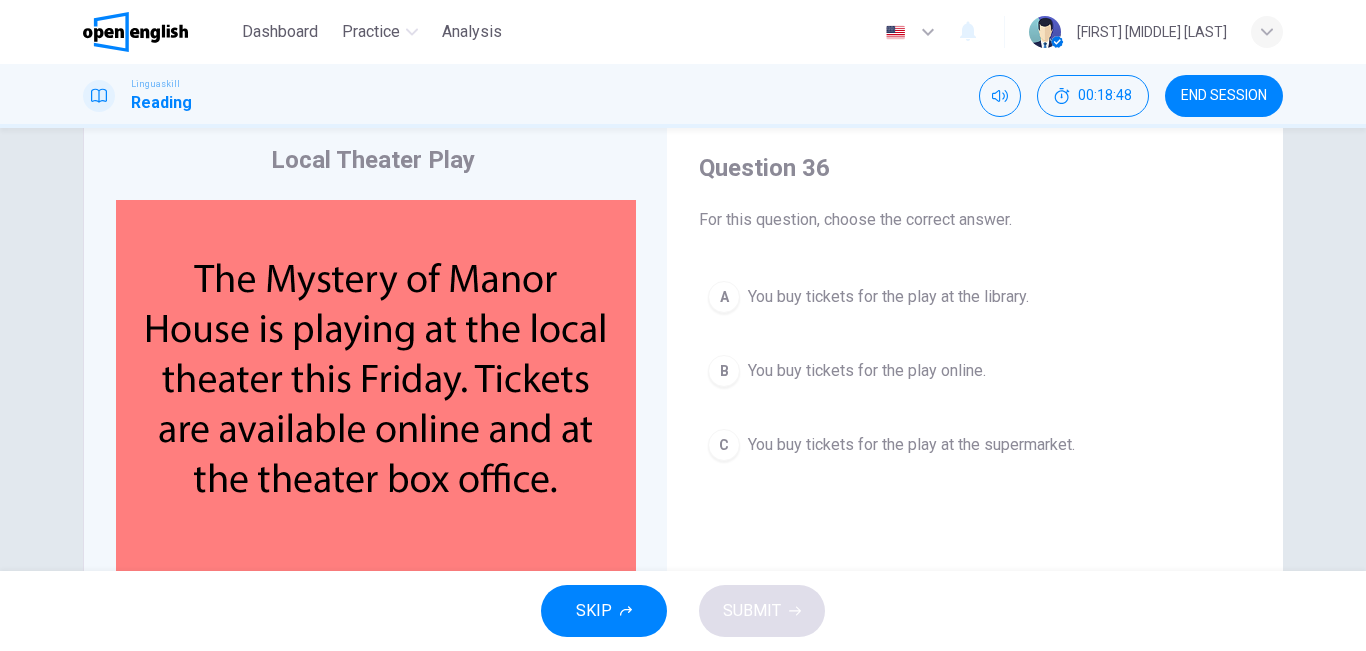 click on "You buy tickets for the play online." at bounding box center [867, 371] 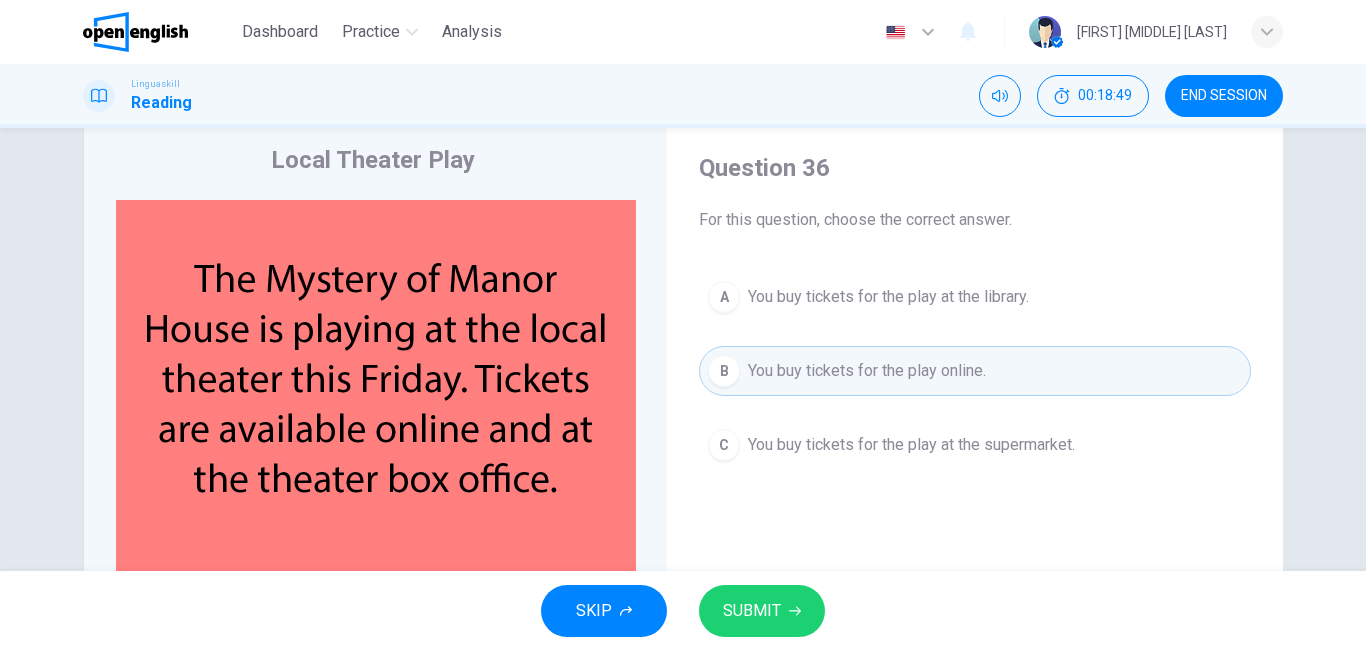 click on "SUBMIT" at bounding box center (752, 611) 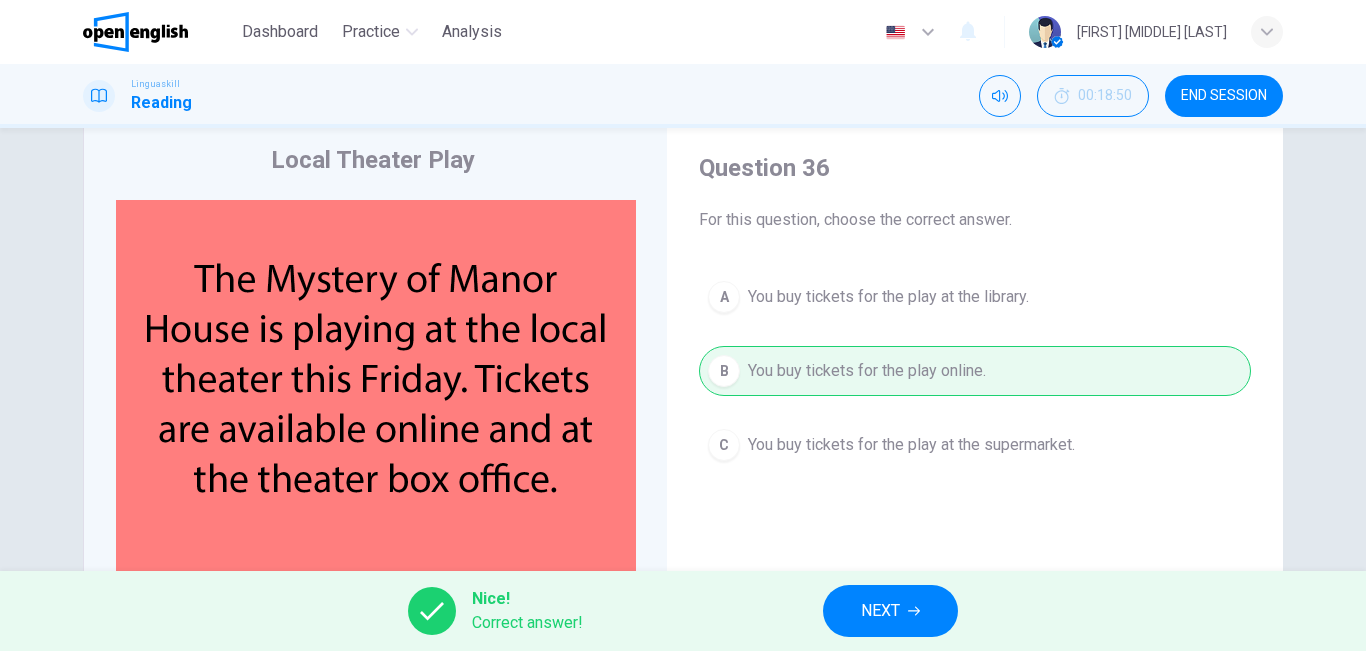 click on "NEXT" at bounding box center [880, 611] 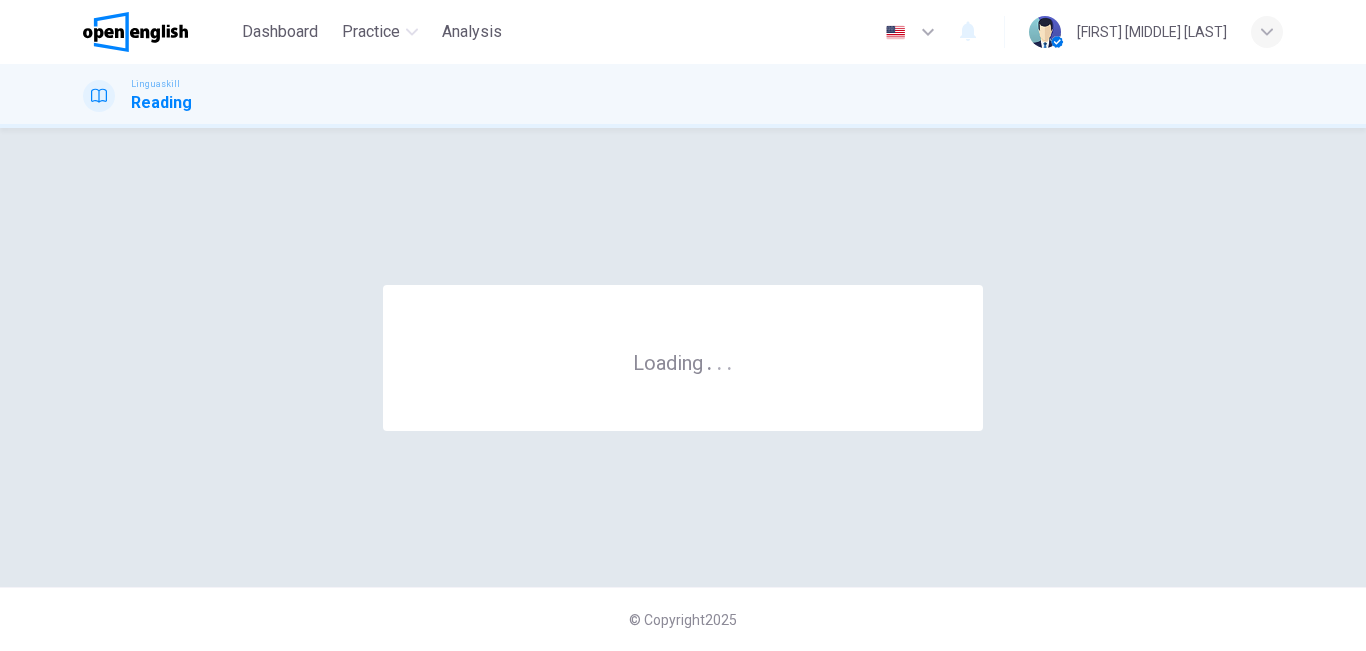 scroll, scrollTop: 0, scrollLeft: 0, axis: both 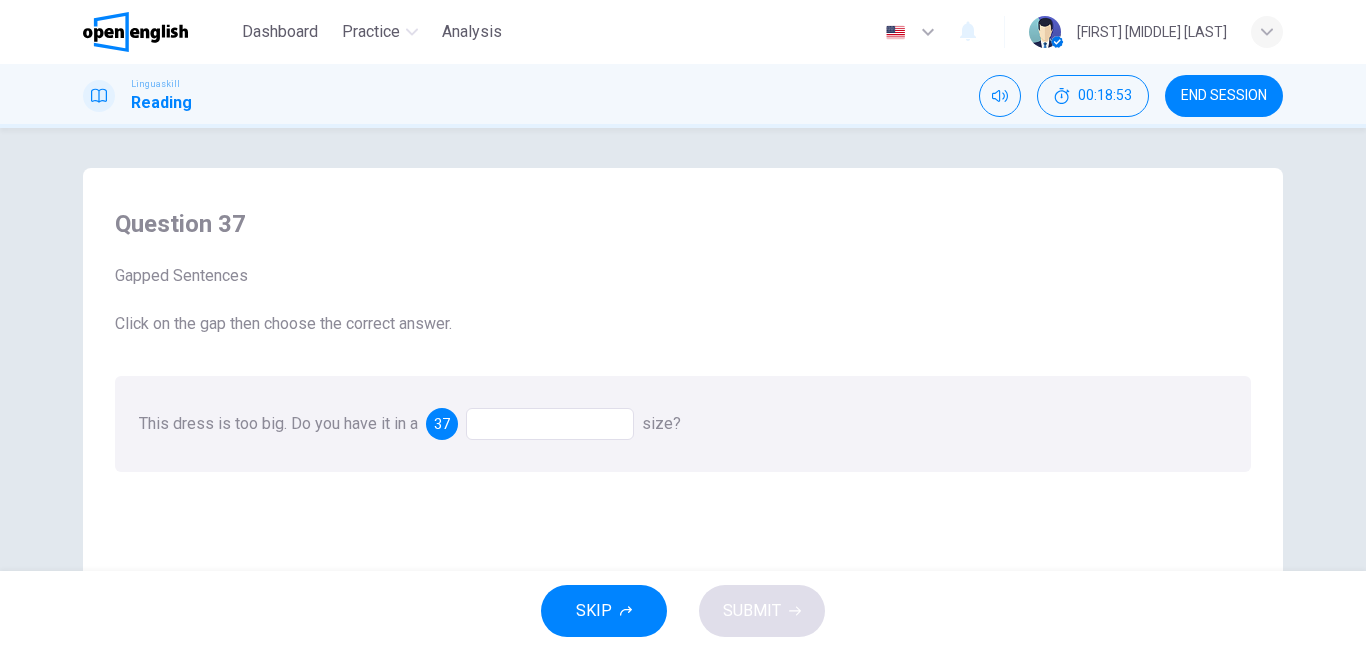 click at bounding box center (550, 424) 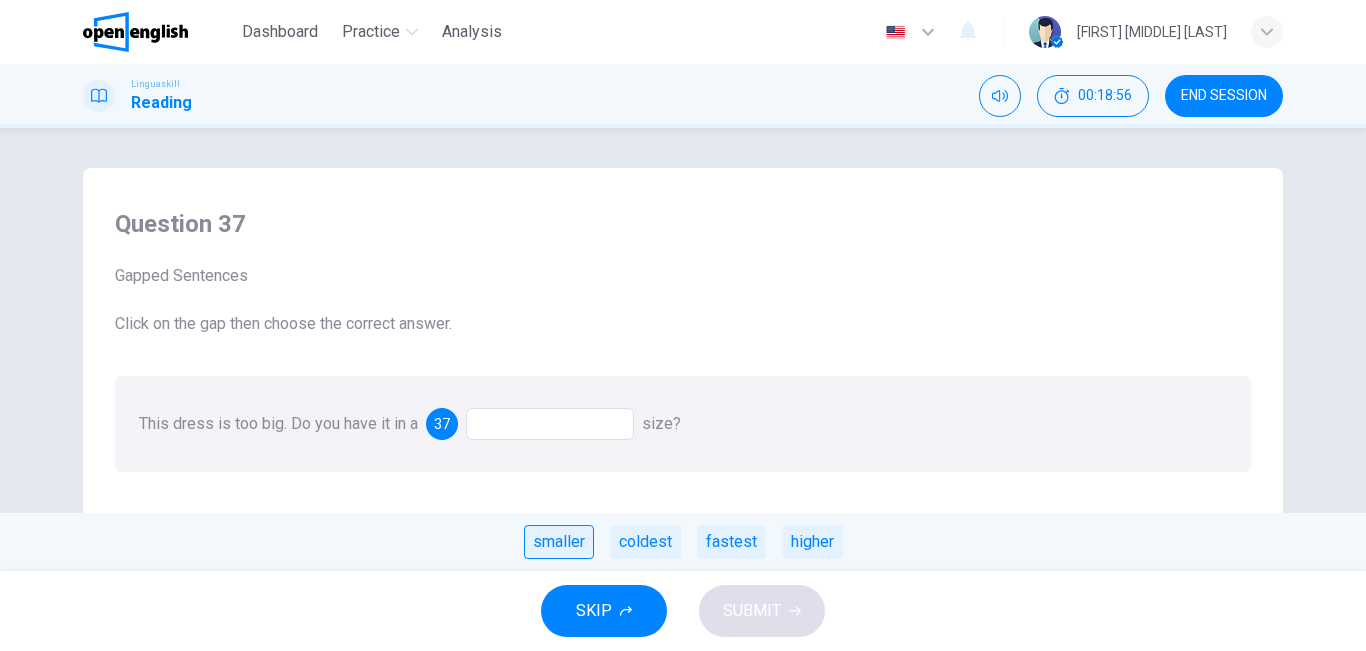 click on "smaller" at bounding box center [559, 542] 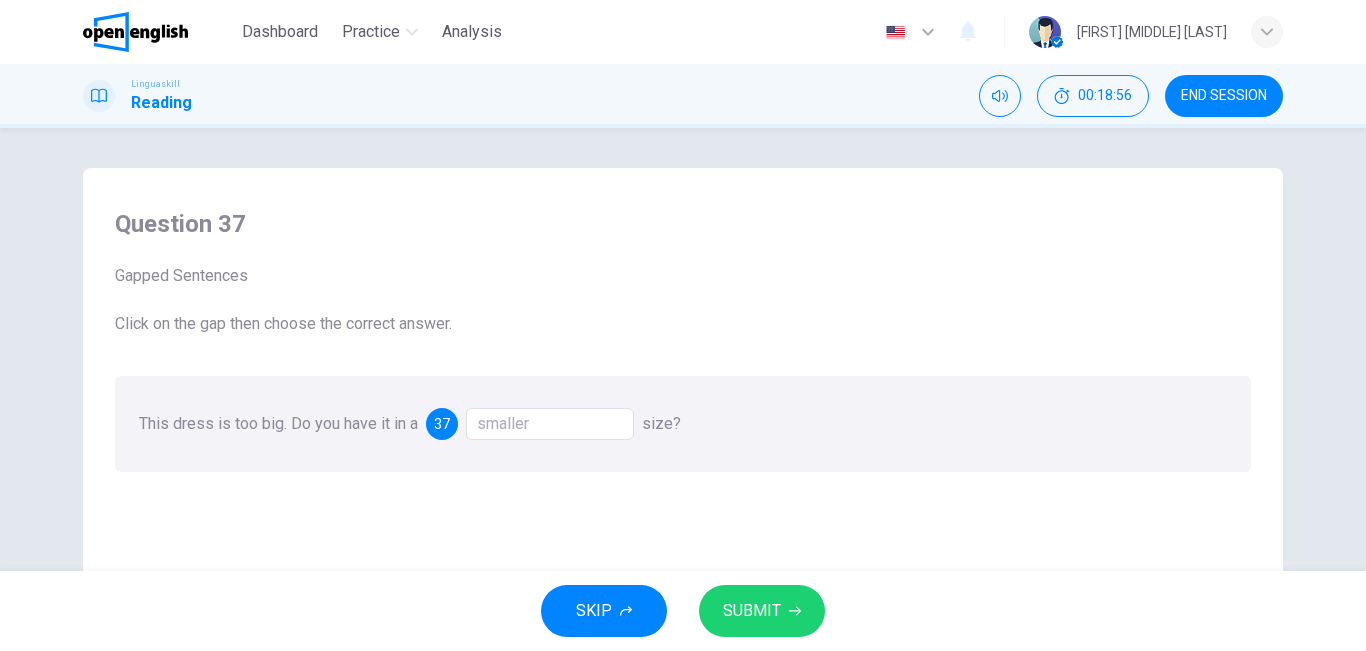 click on "SUBMIT" at bounding box center (752, 611) 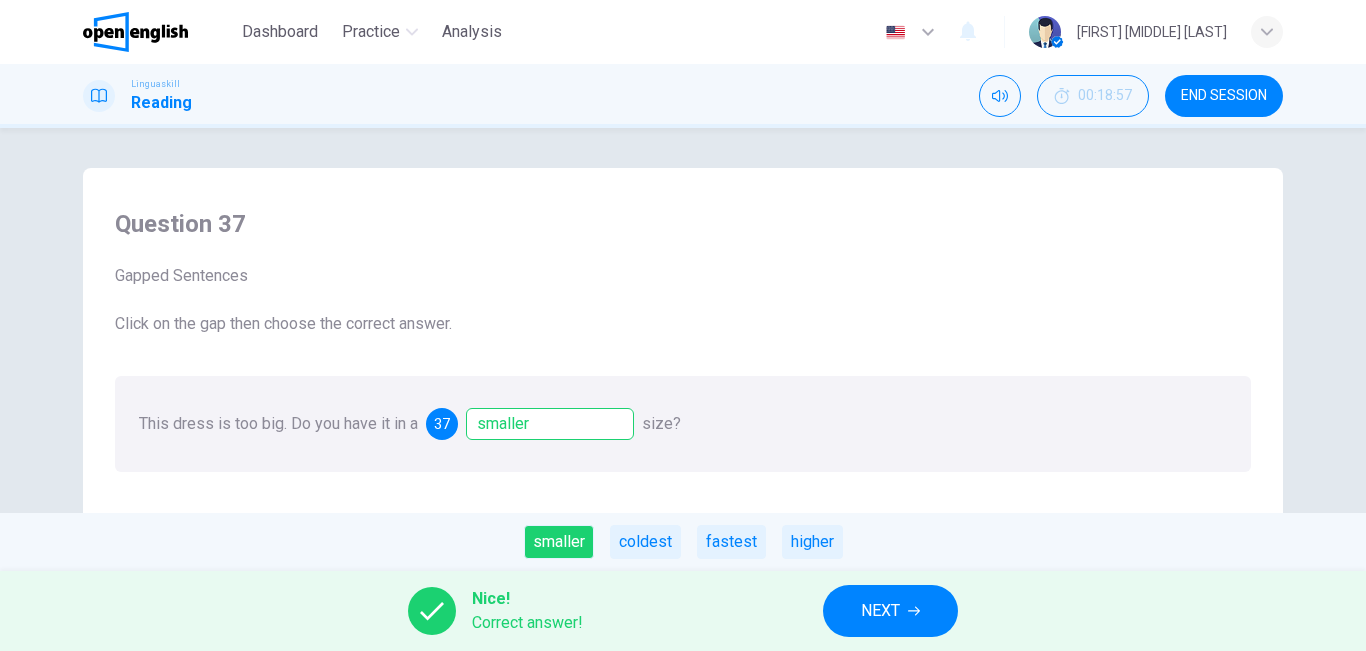 click on "NEXT" at bounding box center [890, 611] 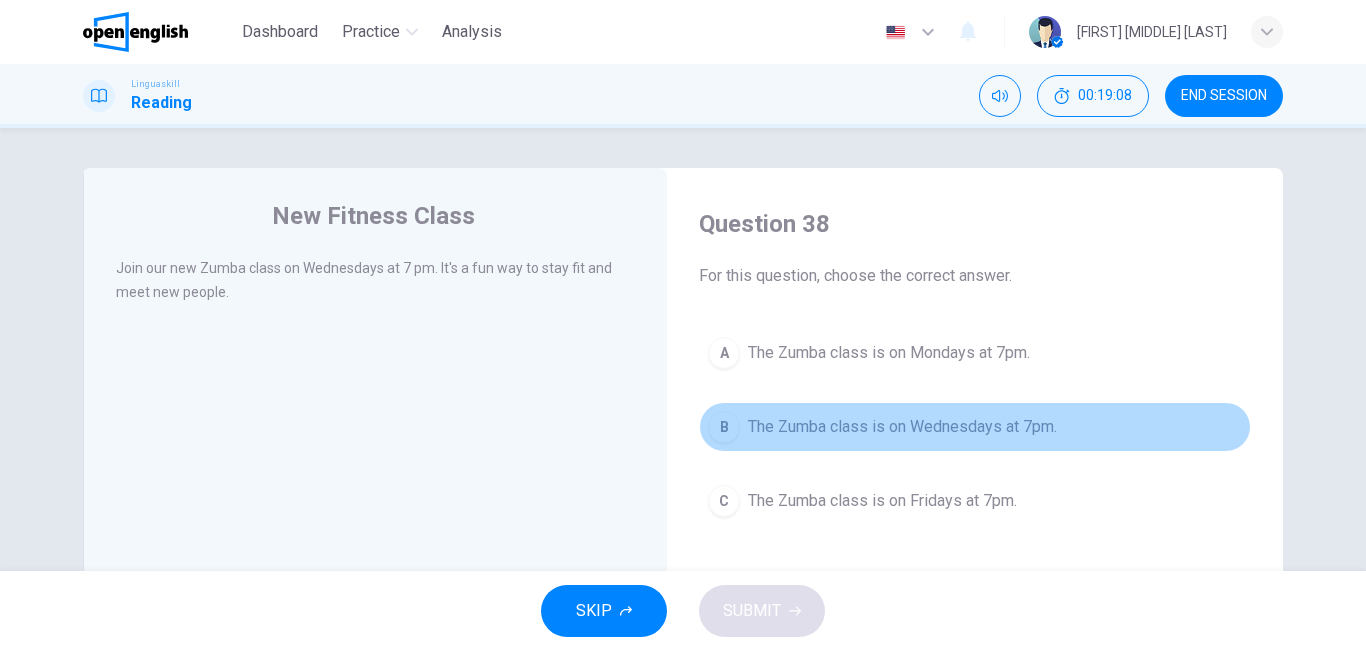 click on "The Zumba class is on Wednesdays at 7pm." at bounding box center [902, 427] 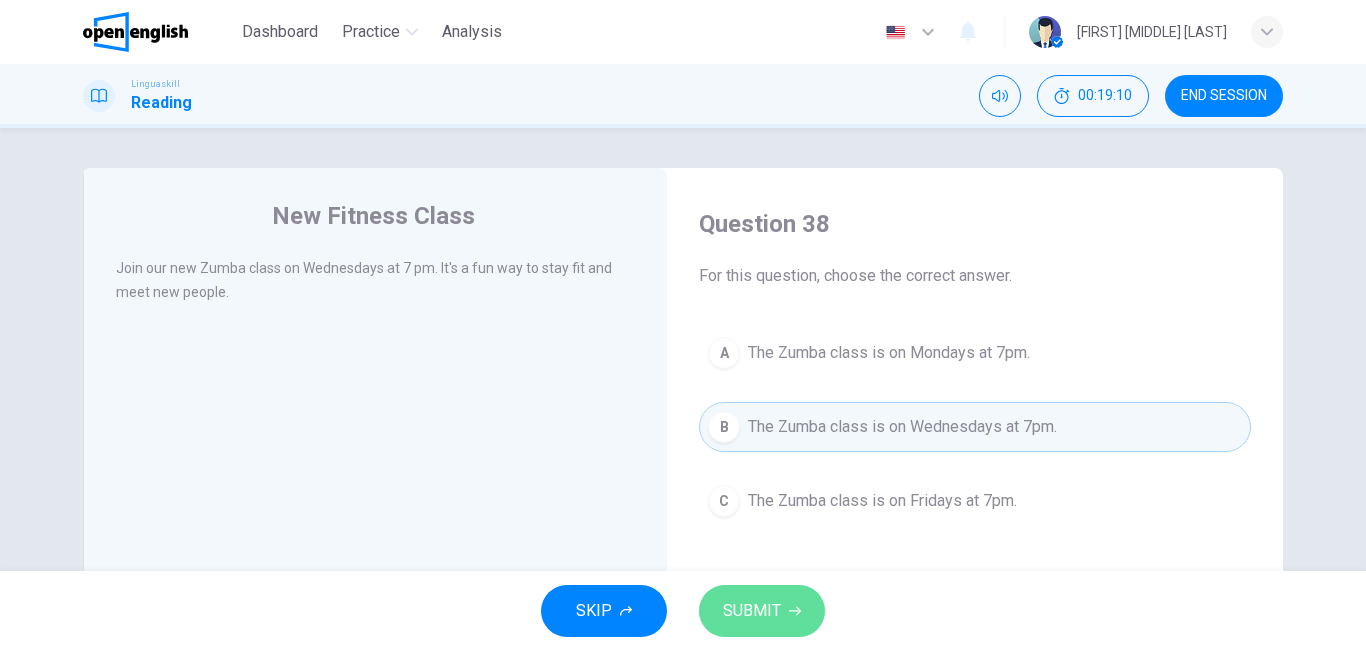 click on "SUBMIT" at bounding box center [752, 611] 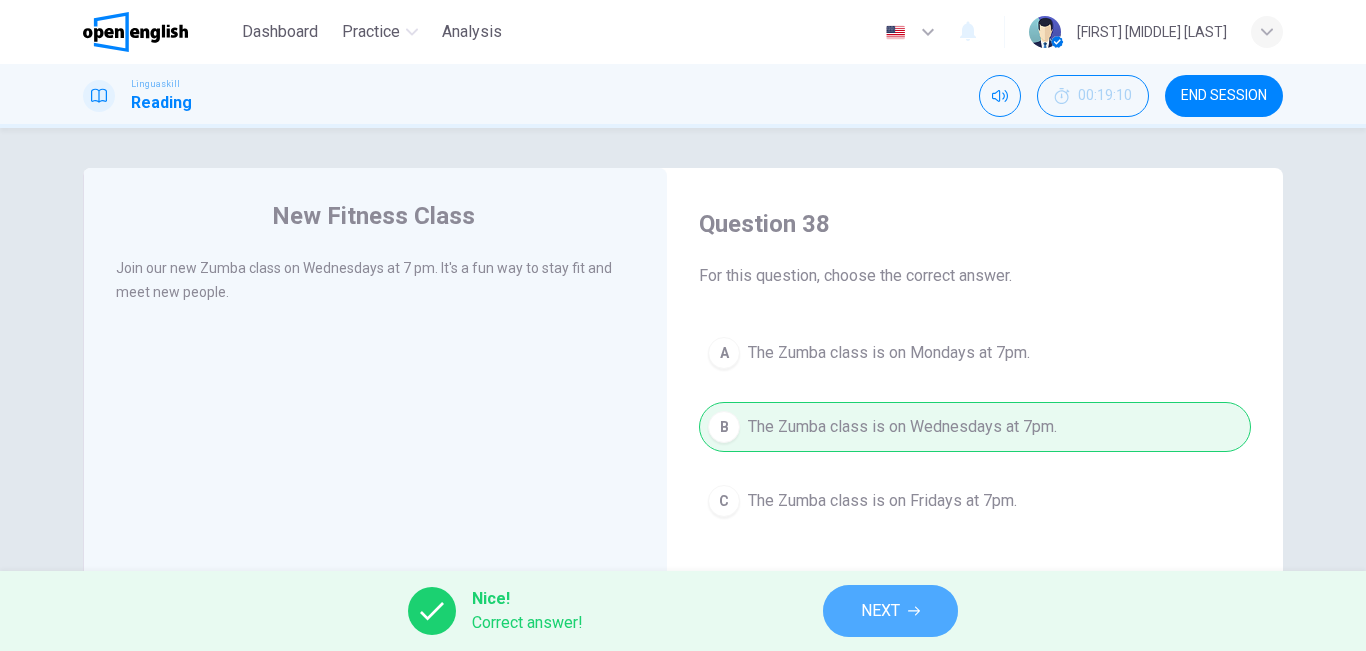 click on "NEXT" at bounding box center (880, 611) 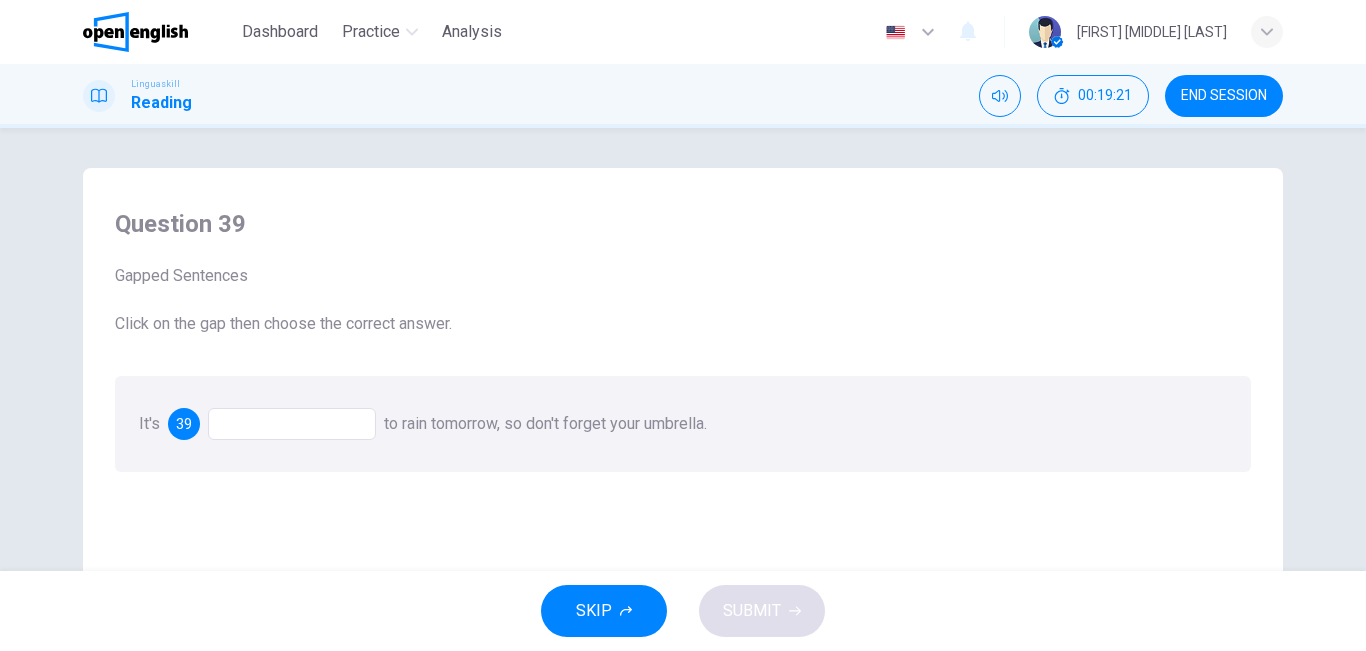 click at bounding box center (292, 424) 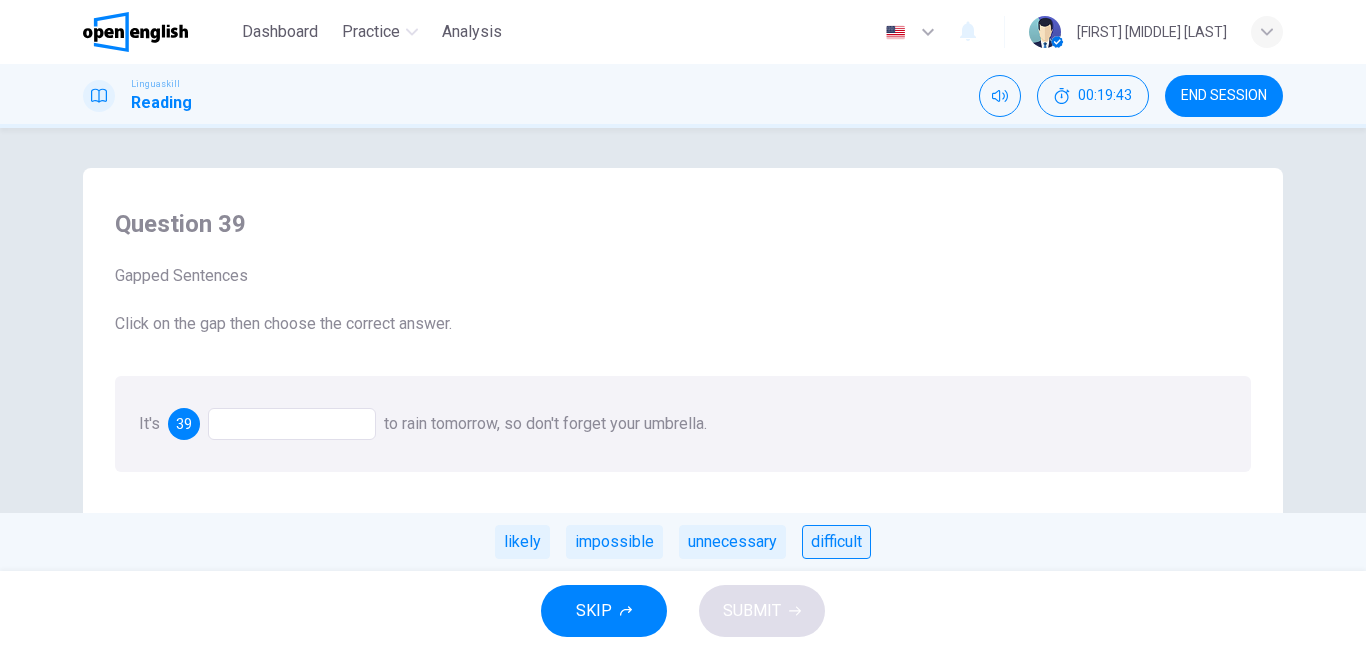 click on "difficult" at bounding box center [836, 542] 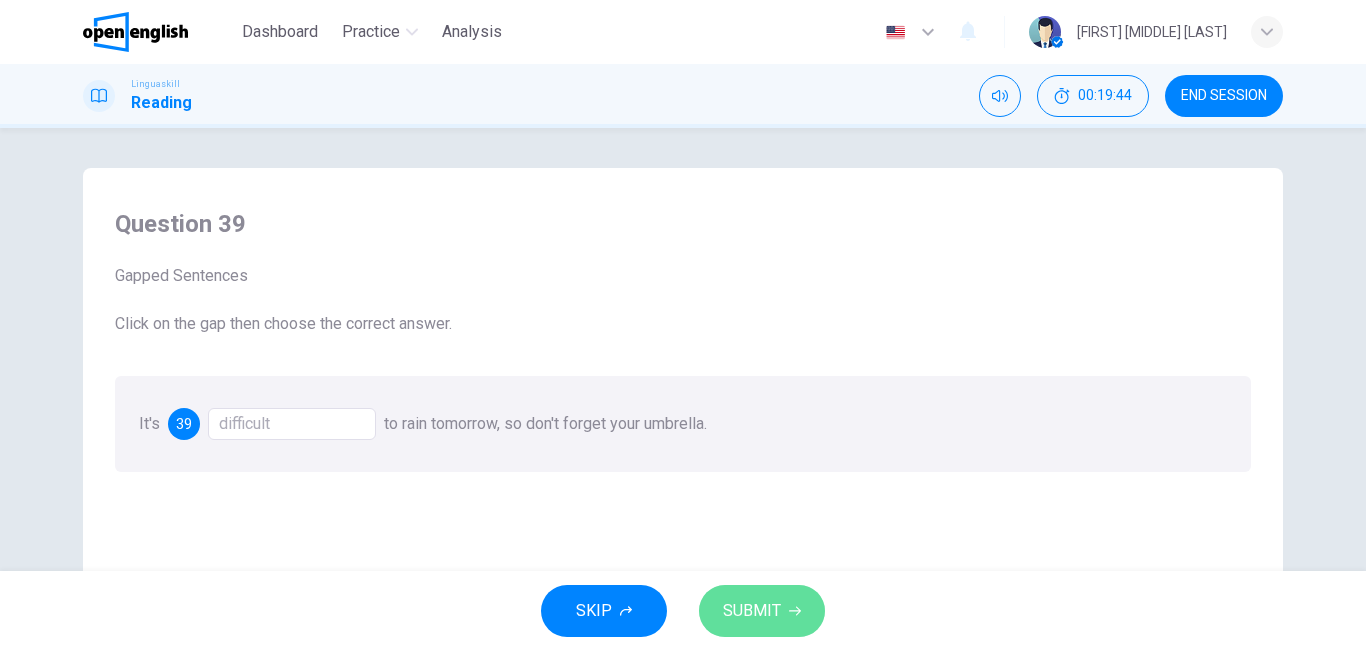 click on "SUBMIT" at bounding box center [762, 611] 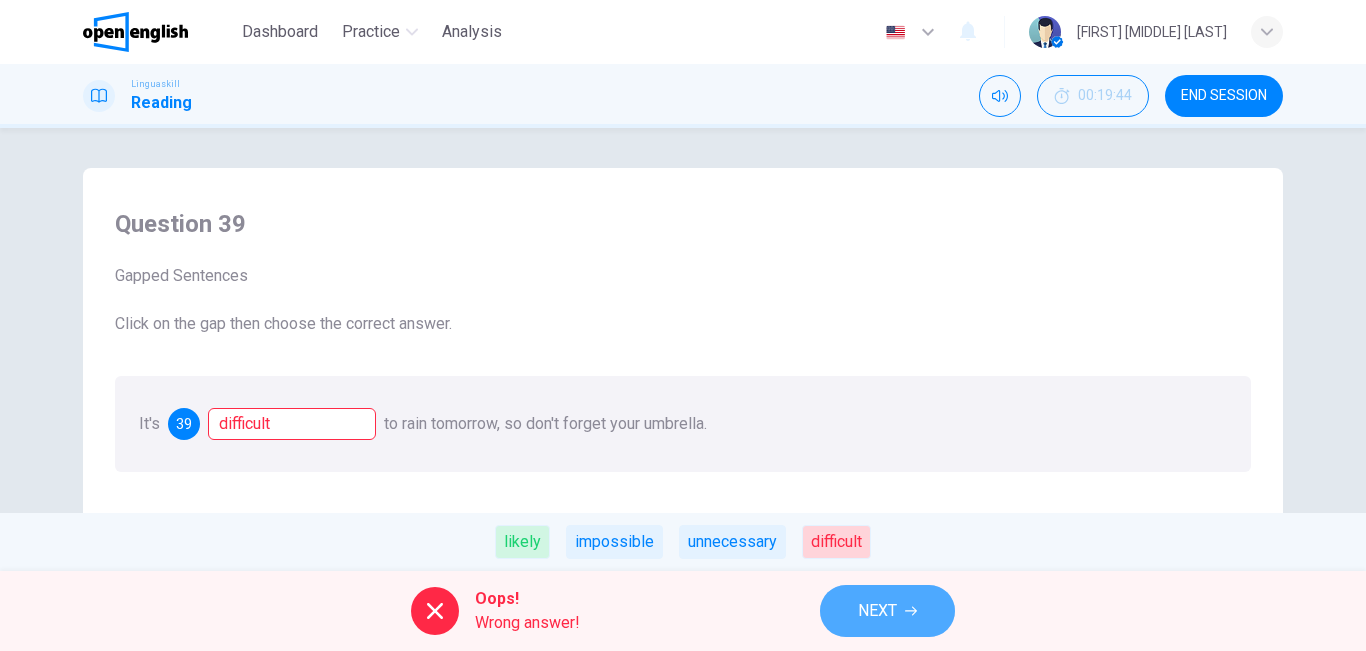 click on "NEXT" at bounding box center (877, 611) 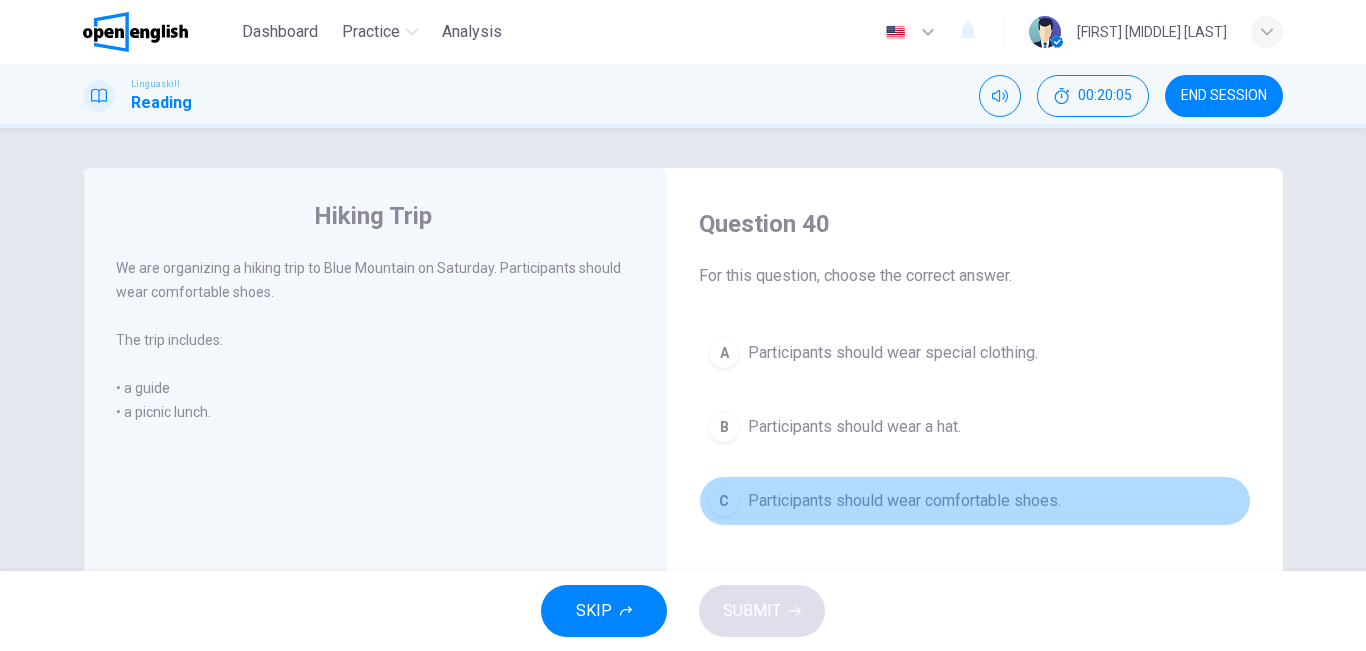 click on "C Participants should wear comfortable shoes." at bounding box center (975, 501) 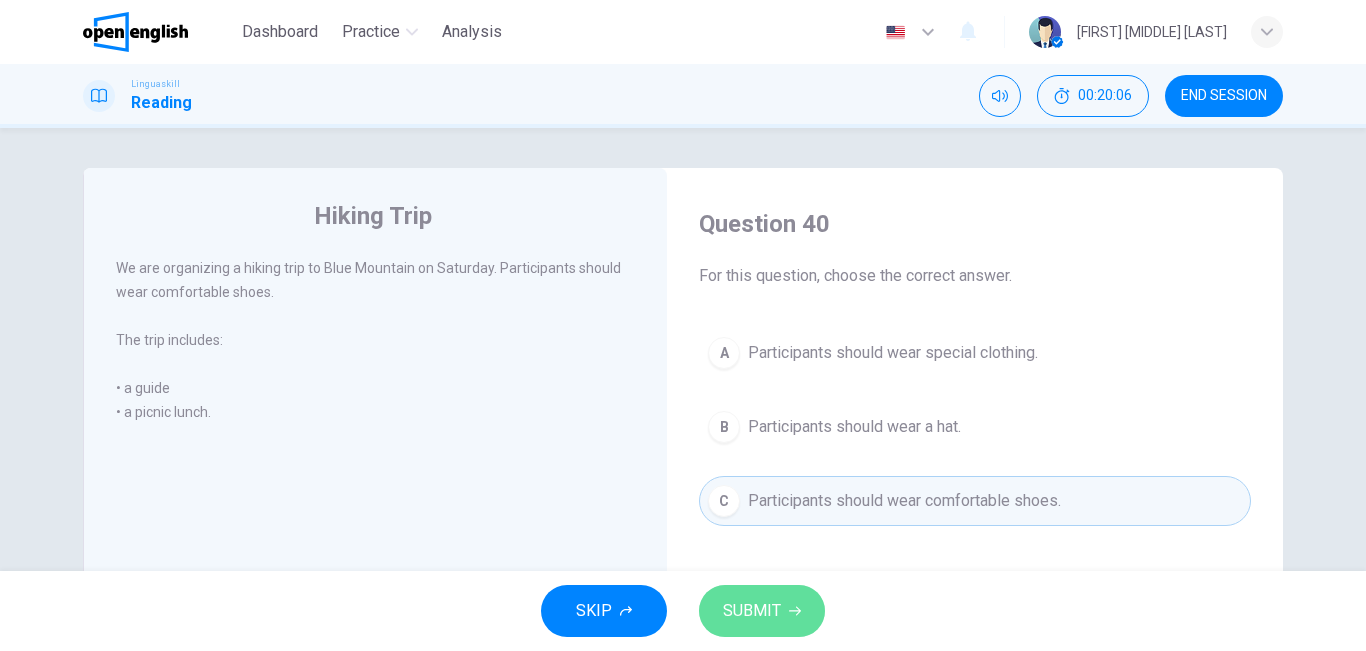 click on "SUBMIT" at bounding box center (752, 611) 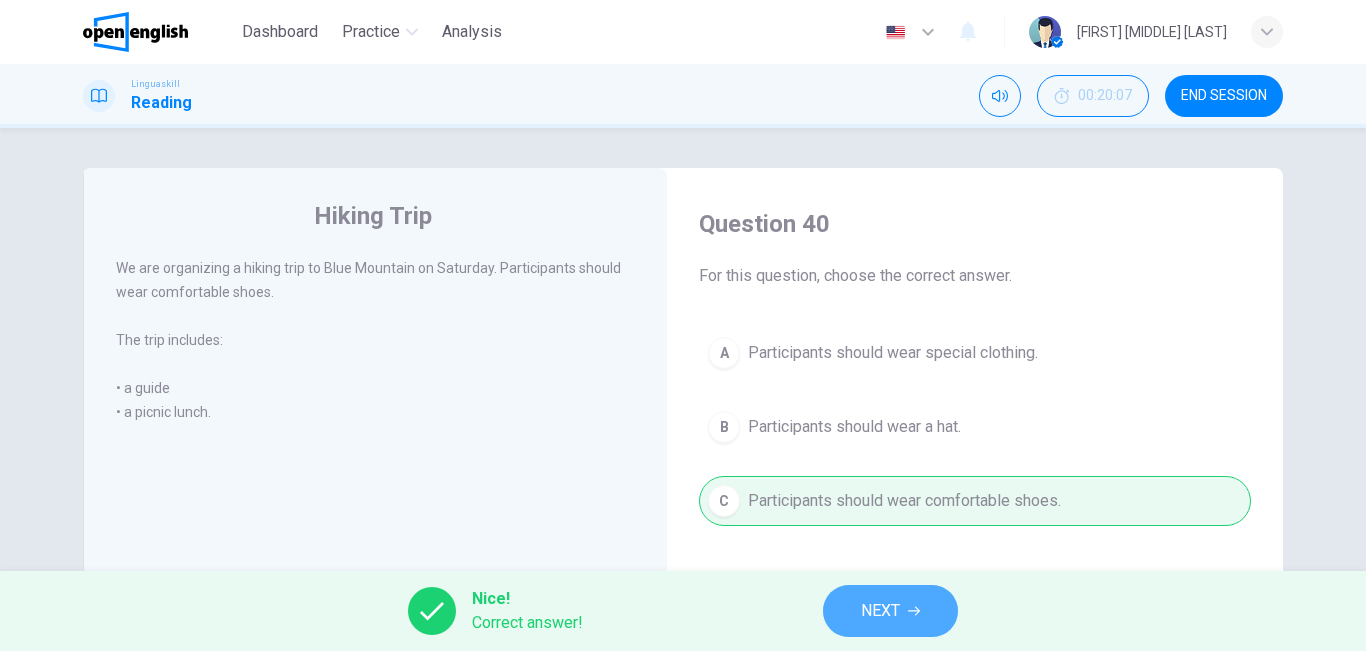 click on "NEXT" at bounding box center (880, 611) 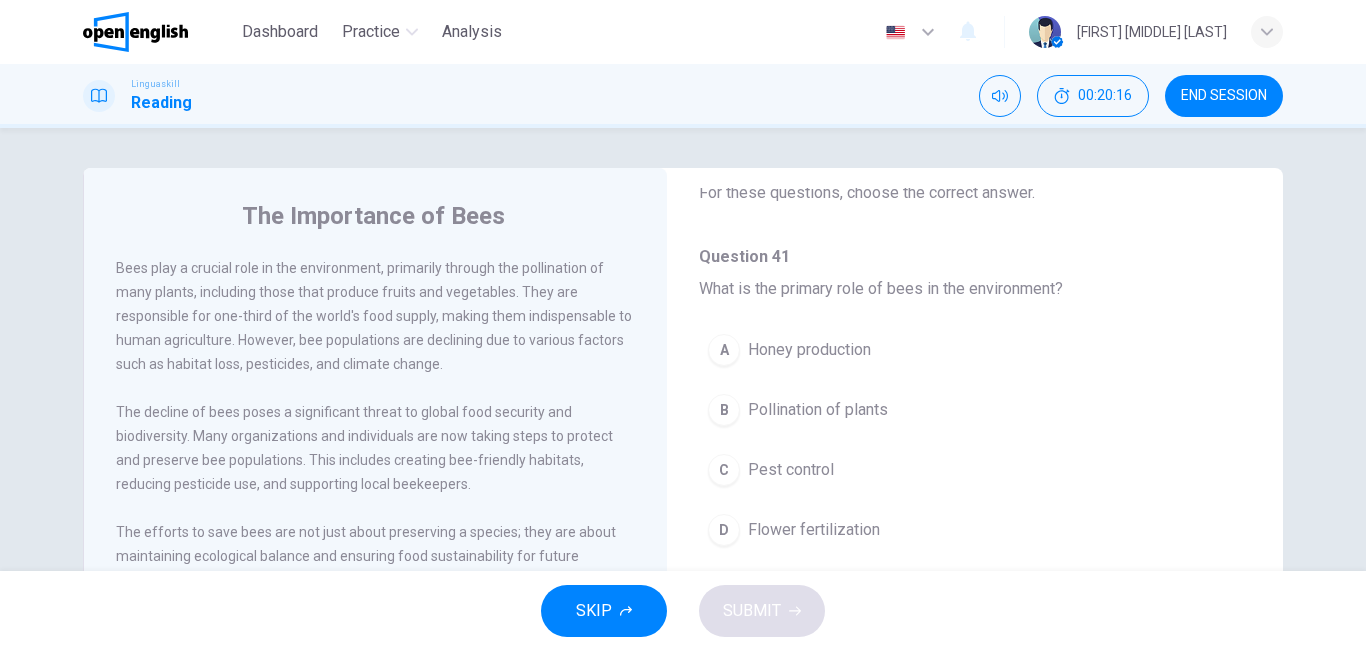 scroll, scrollTop: 0, scrollLeft: 0, axis: both 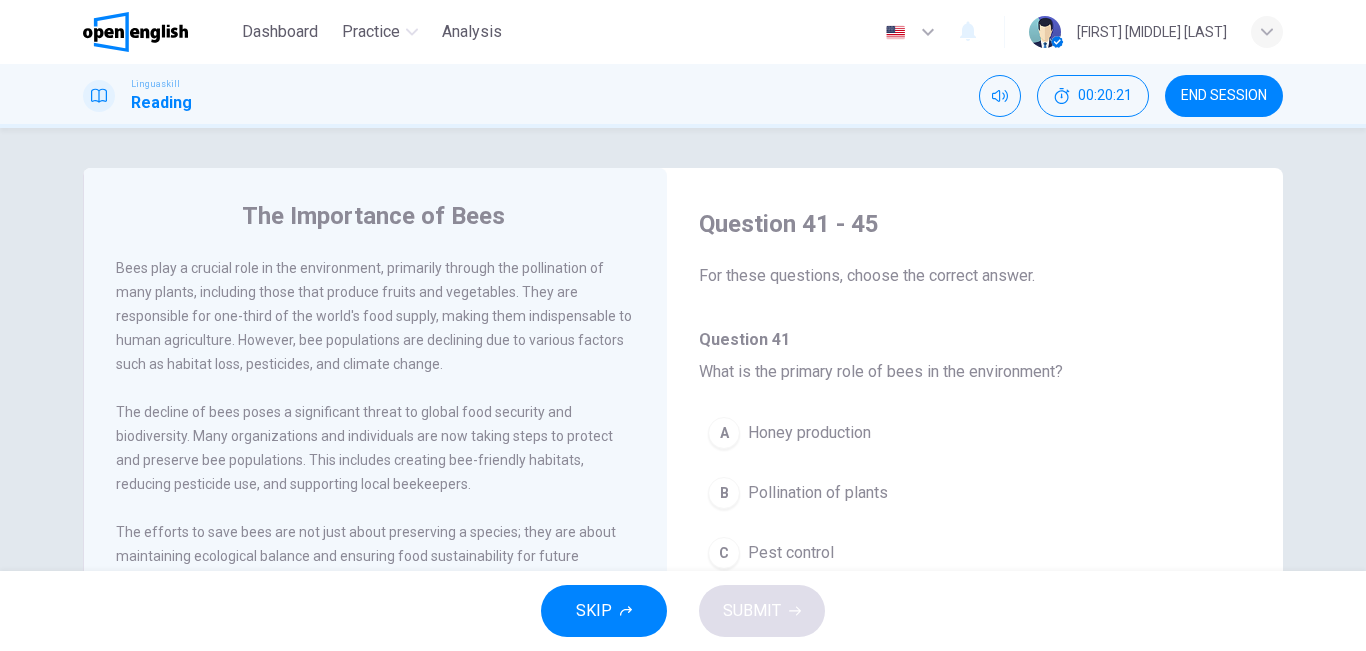 drag, startPoint x: 1178, startPoint y: 221, endPoint x: 1194, endPoint y: 341, distance: 121.061966 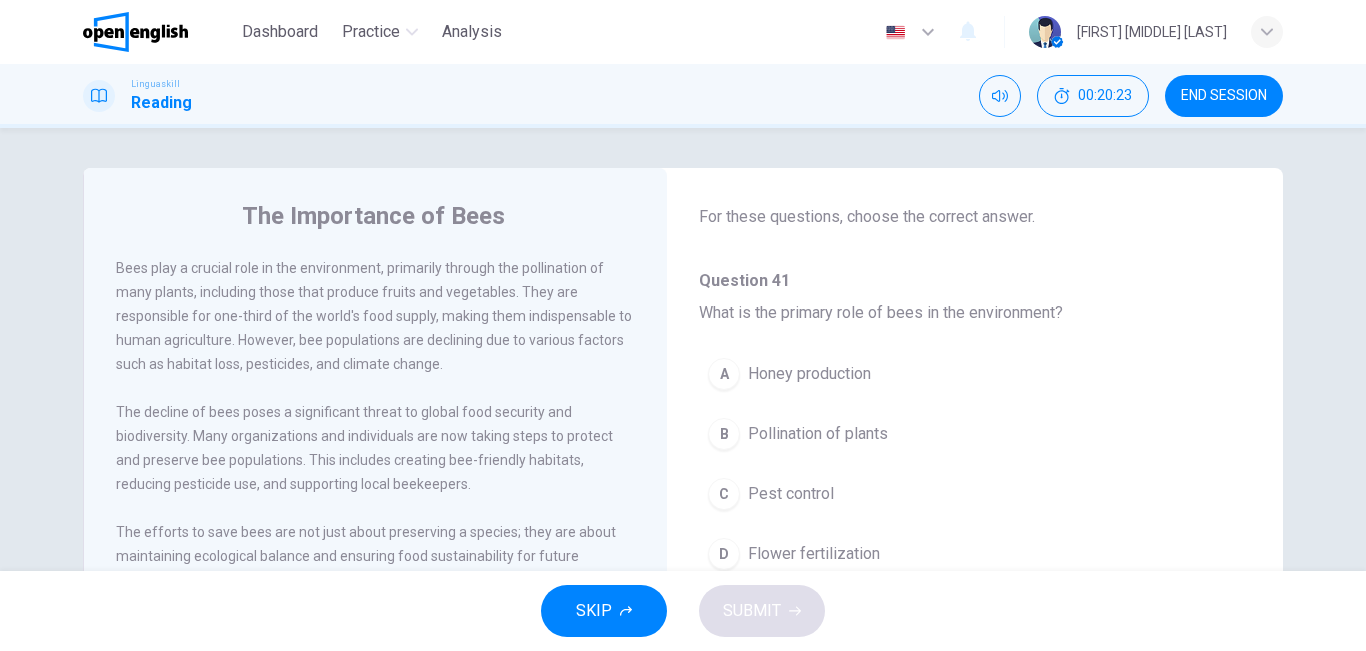 scroll, scrollTop: 62, scrollLeft: 0, axis: vertical 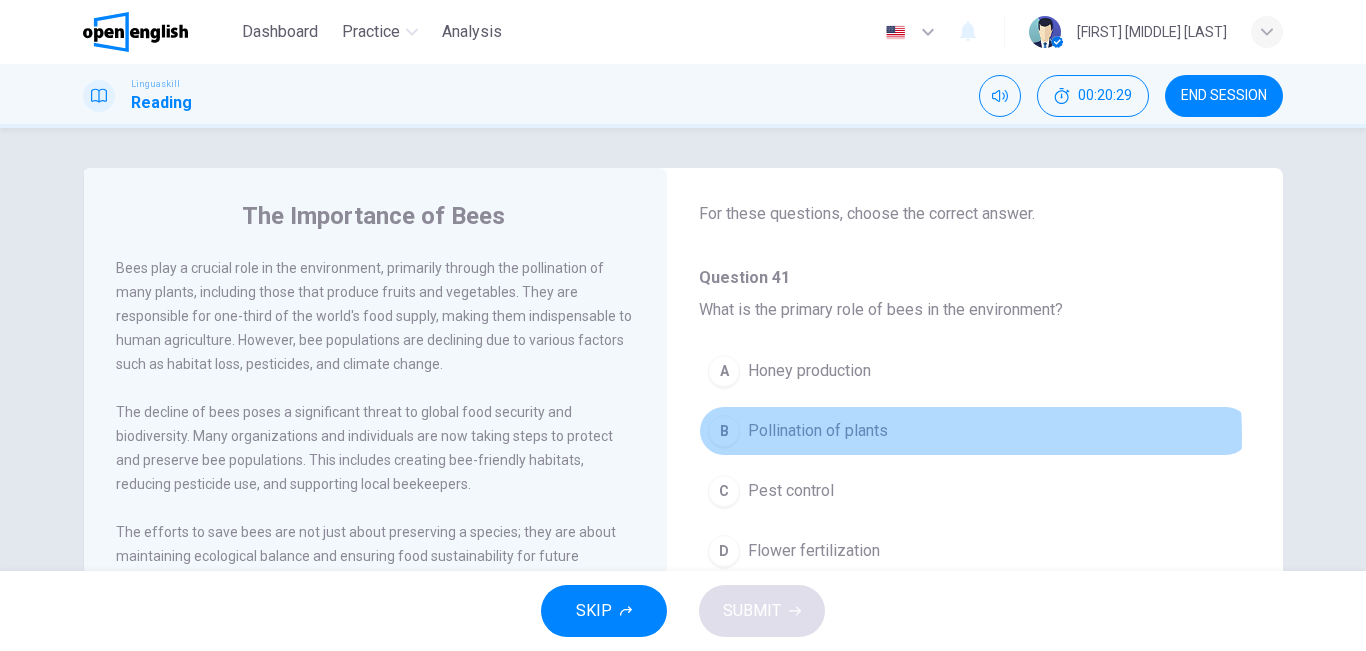 click on "Pollination of plants" at bounding box center [818, 431] 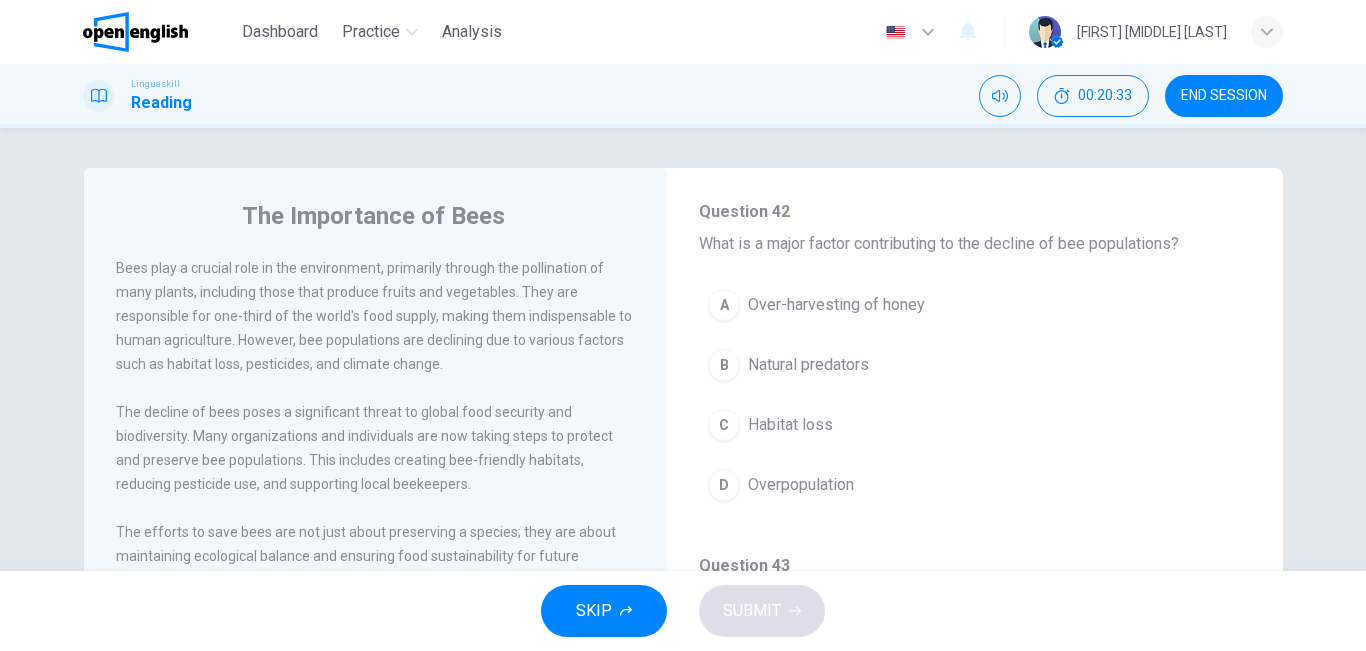 scroll, scrollTop: 476, scrollLeft: 0, axis: vertical 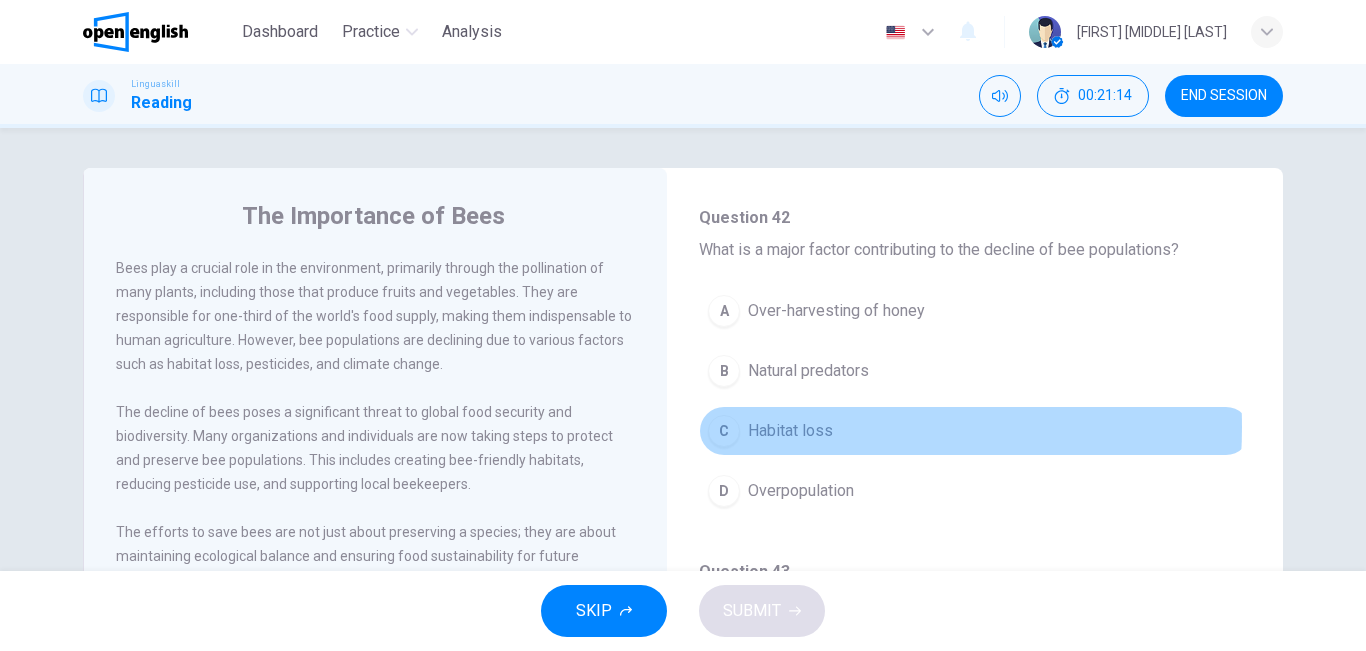 click on "Habitat loss" at bounding box center (790, 431) 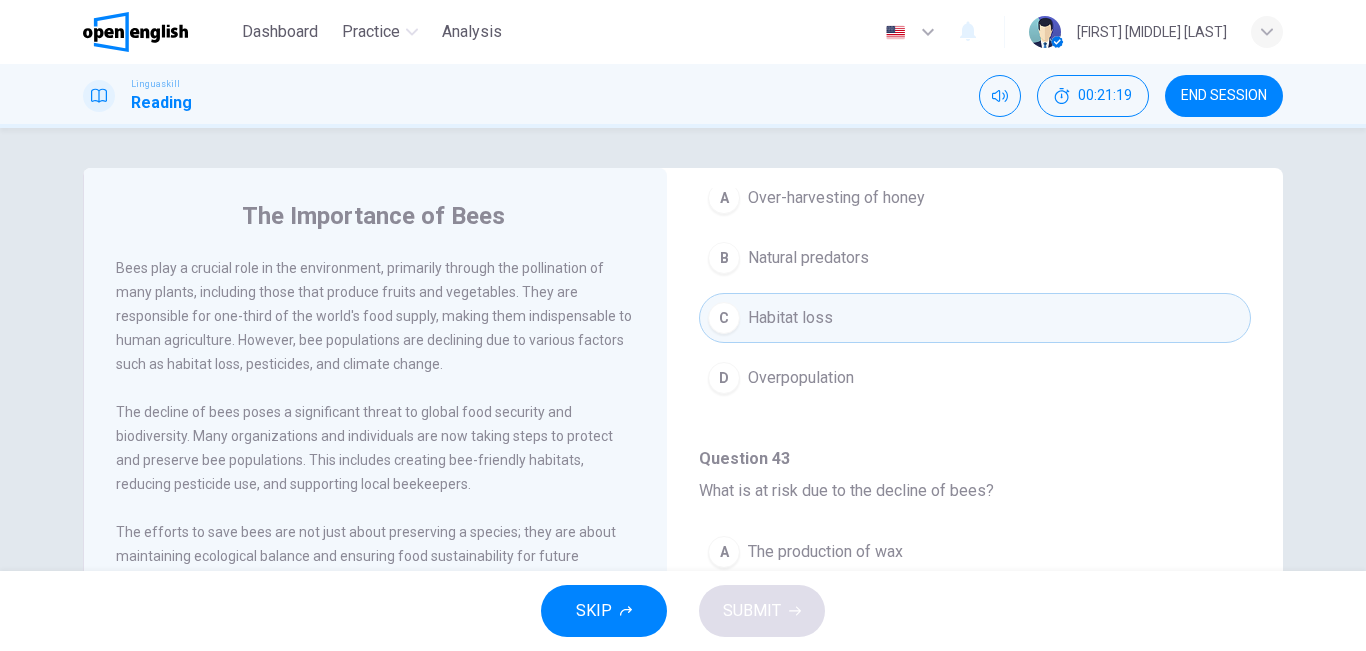 scroll, scrollTop: 591, scrollLeft: 0, axis: vertical 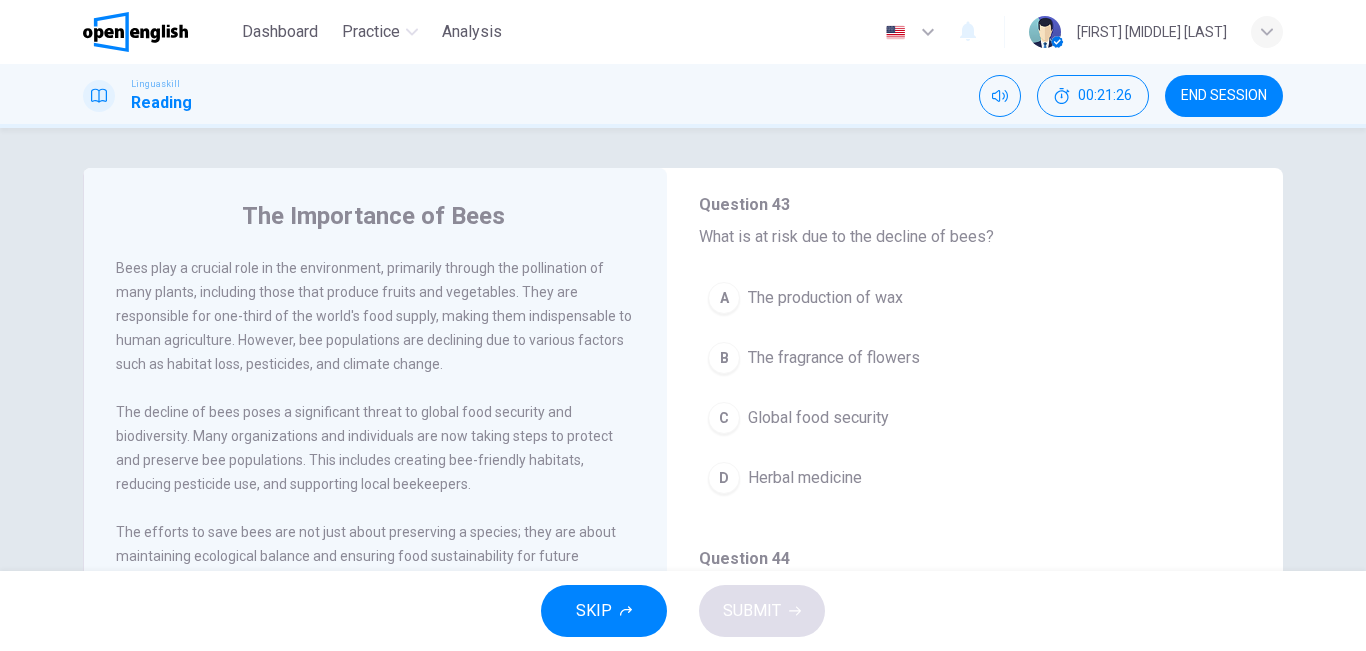 drag, startPoint x: 1245, startPoint y: 495, endPoint x: 1251, endPoint y: 462, distance: 33.54102 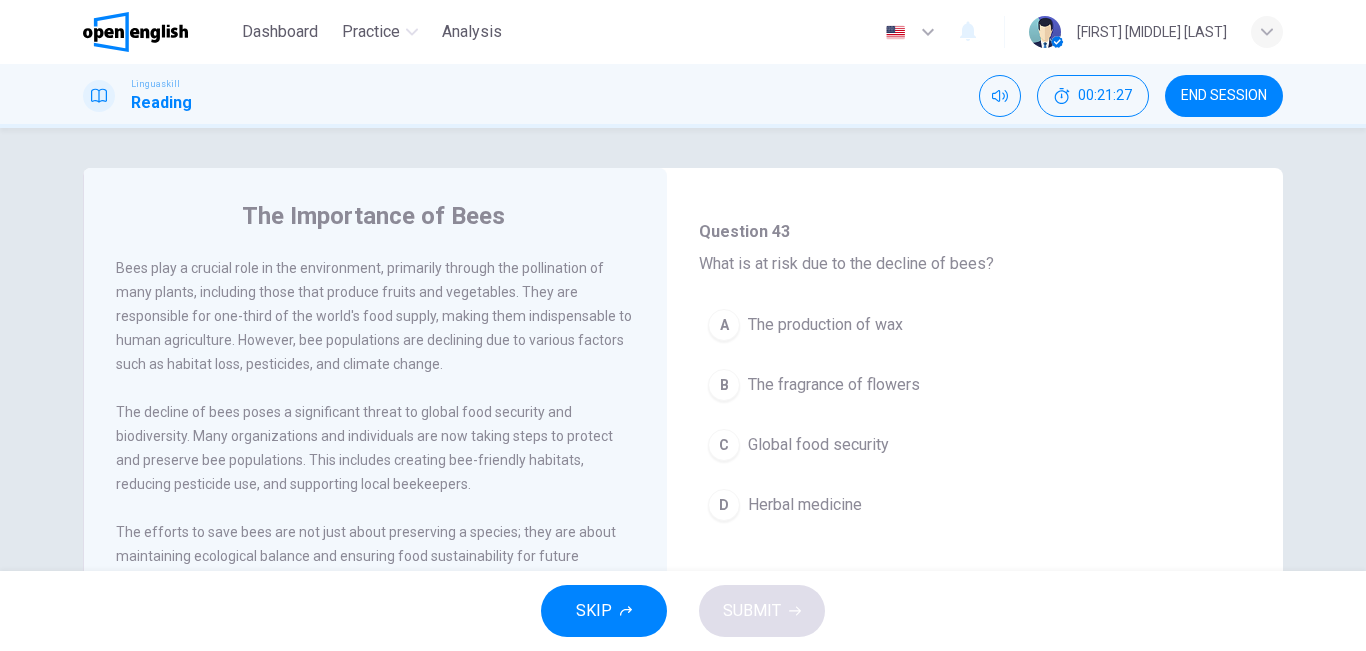scroll, scrollTop: 831, scrollLeft: 0, axis: vertical 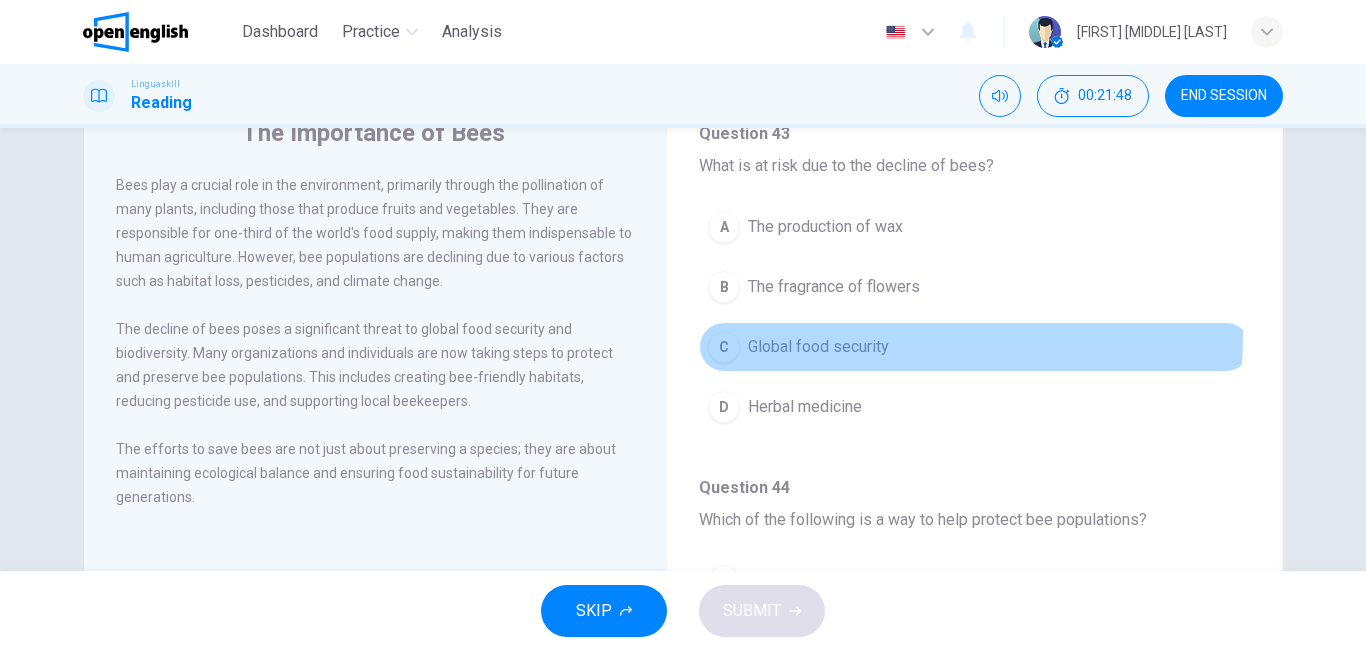 click on "C Global food security" at bounding box center (975, 347) 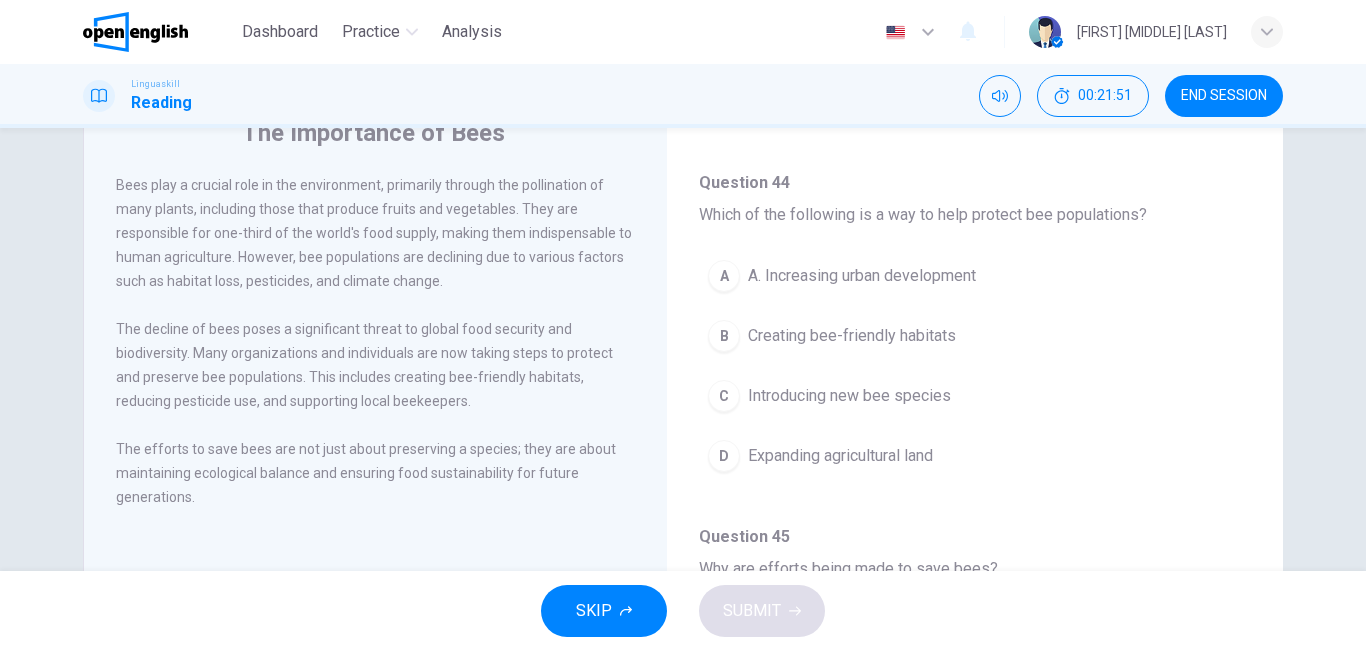 scroll, scrollTop: 1121, scrollLeft: 0, axis: vertical 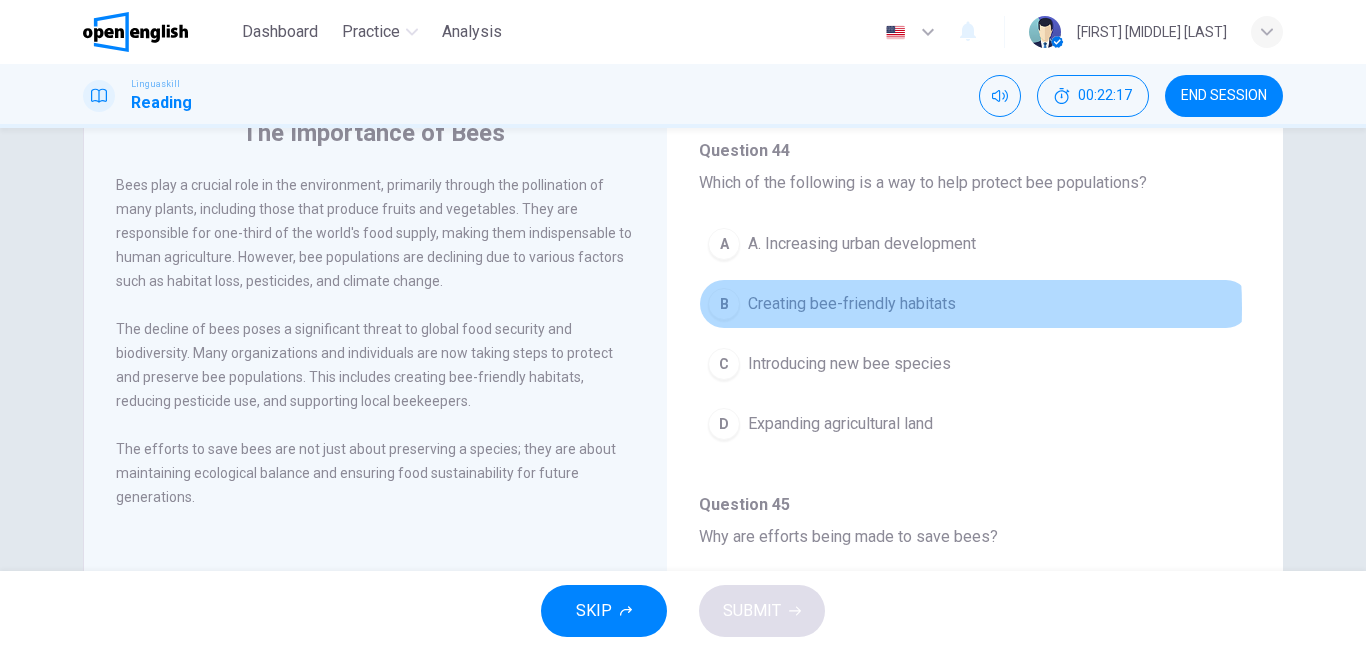 click on "Creating bee-friendly habitats" at bounding box center [852, 304] 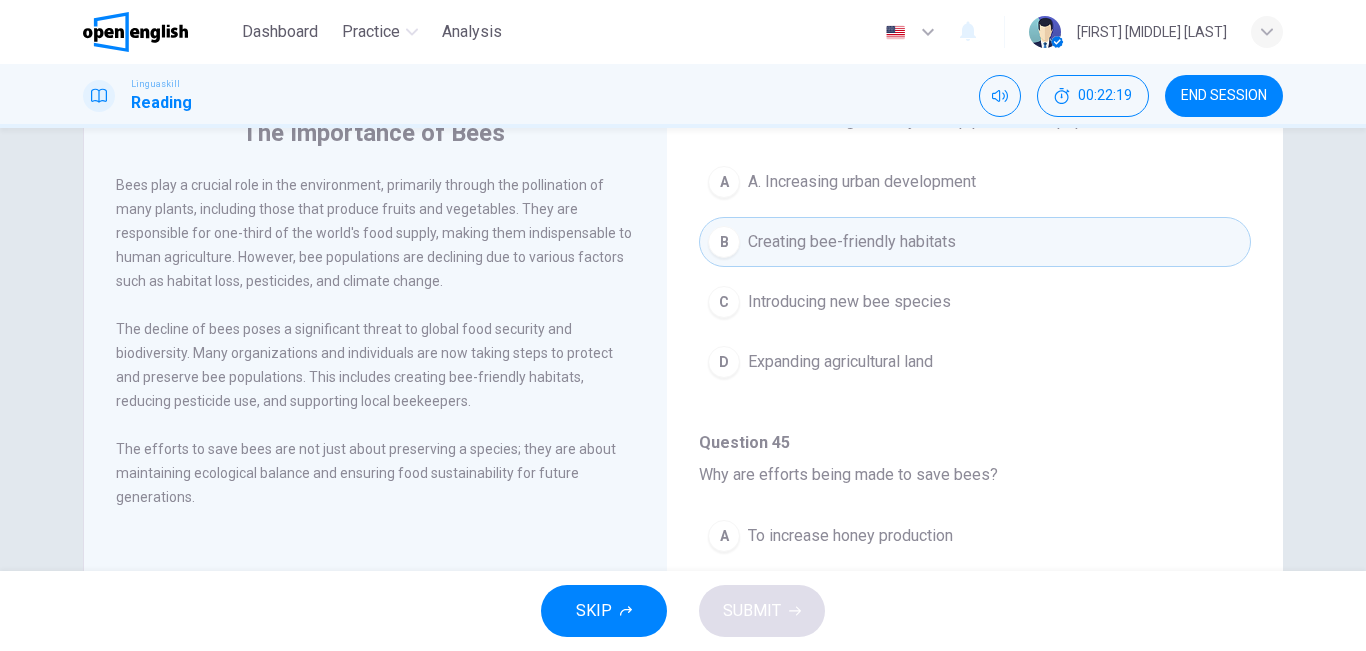 scroll, scrollTop: 1251, scrollLeft: 0, axis: vertical 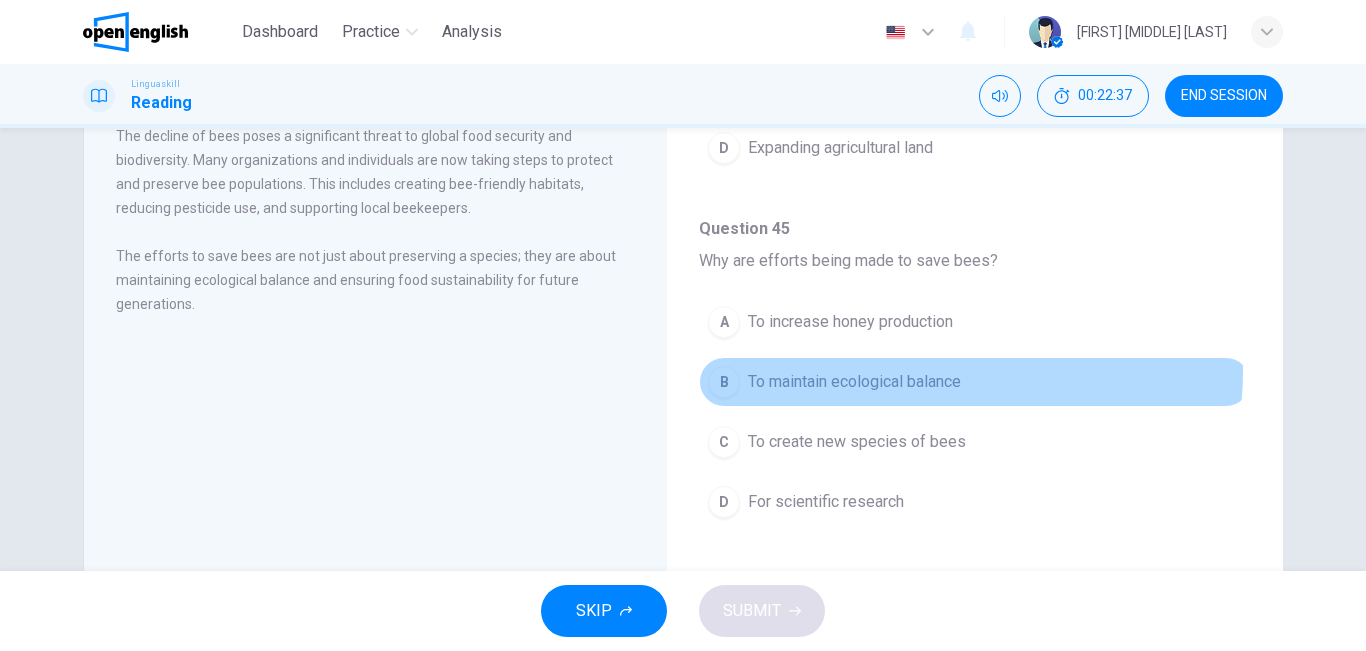 click on "To maintain ecological balance" at bounding box center (854, 382) 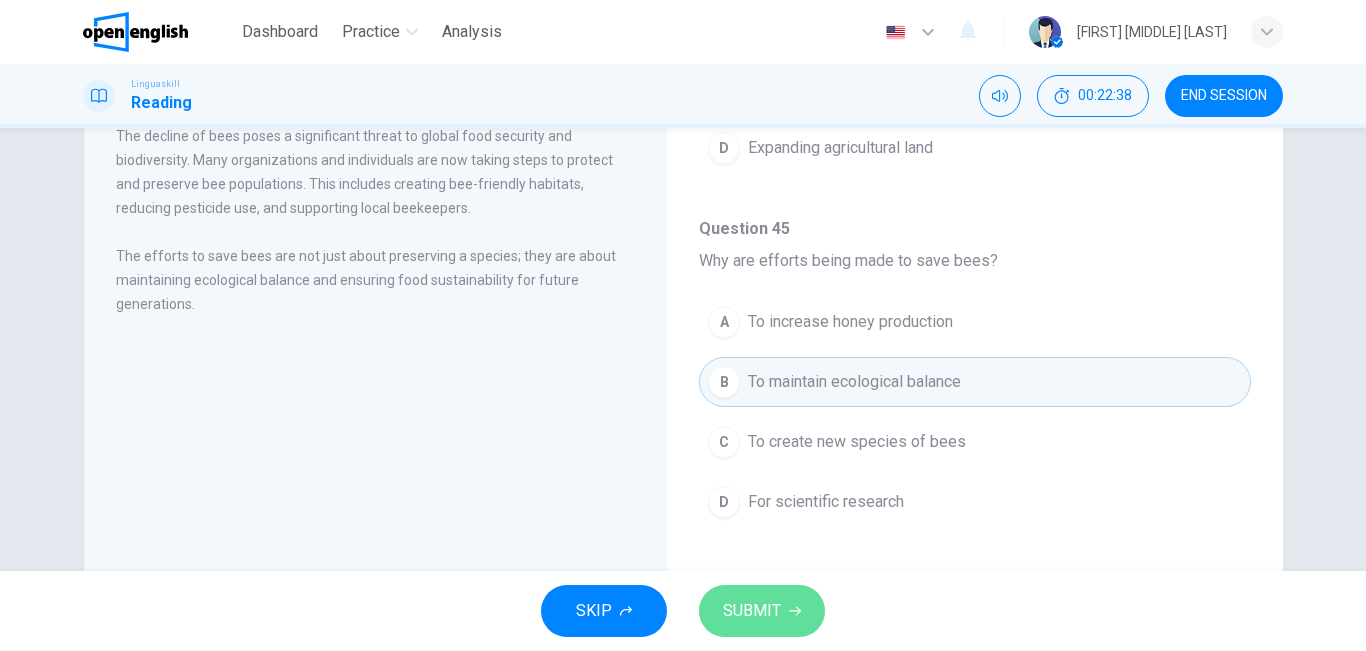 click on "SUBMIT" at bounding box center [762, 611] 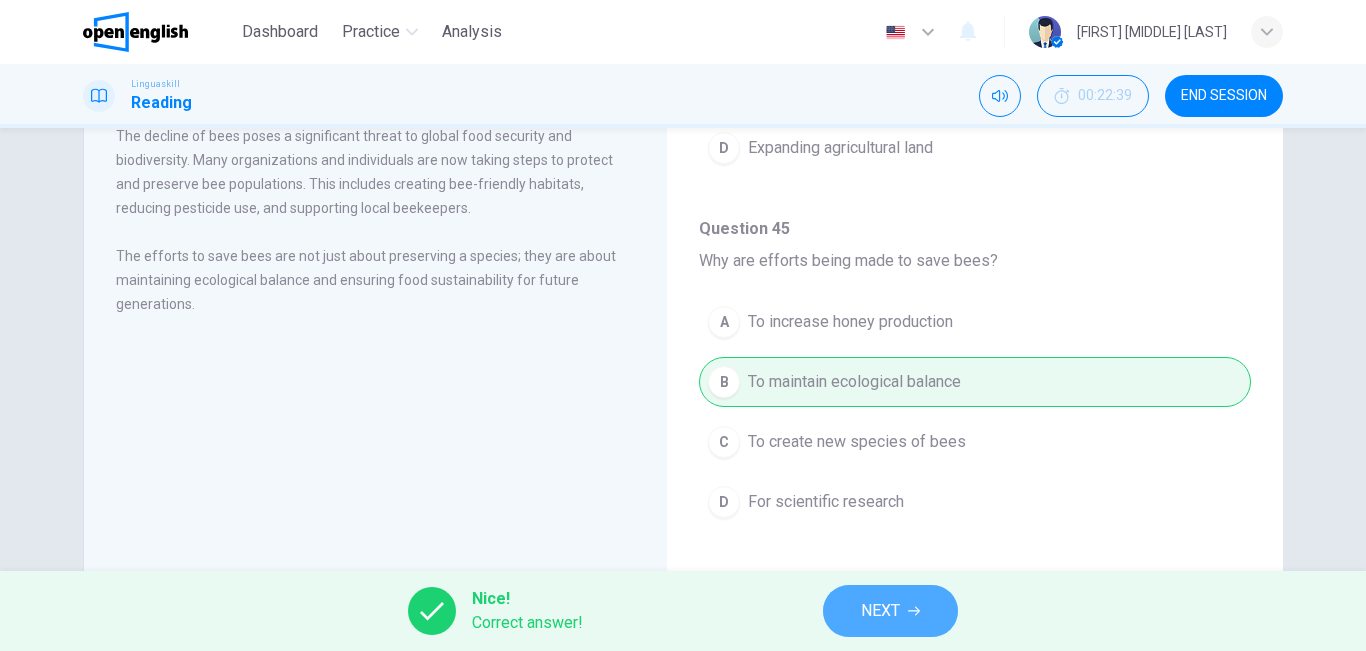 click on "NEXT" at bounding box center (890, 611) 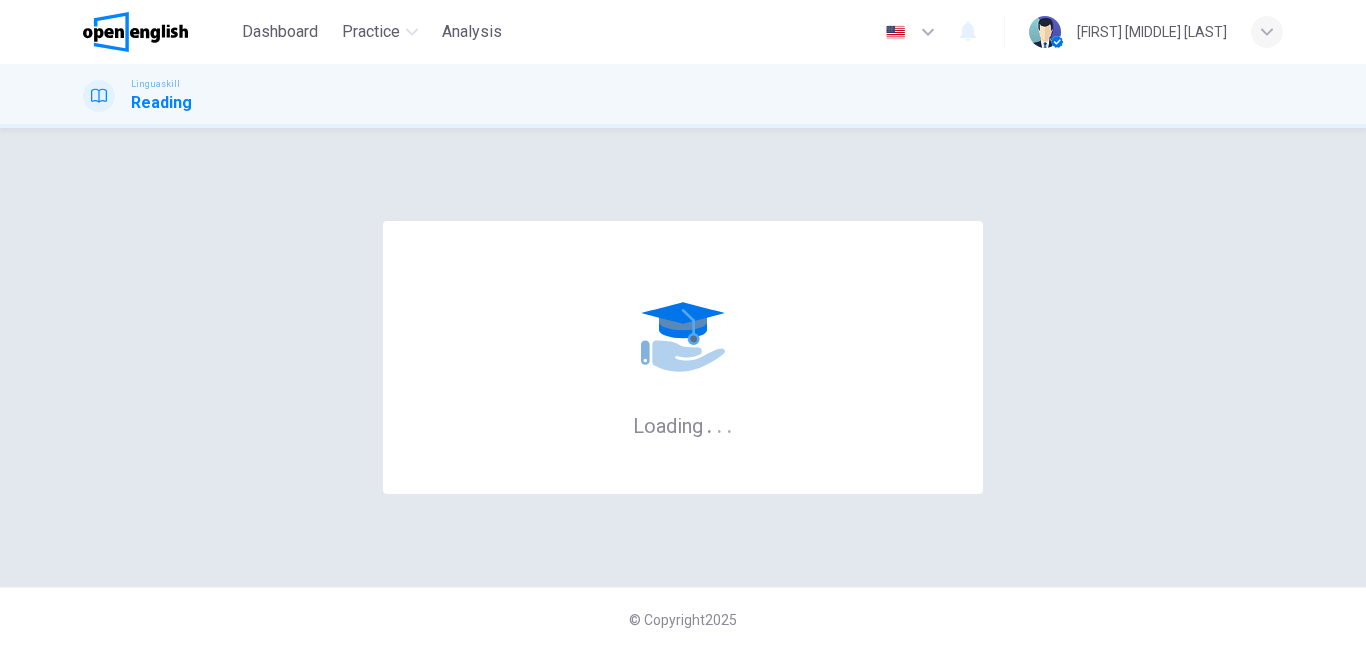 scroll, scrollTop: 0, scrollLeft: 0, axis: both 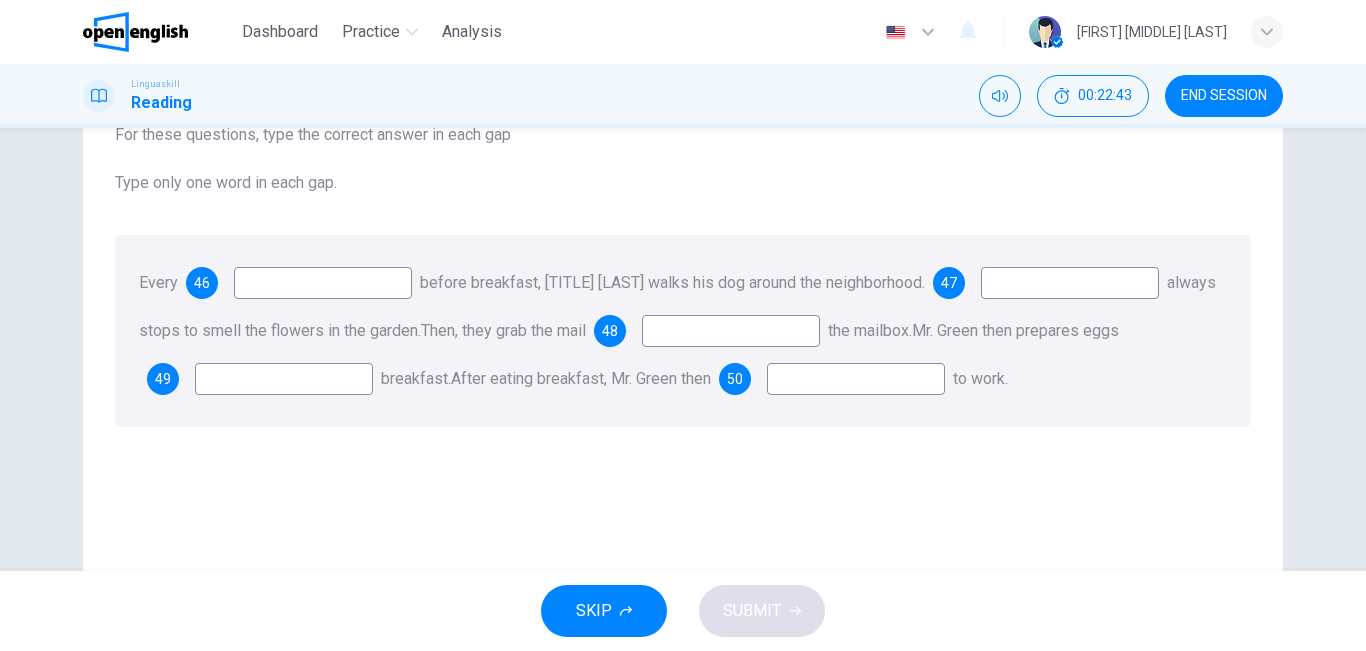 click at bounding box center (323, 283) 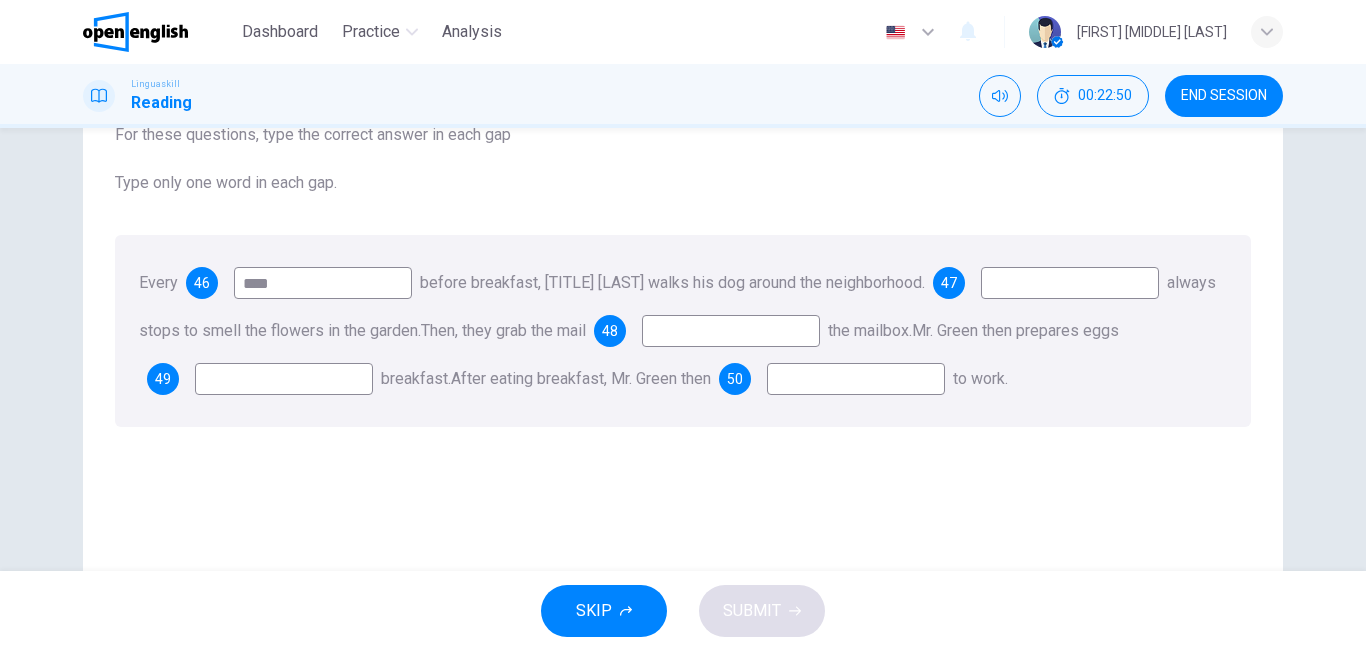 type on "****" 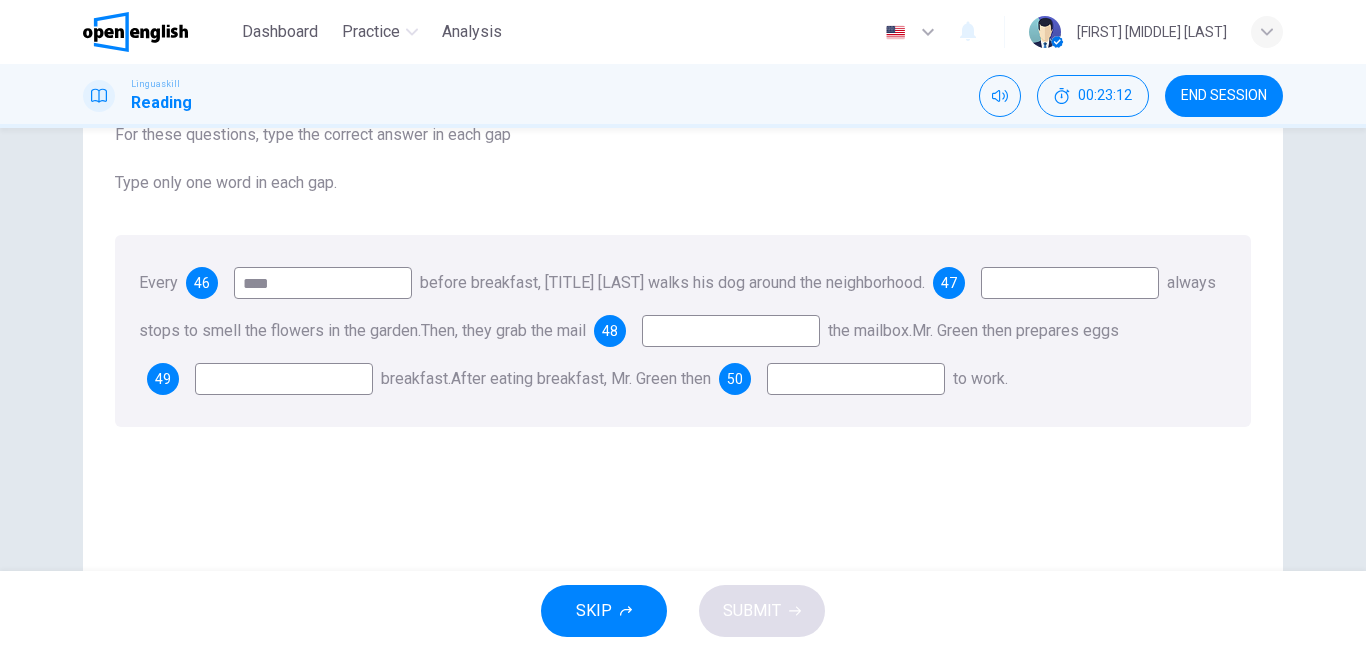 click at bounding box center [731, 331] 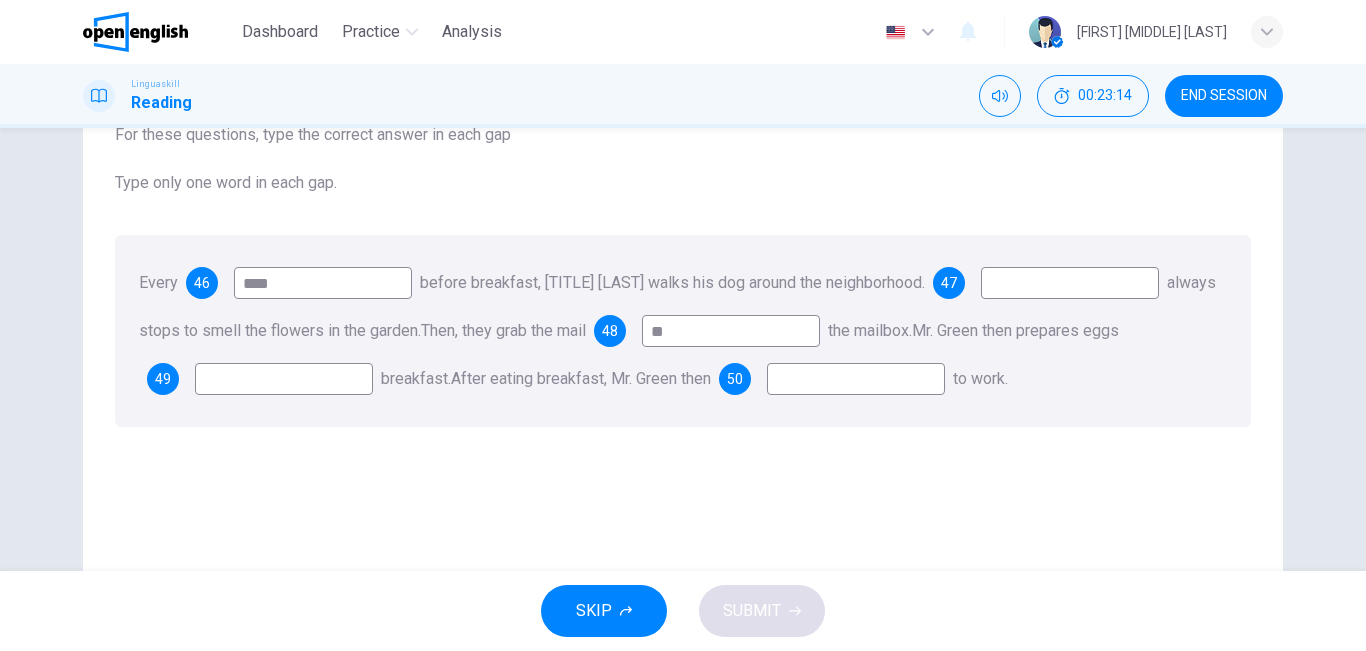 type on "**" 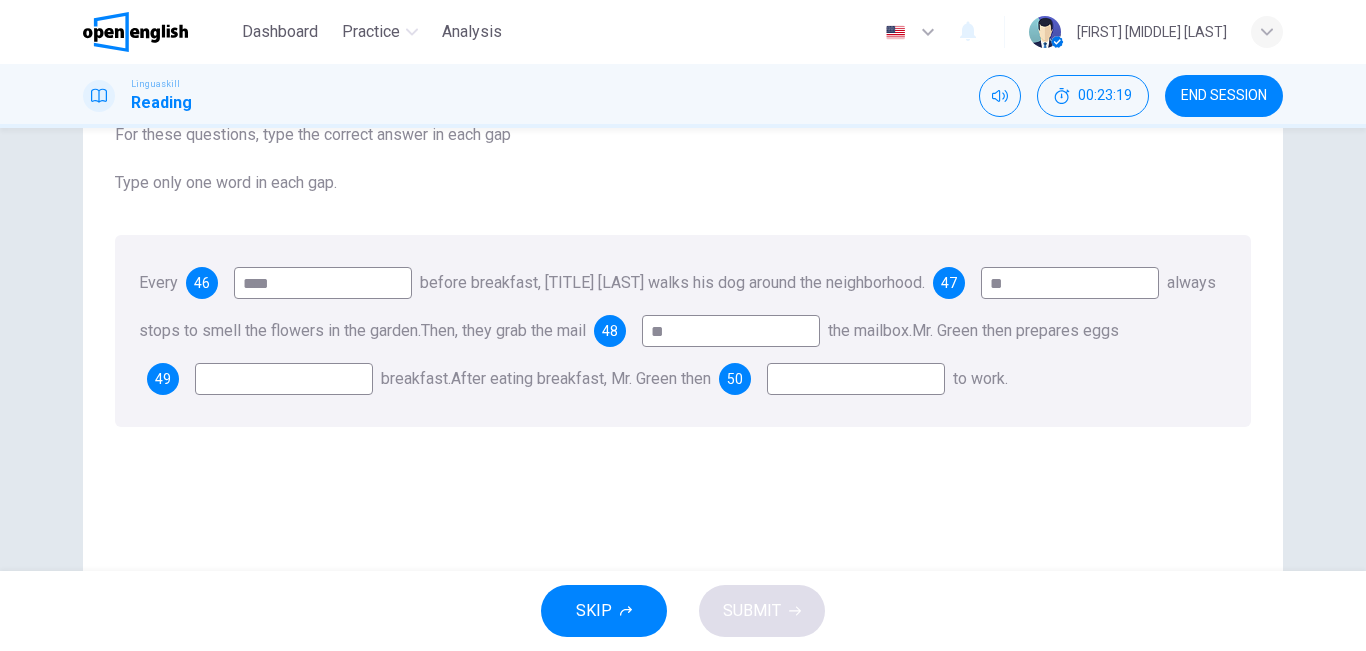 type on "**" 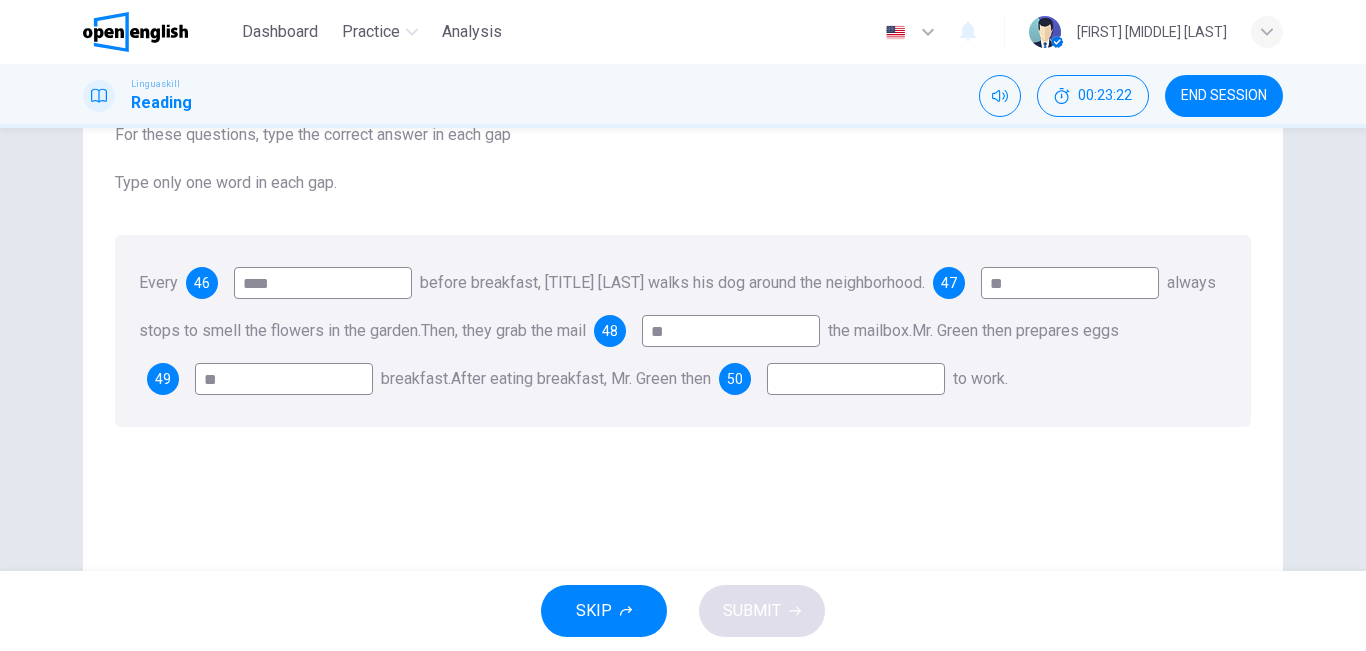 type on "*" 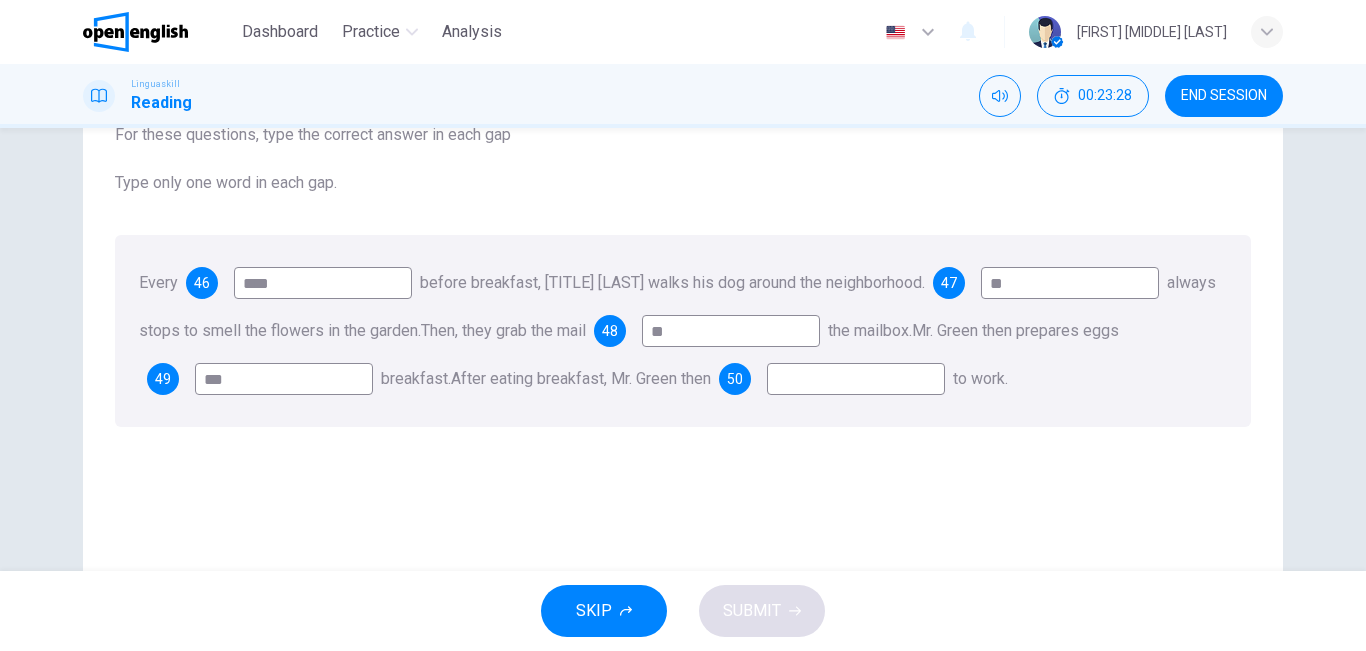 type on "***" 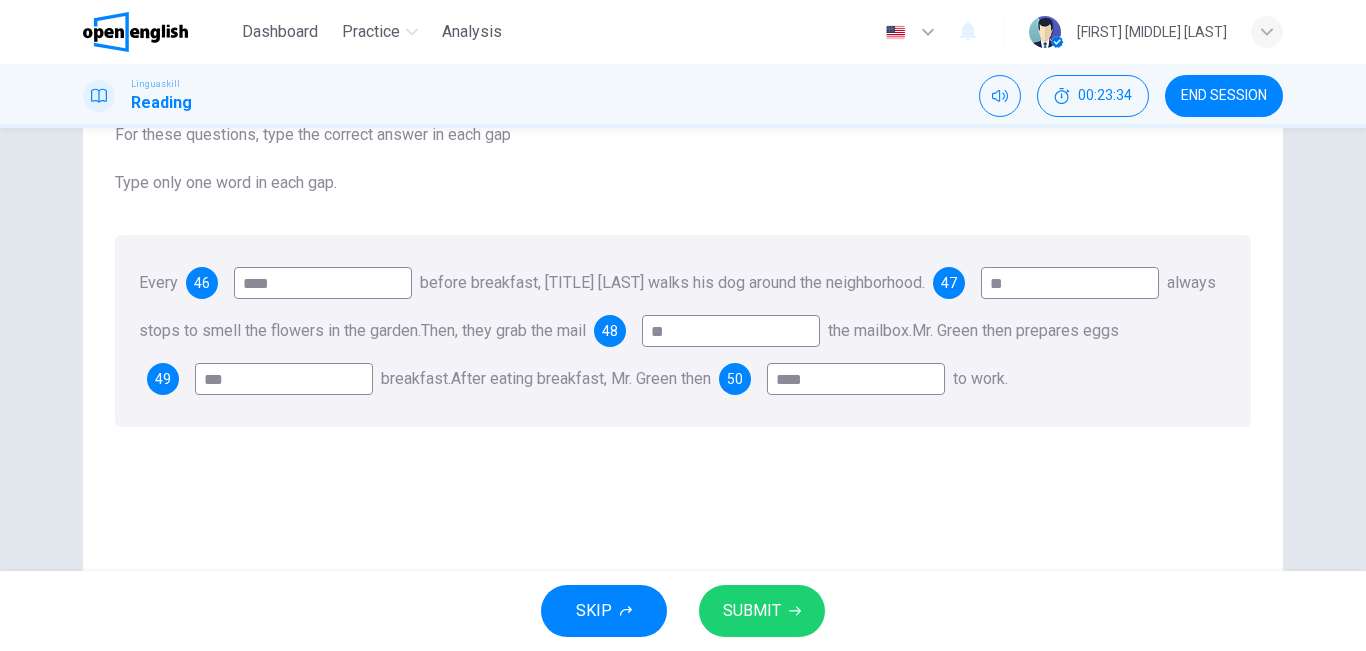 type on "****" 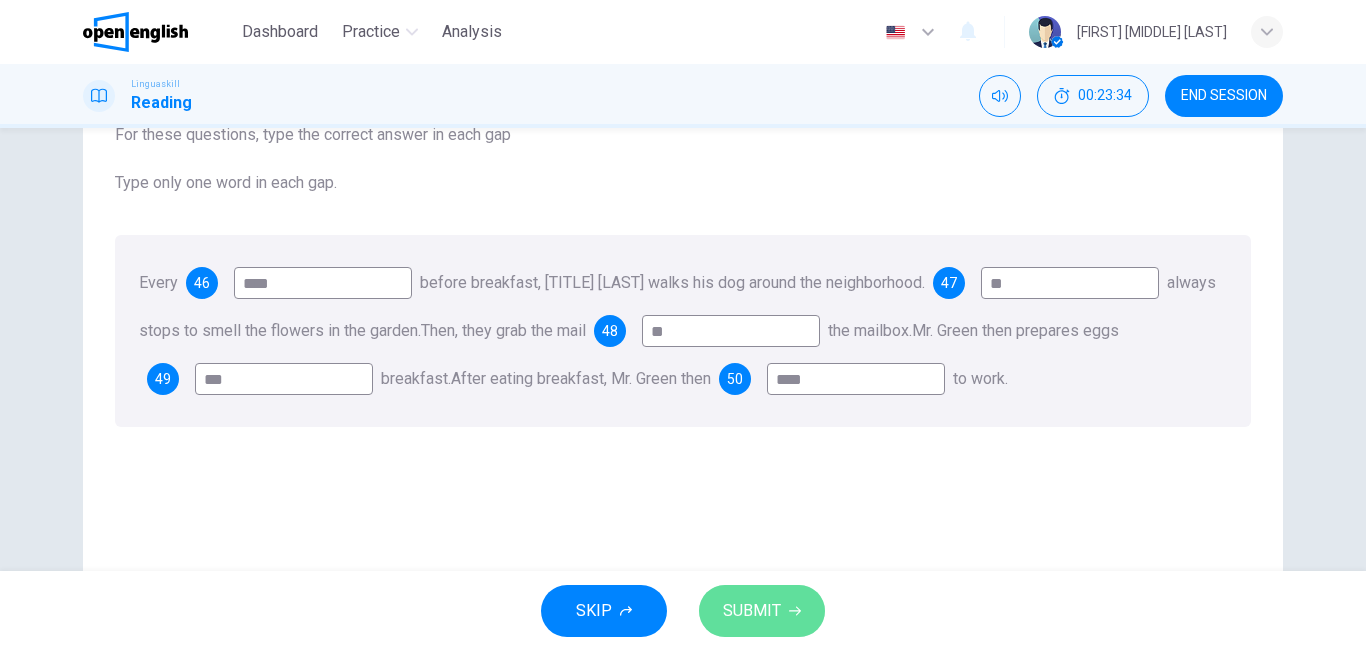 click on "SUBMIT" at bounding box center (762, 611) 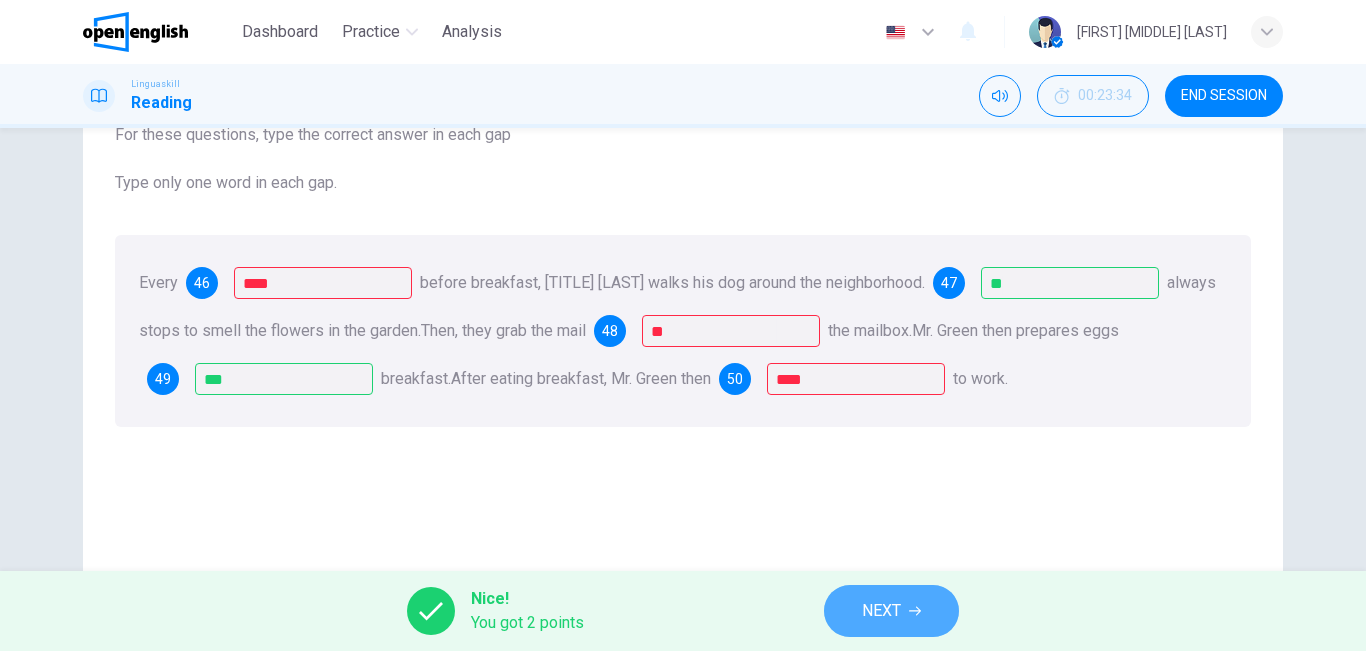 click on "NEXT" at bounding box center (891, 611) 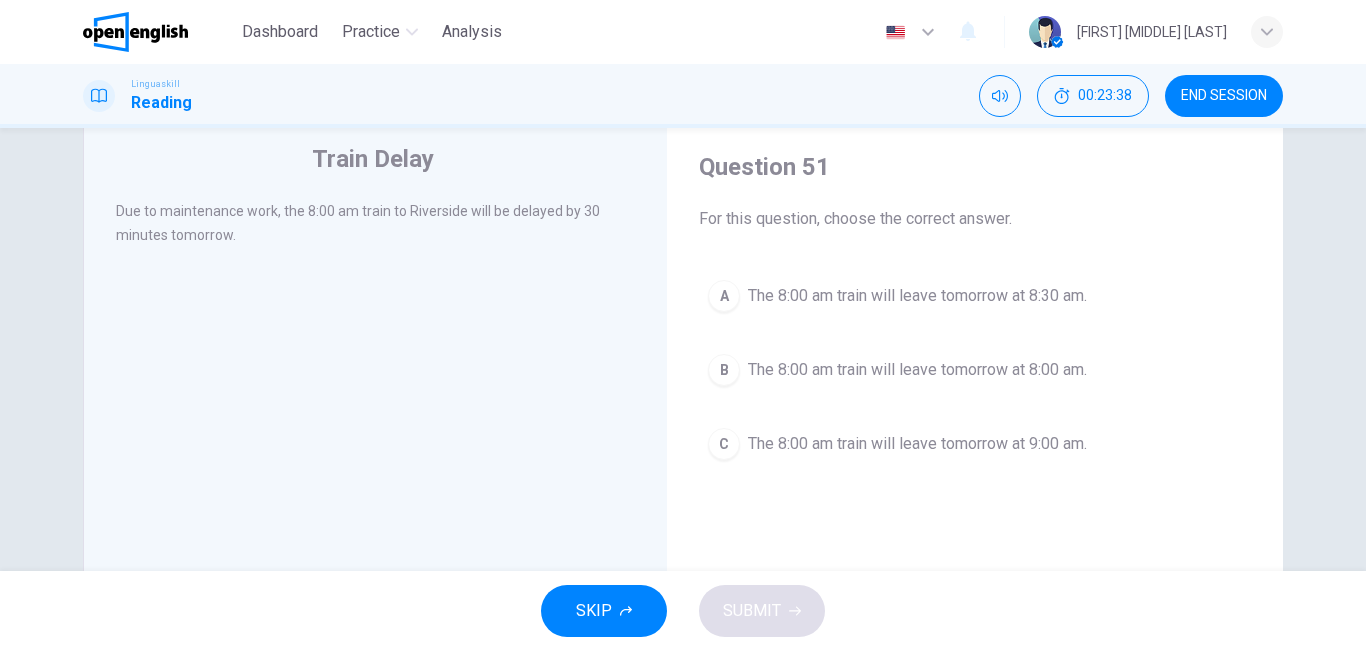 scroll, scrollTop: 59, scrollLeft: 0, axis: vertical 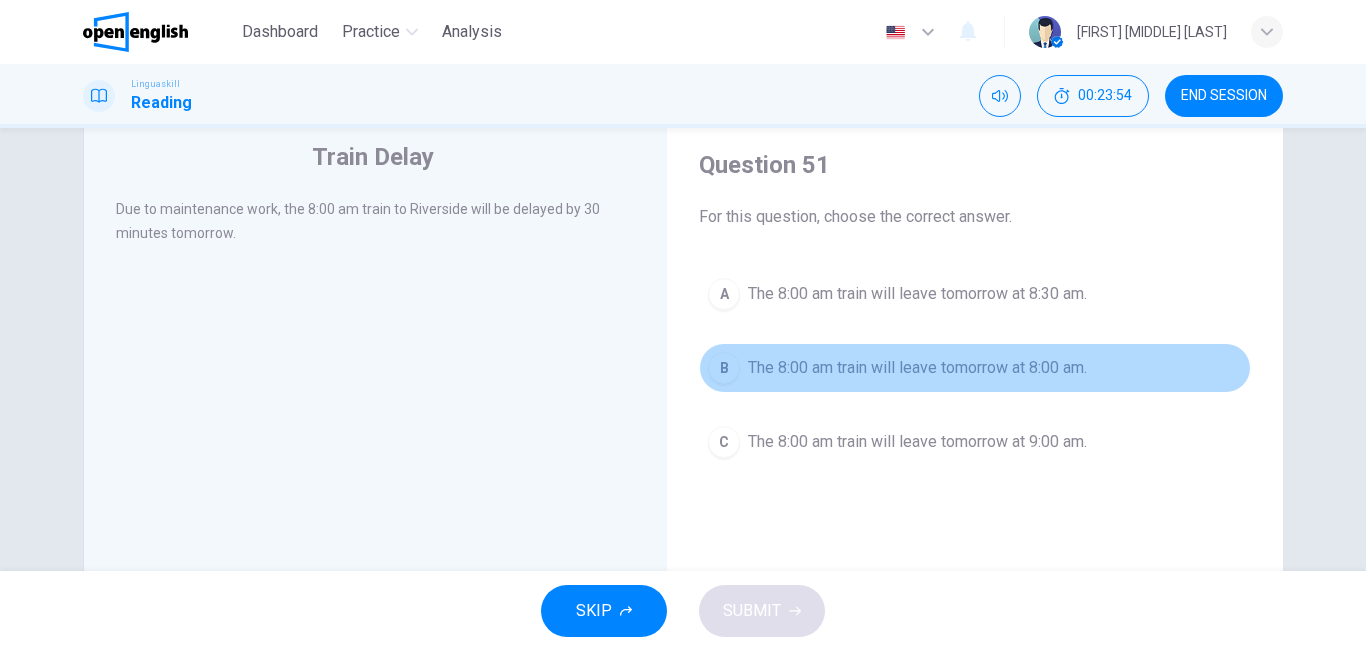 click on "The 8:00 am train will leave tomorrow at 8:00 am." at bounding box center (917, 368) 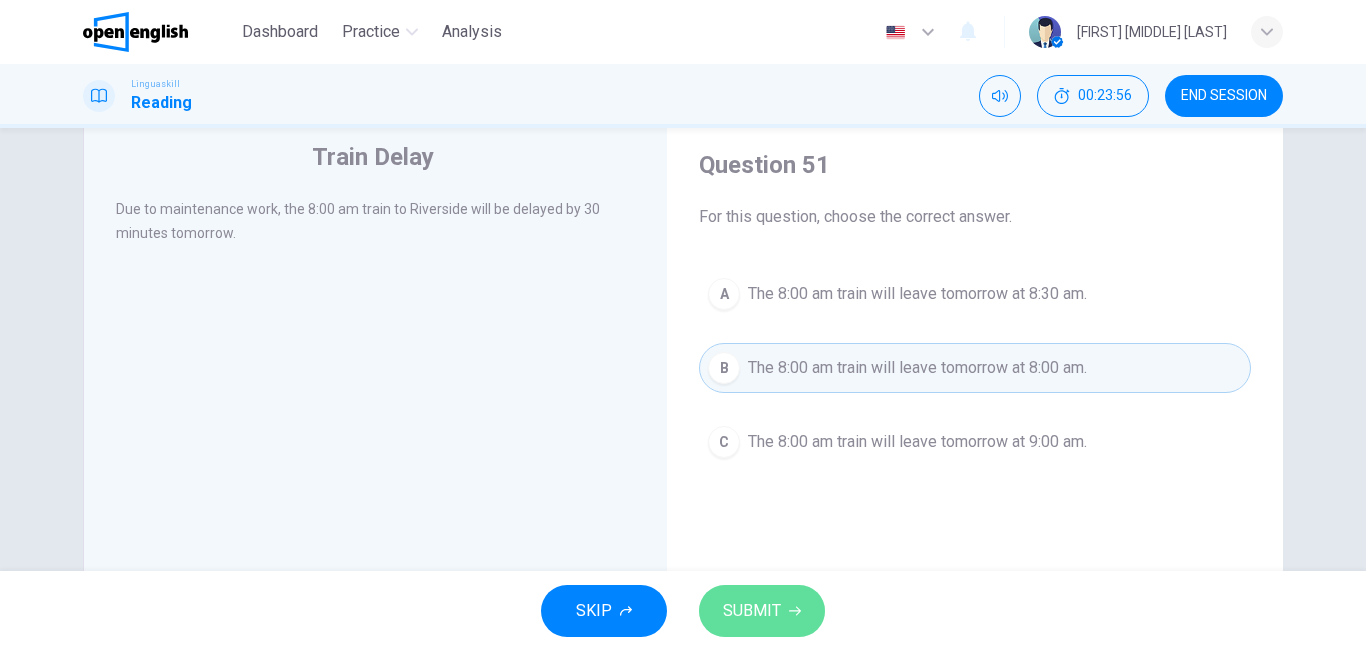 click on "SUBMIT" at bounding box center (762, 611) 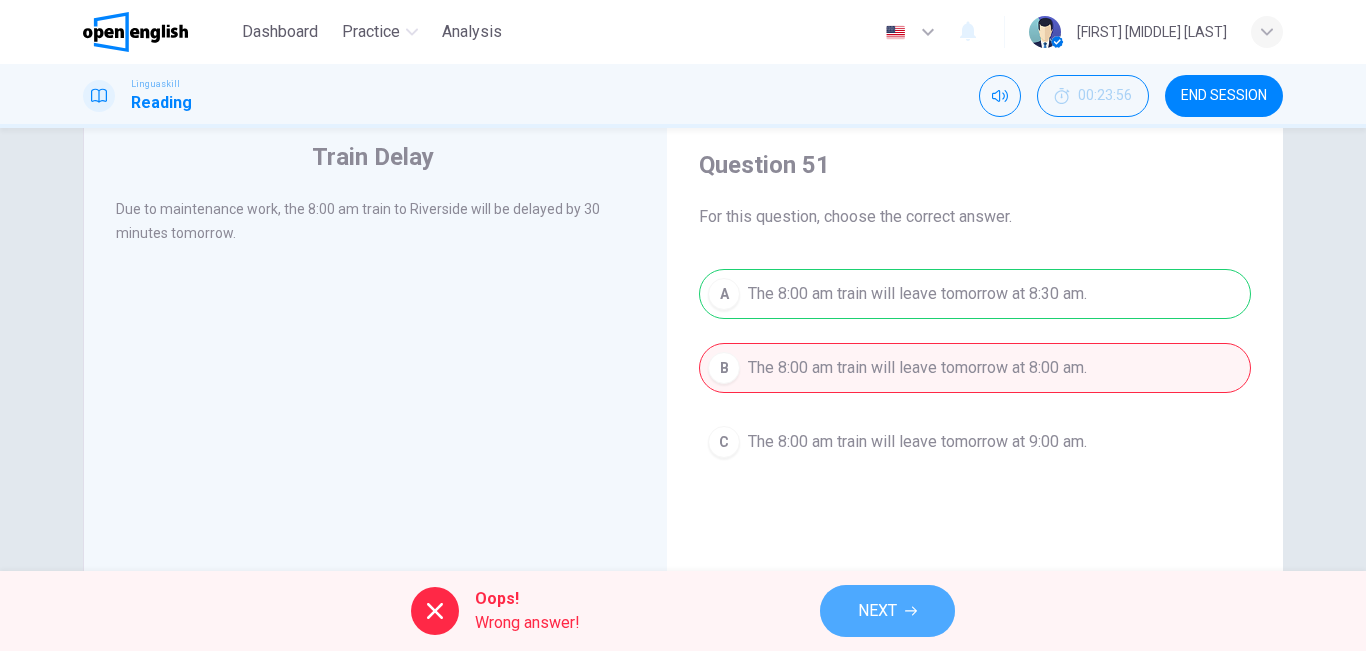 click on "NEXT" at bounding box center [877, 611] 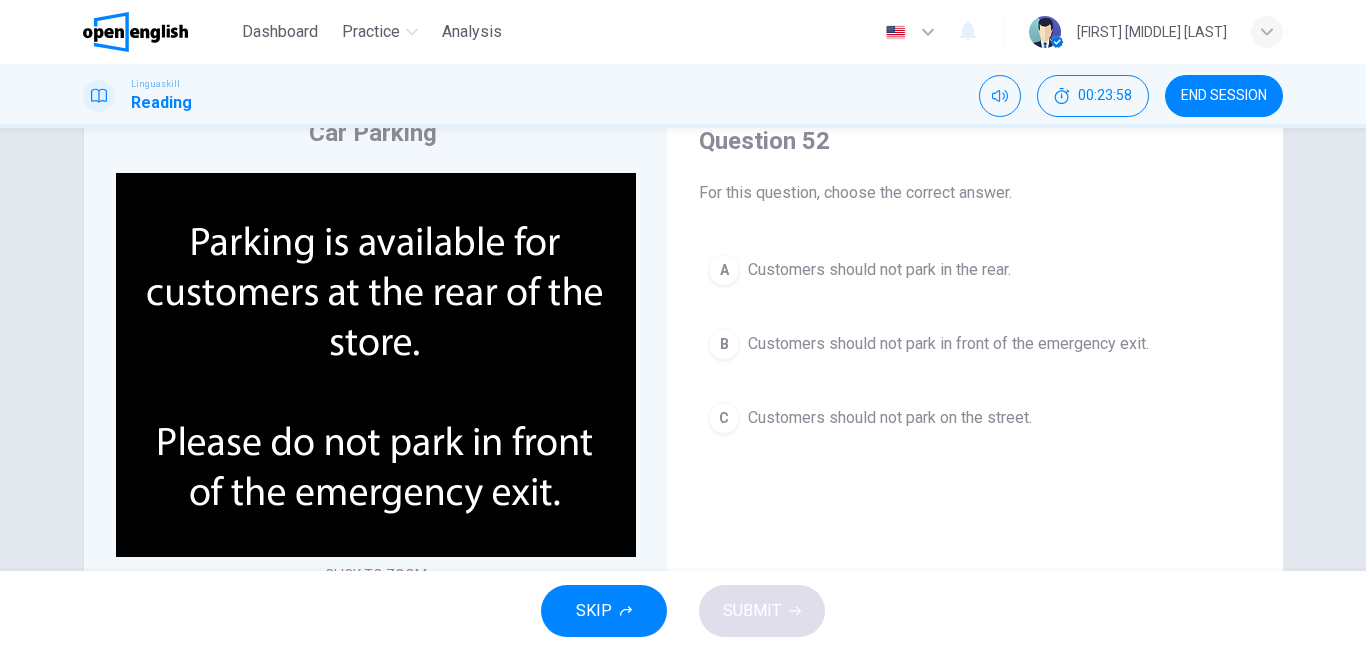scroll, scrollTop: 87, scrollLeft: 0, axis: vertical 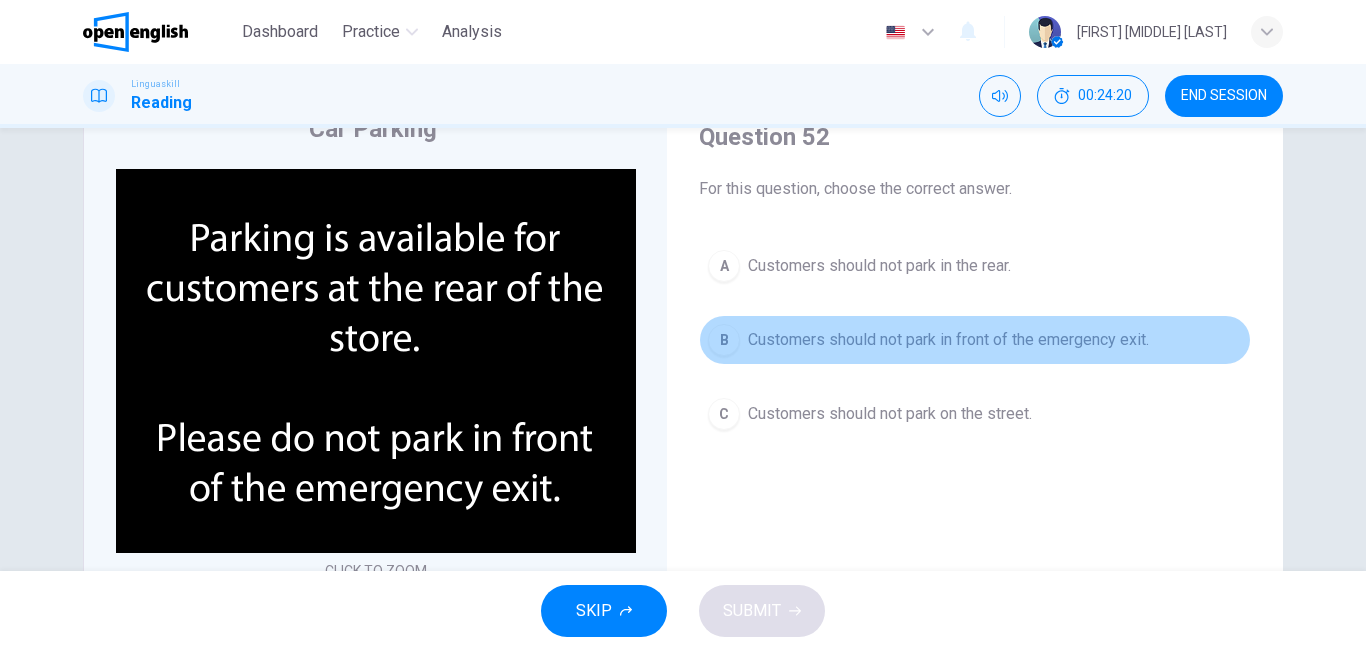 click on "B Customers should not park in front of the emergency exit." at bounding box center (975, 340) 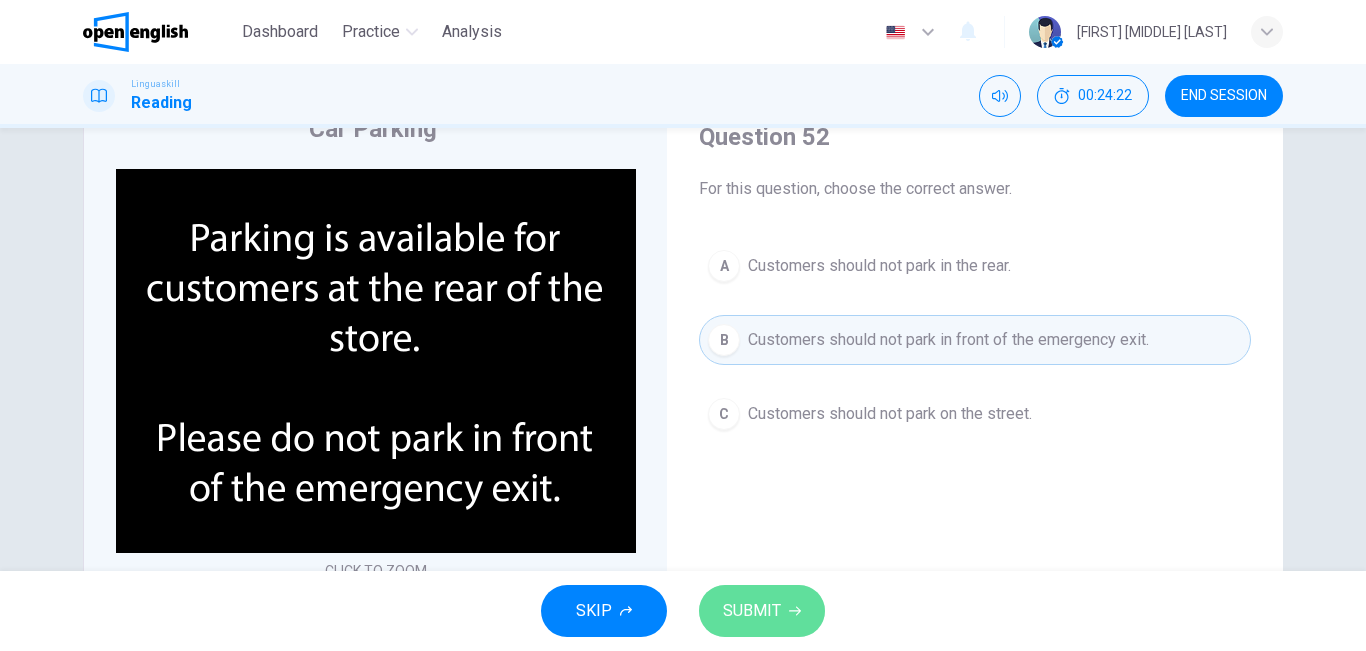 click on "SUBMIT" at bounding box center (752, 611) 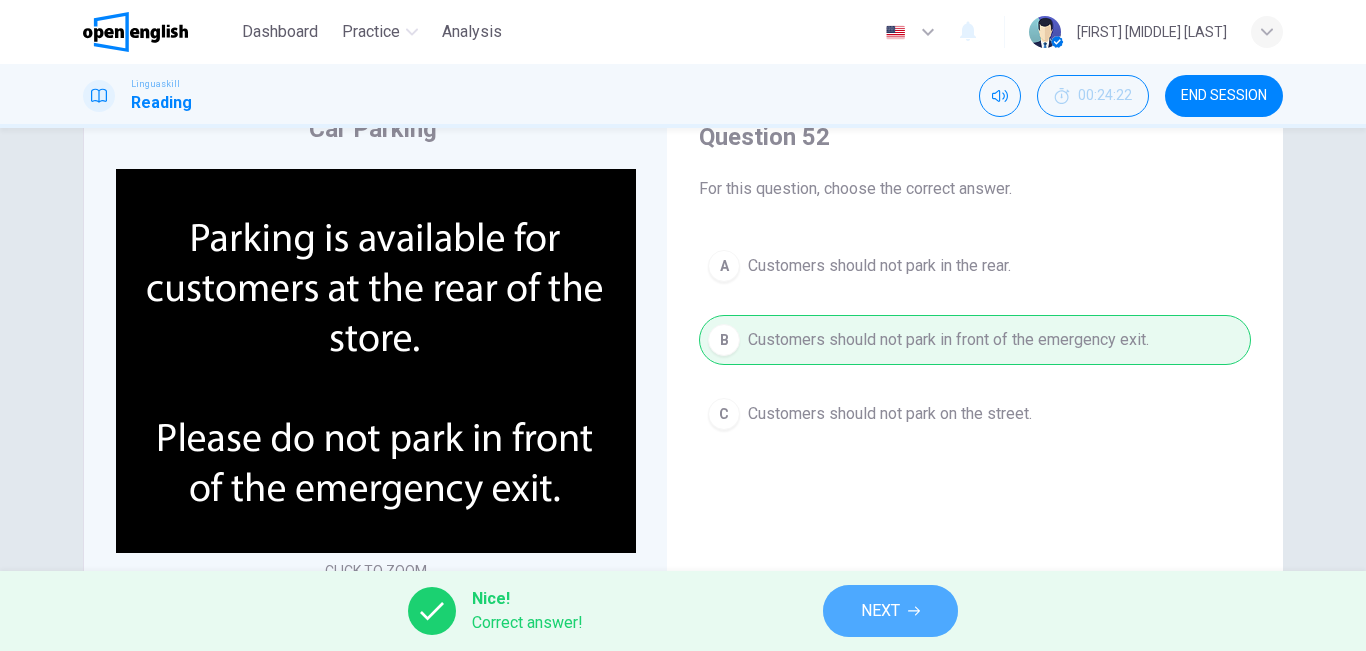 click on "NEXT" at bounding box center (880, 611) 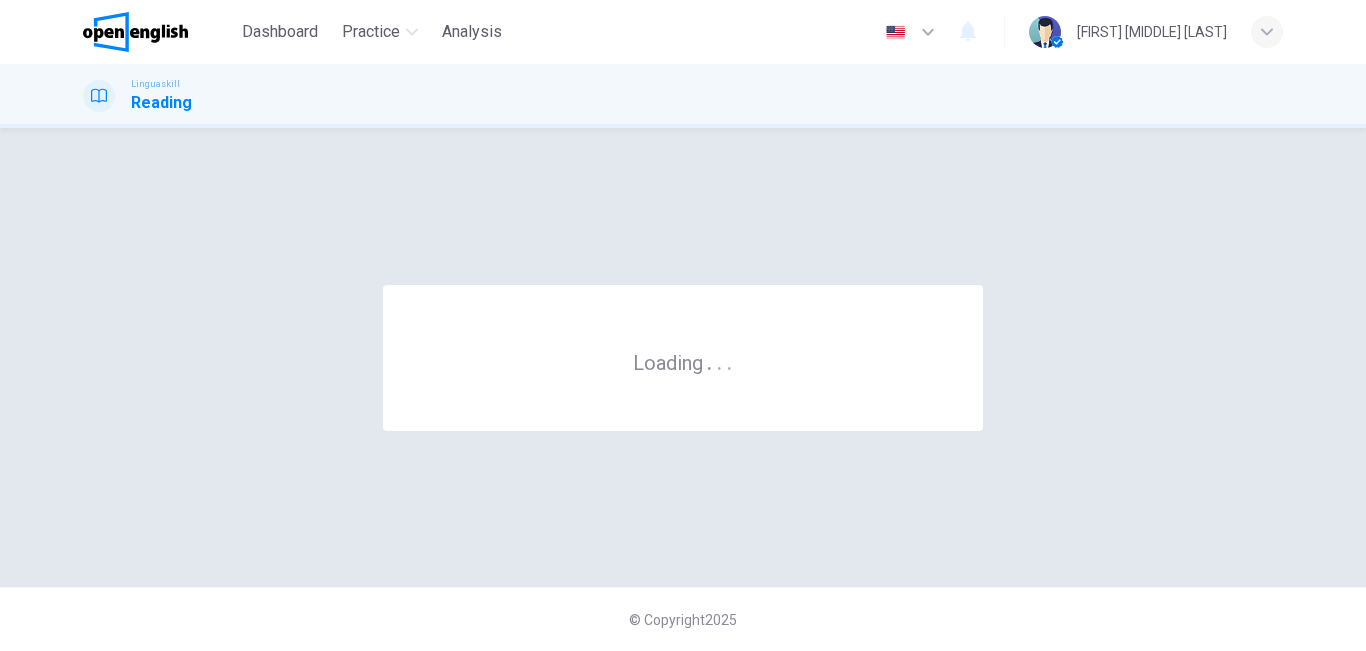 scroll, scrollTop: 0, scrollLeft: 0, axis: both 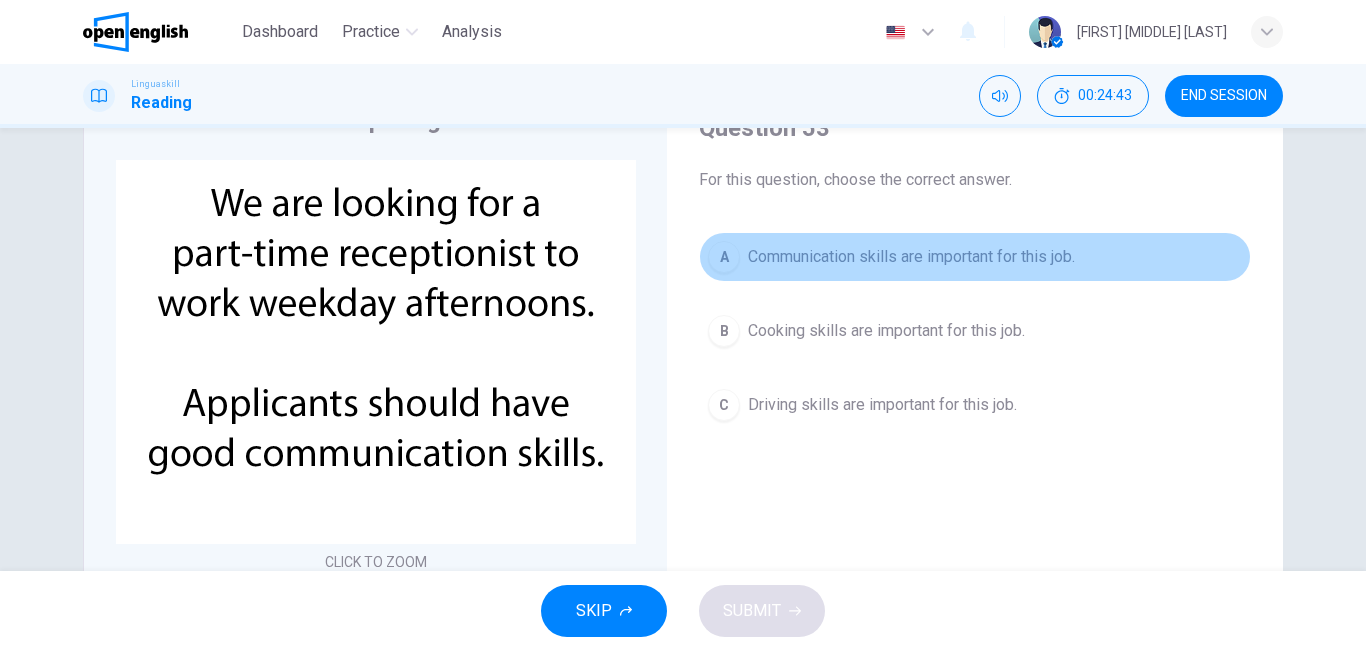 click on "A Communication skills are important for this job." at bounding box center [975, 257] 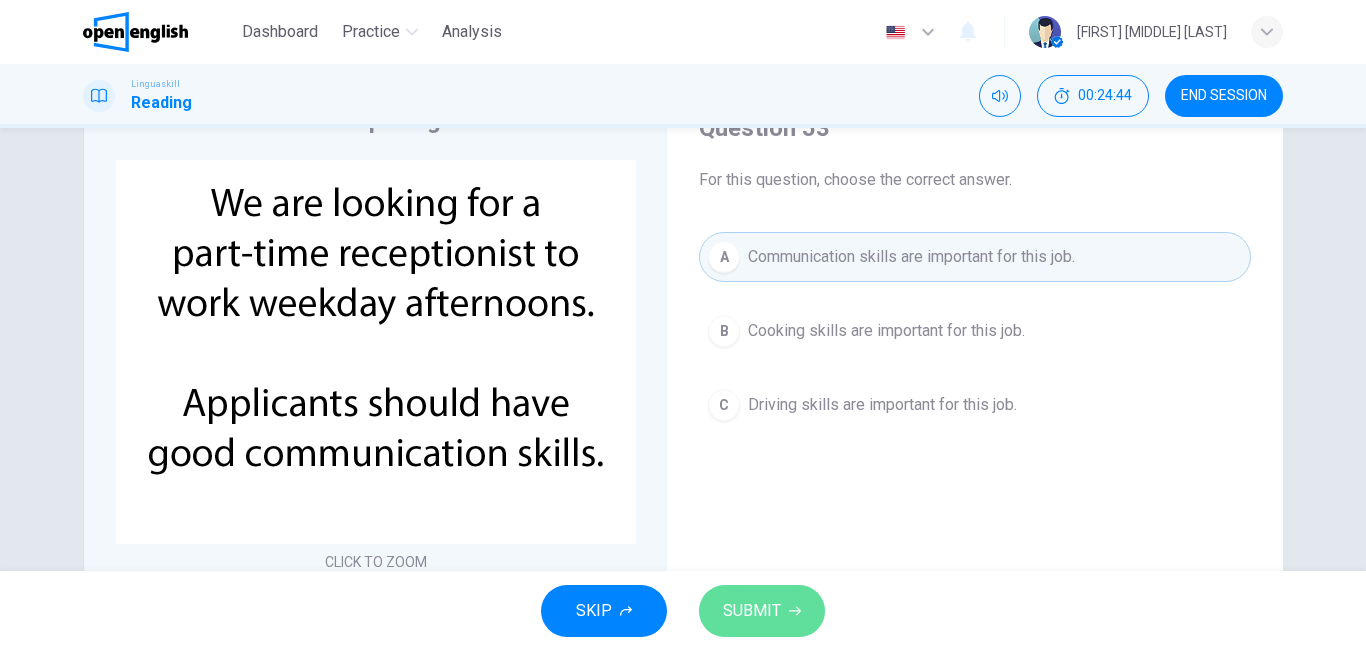 click on "SUBMIT" at bounding box center [752, 611] 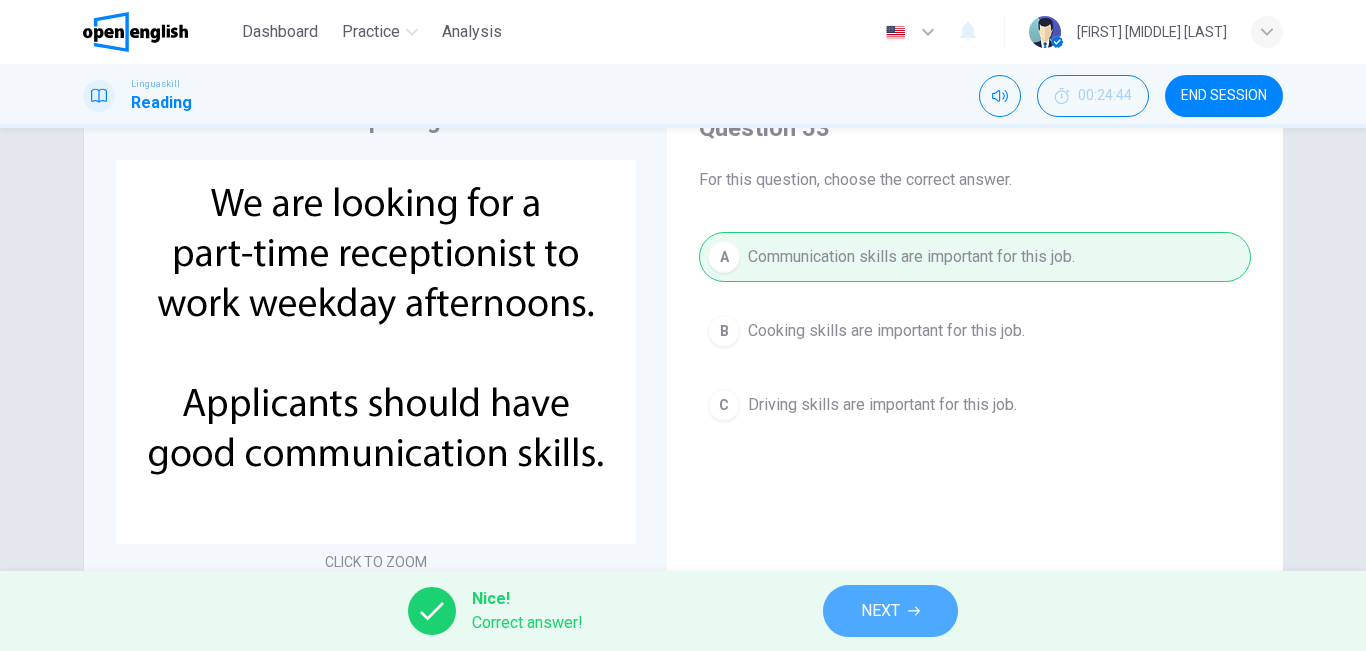 click on "NEXT" at bounding box center [880, 611] 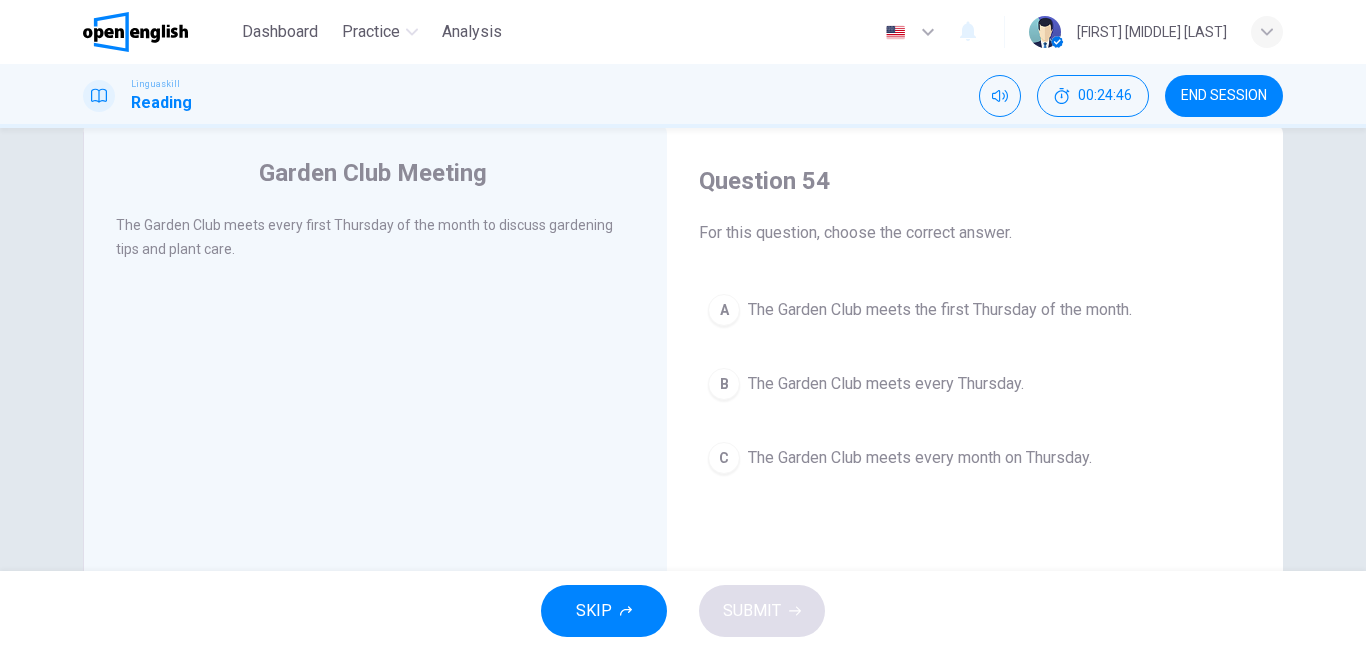 scroll, scrollTop: 45, scrollLeft: 0, axis: vertical 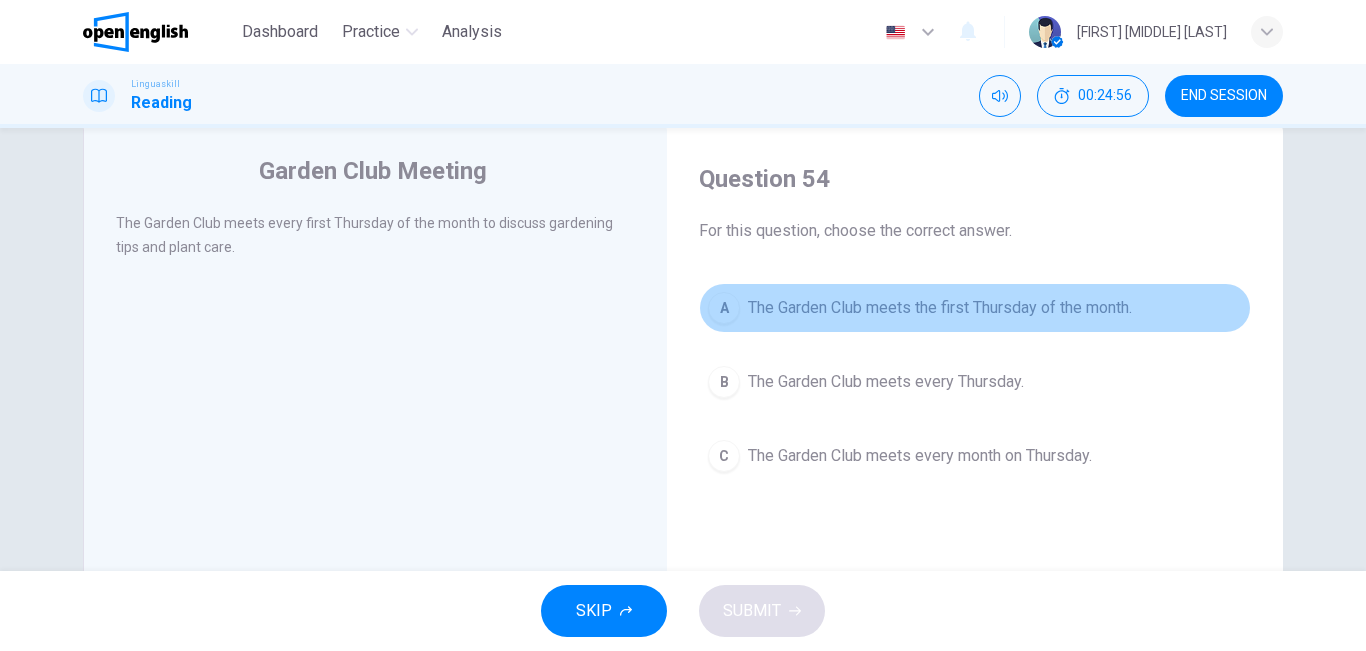 click on "A The Garden Club meets the first Thursday of the month." at bounding box center (975, 308) 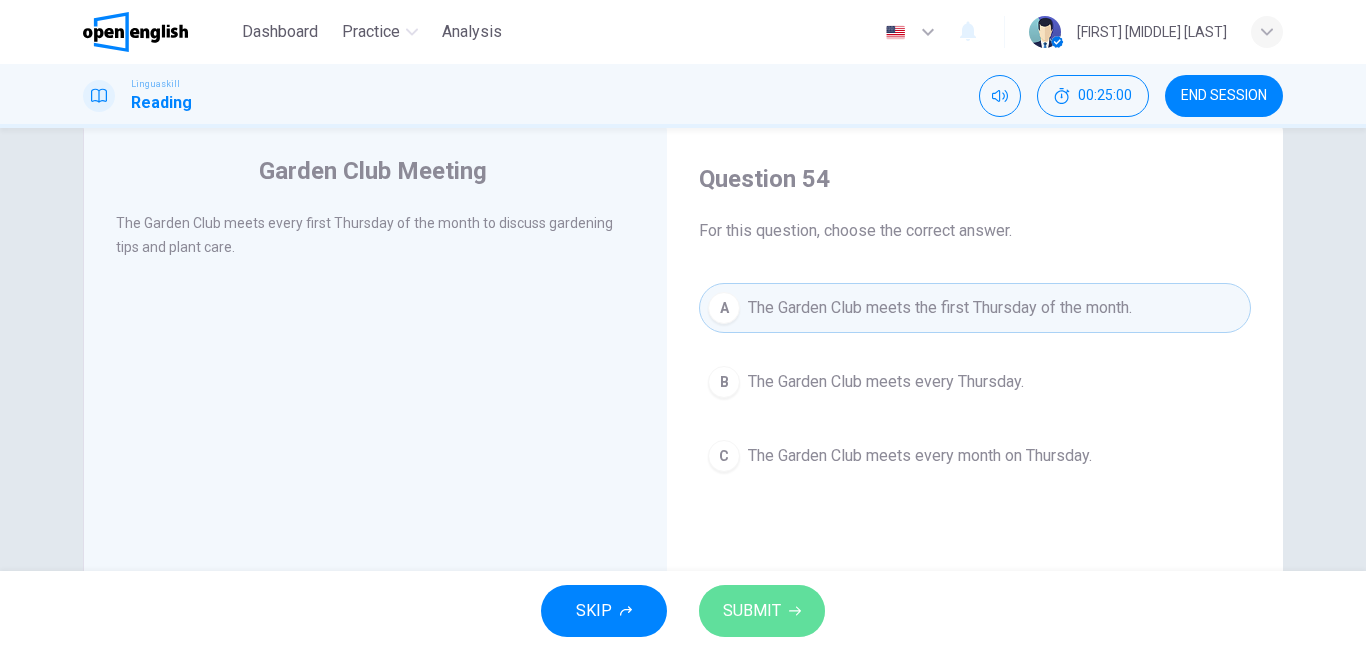 click on "SUBMIT" at bounding box center [752, 611] 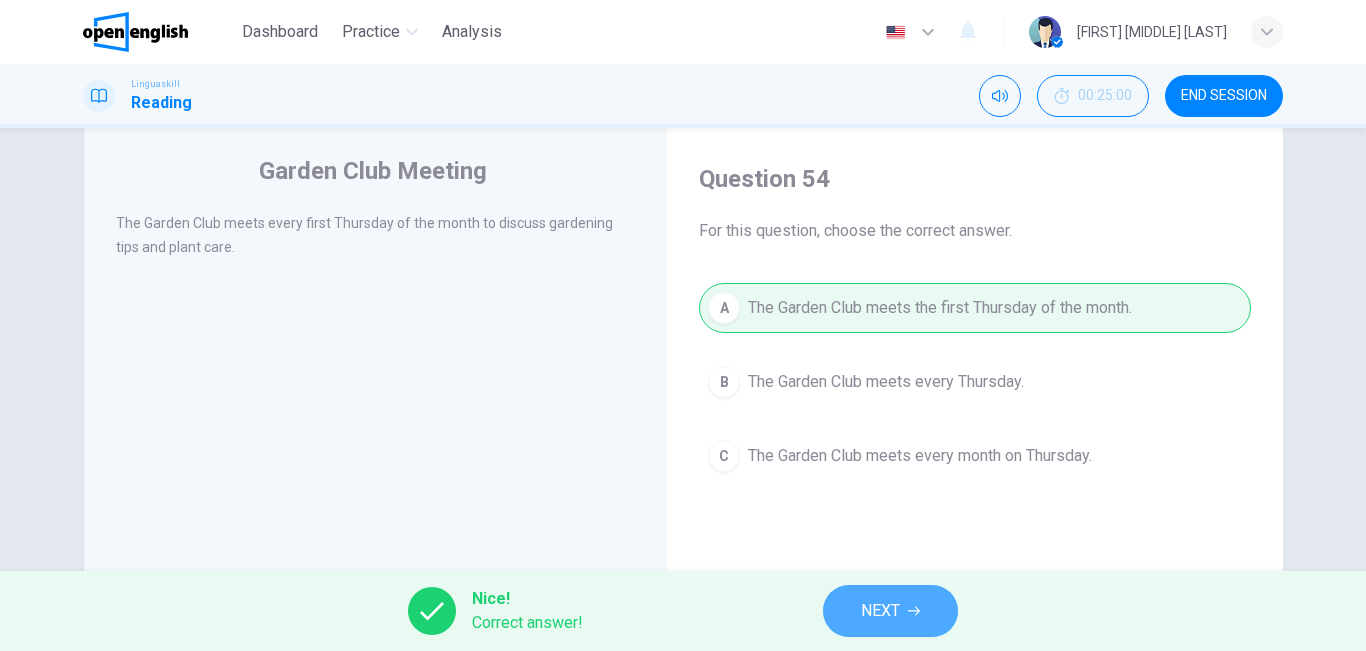 click on "NEXT" at bounding box center [880, 611] 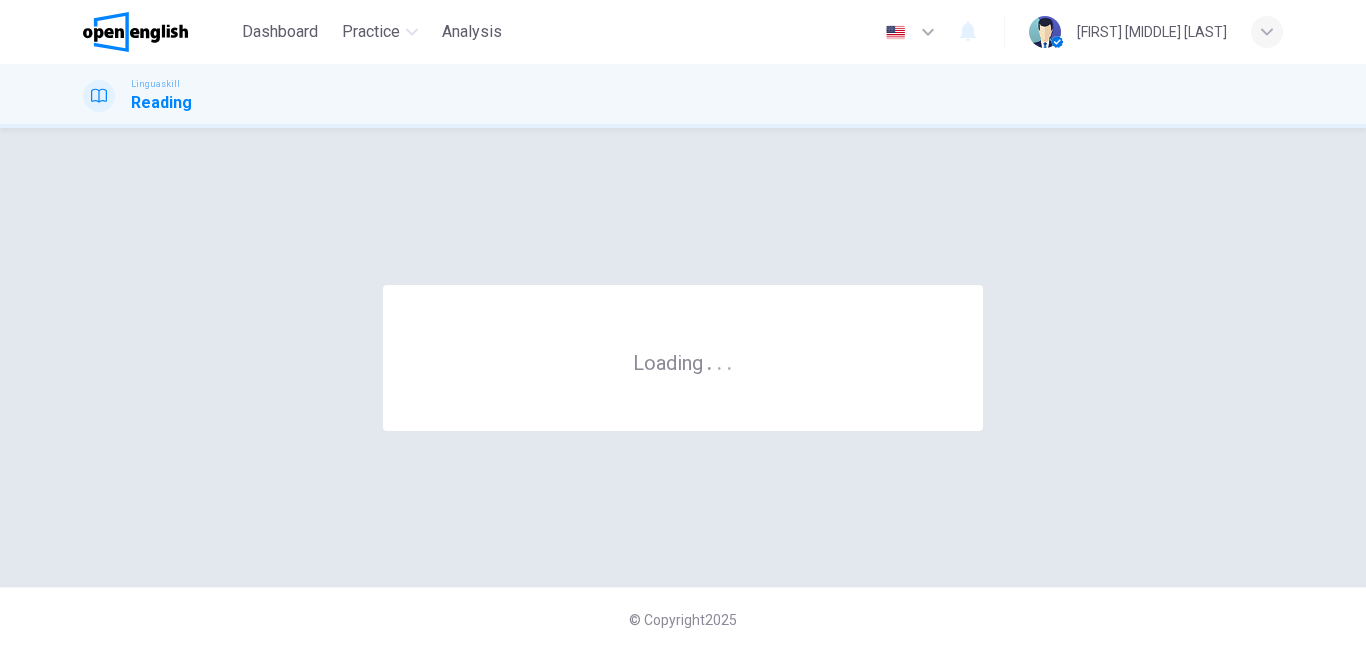 scroll, scrollTop: 0, scrollLeft: 0, axis: both 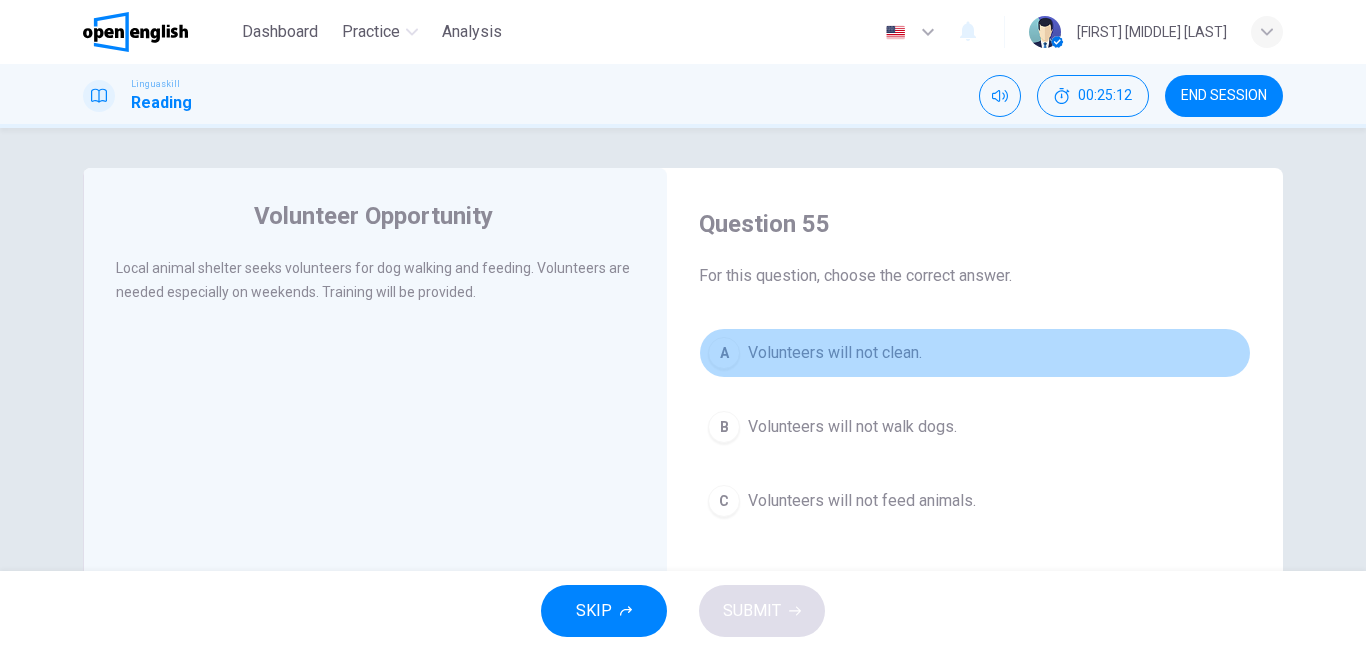 click on "Volunteers will not clean." at bounding box center [835, 353] 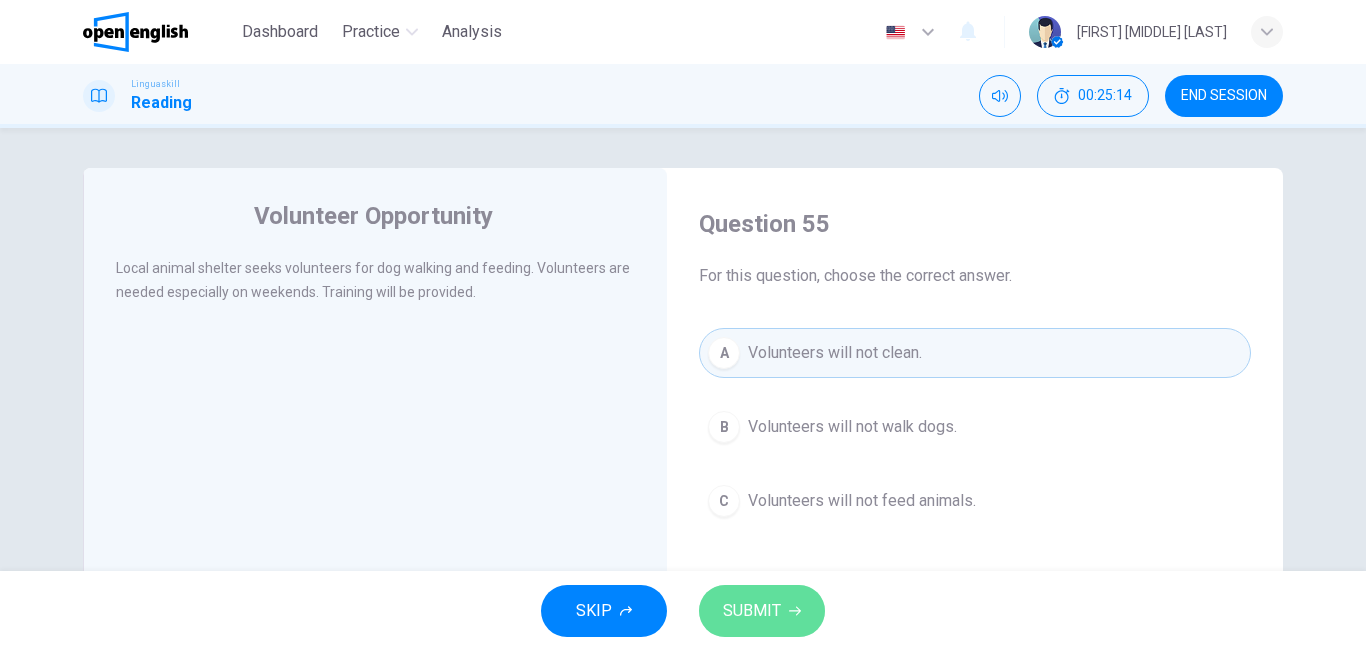 click on "SUBMIT" at bounding box center [762, 611] 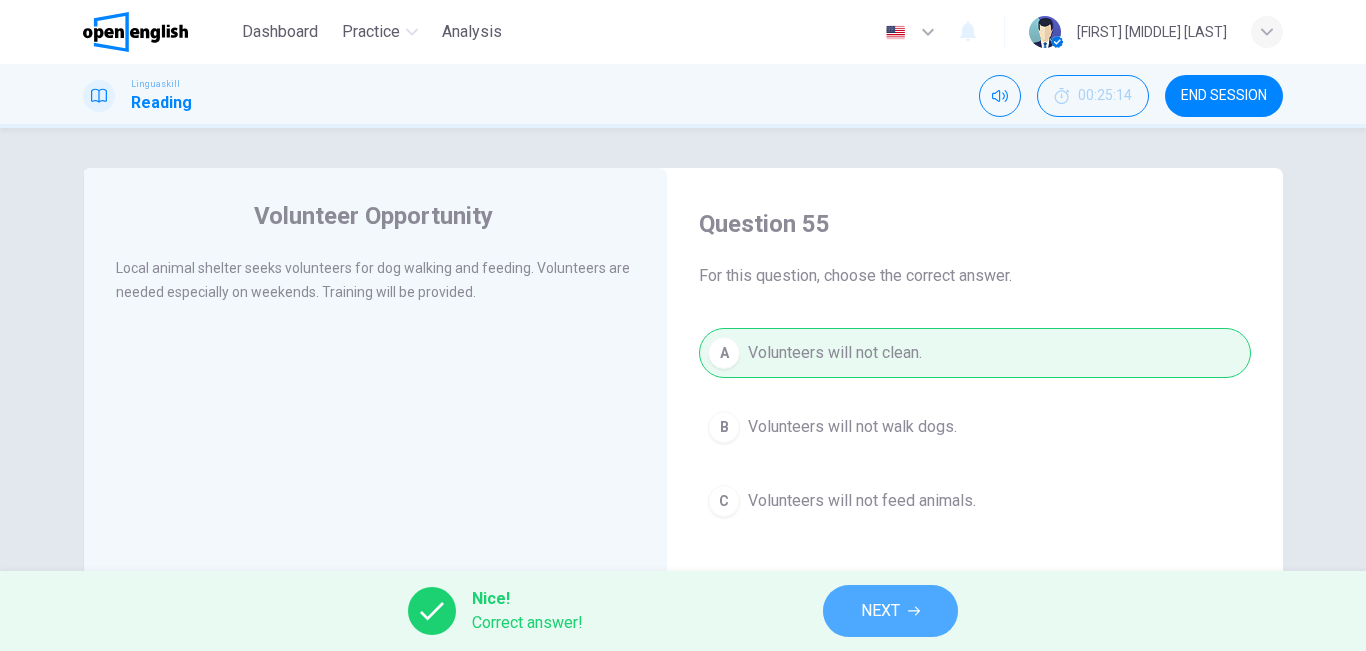 click on "NEXT" at bounding box center [880, 611] 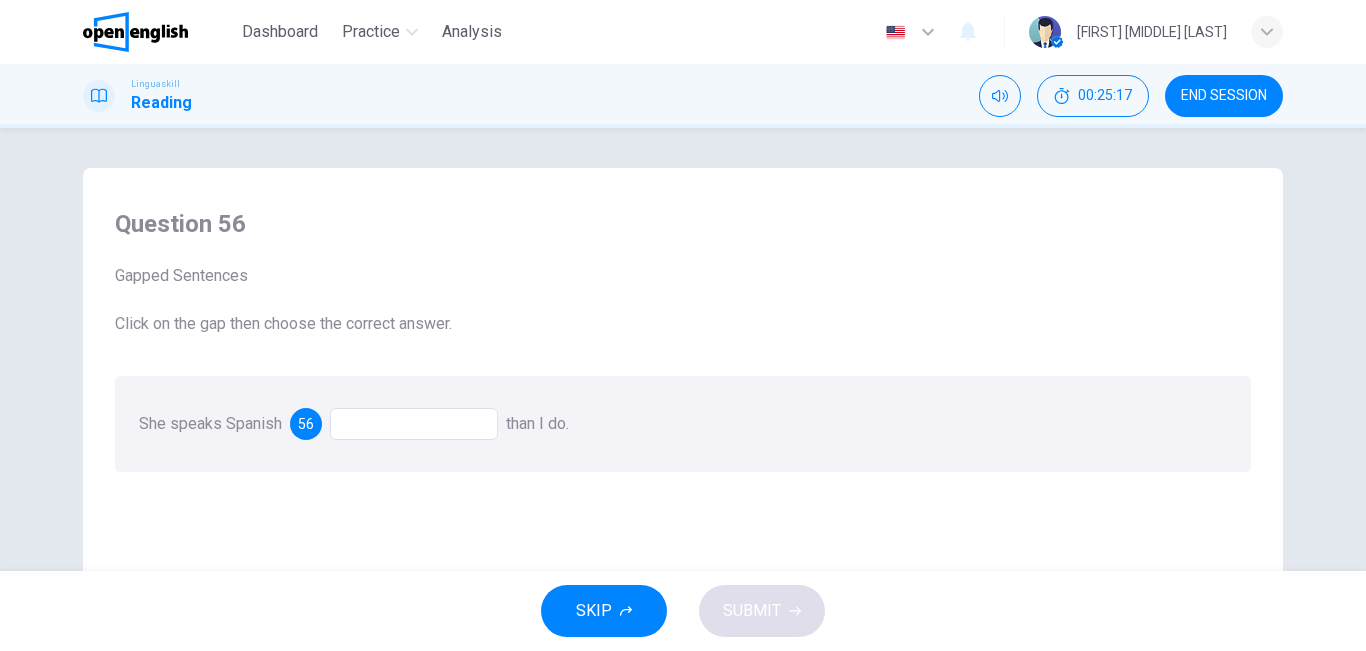 click at bounding box center (414, 424) 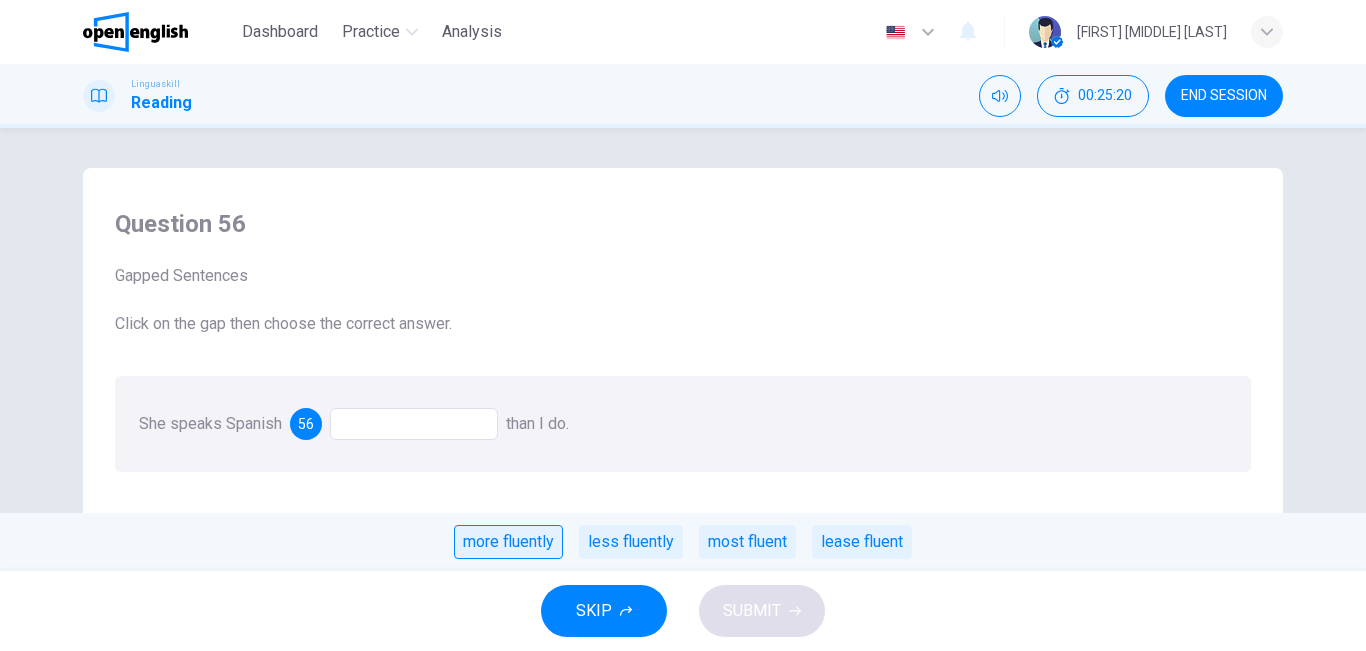 click on "more fluently" at bounding box center [508, 542] 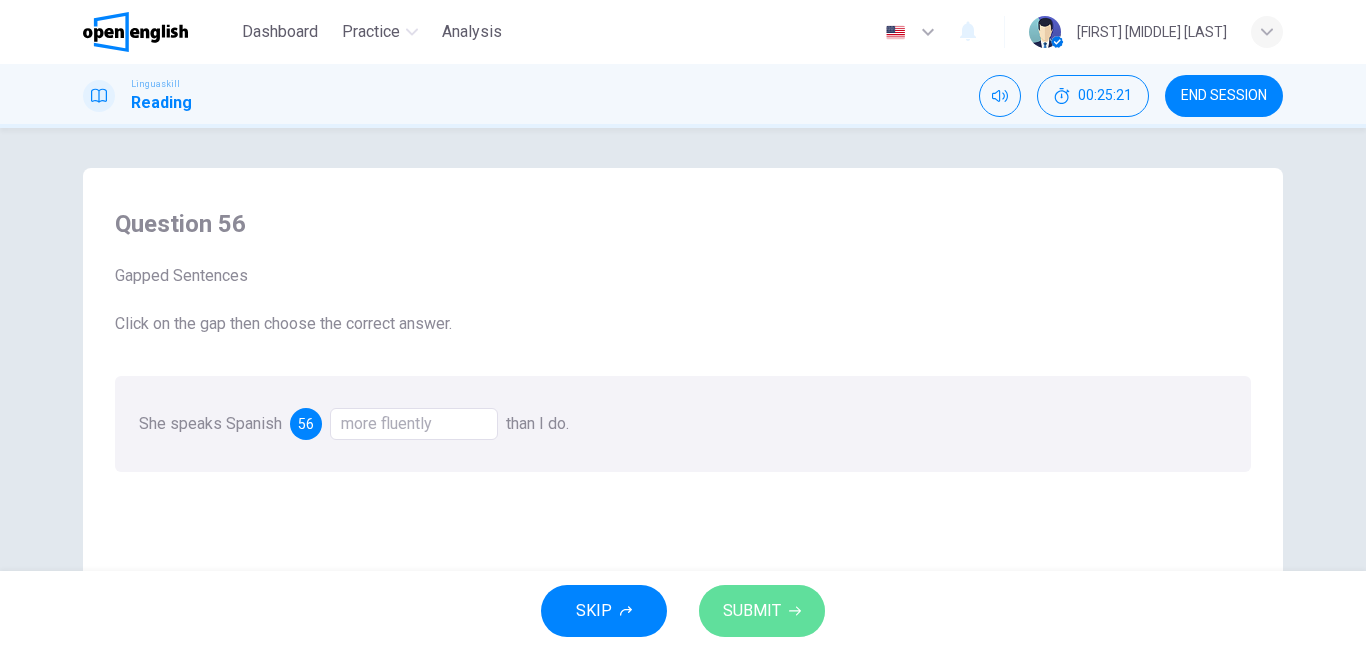 click on "SUBMIT" at bounding box center (752, 611) 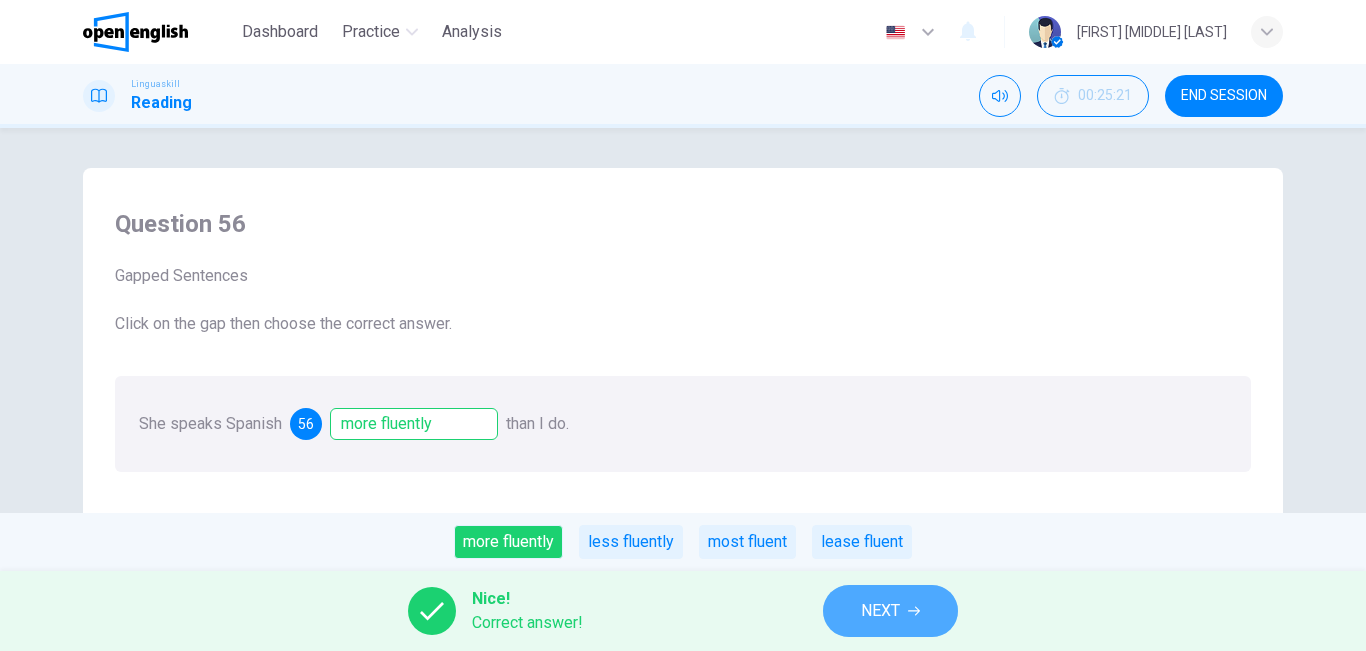 click on "NEXT" at bounding box center [890, 611] 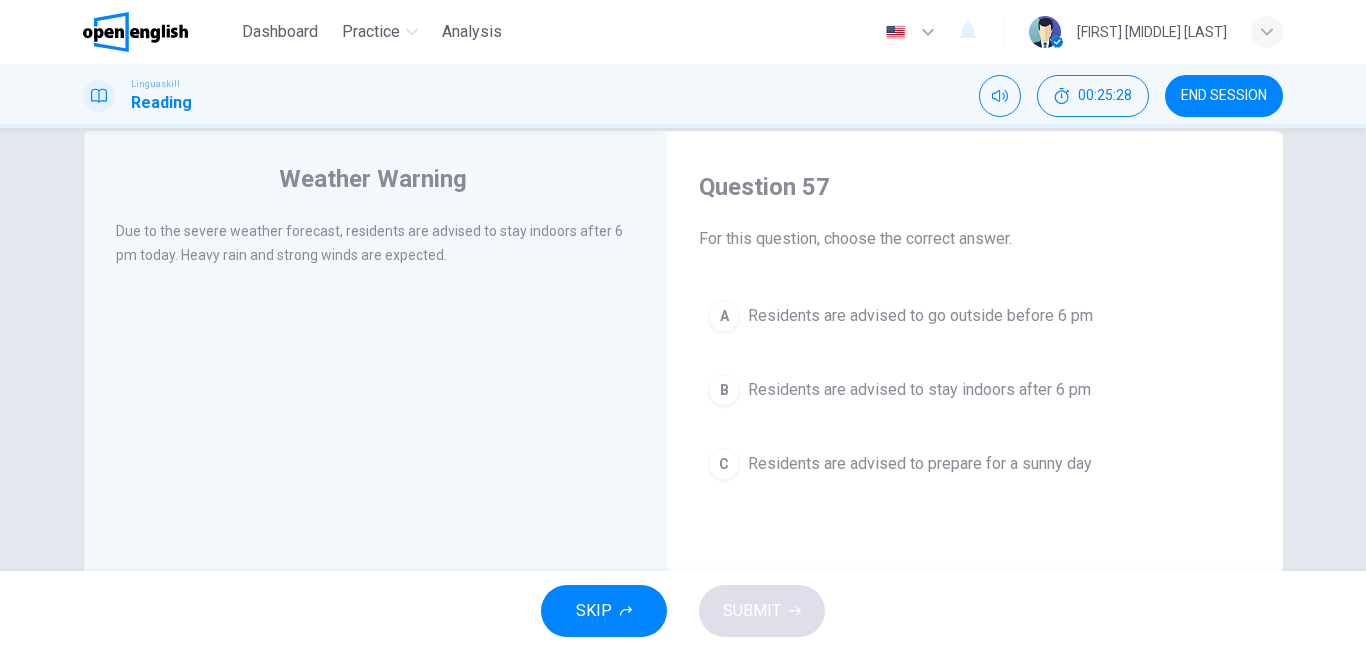 scroll, scrollTop: 41, scrollLeft: 0, axis: vertical 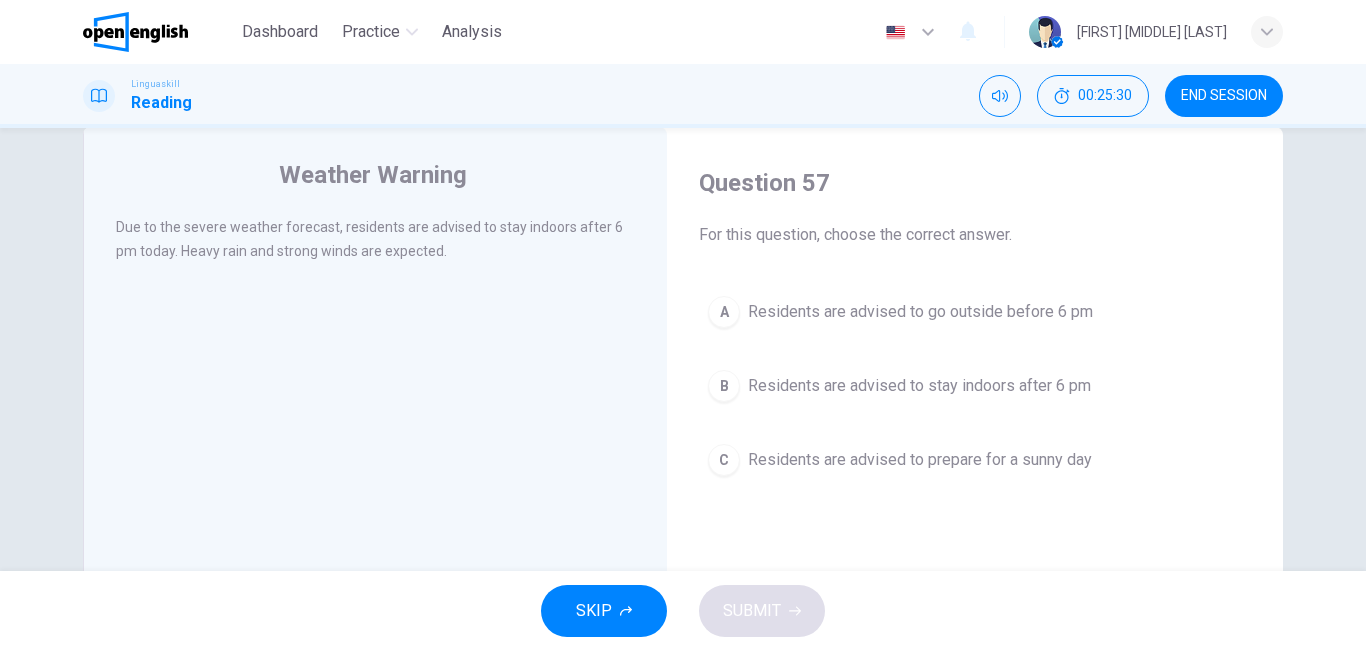 click on "Residents are advised to stay indoors after 6 pm" at bounding box center (919, 386) 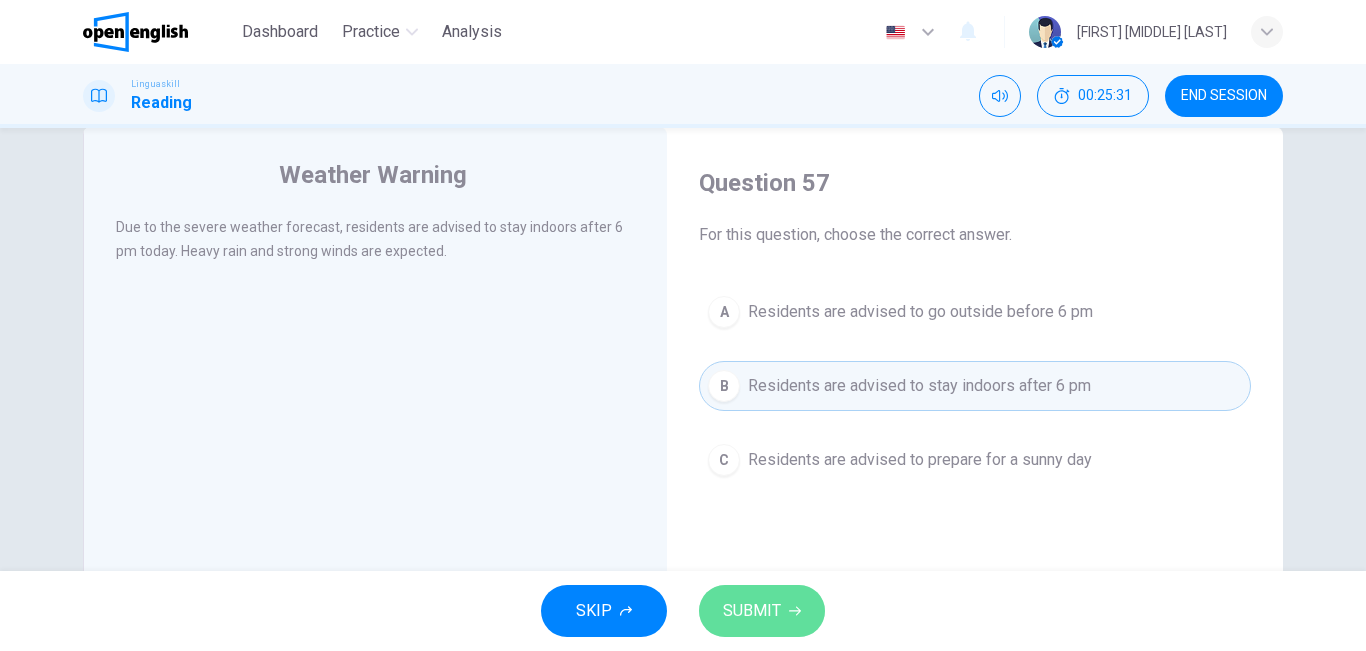 click 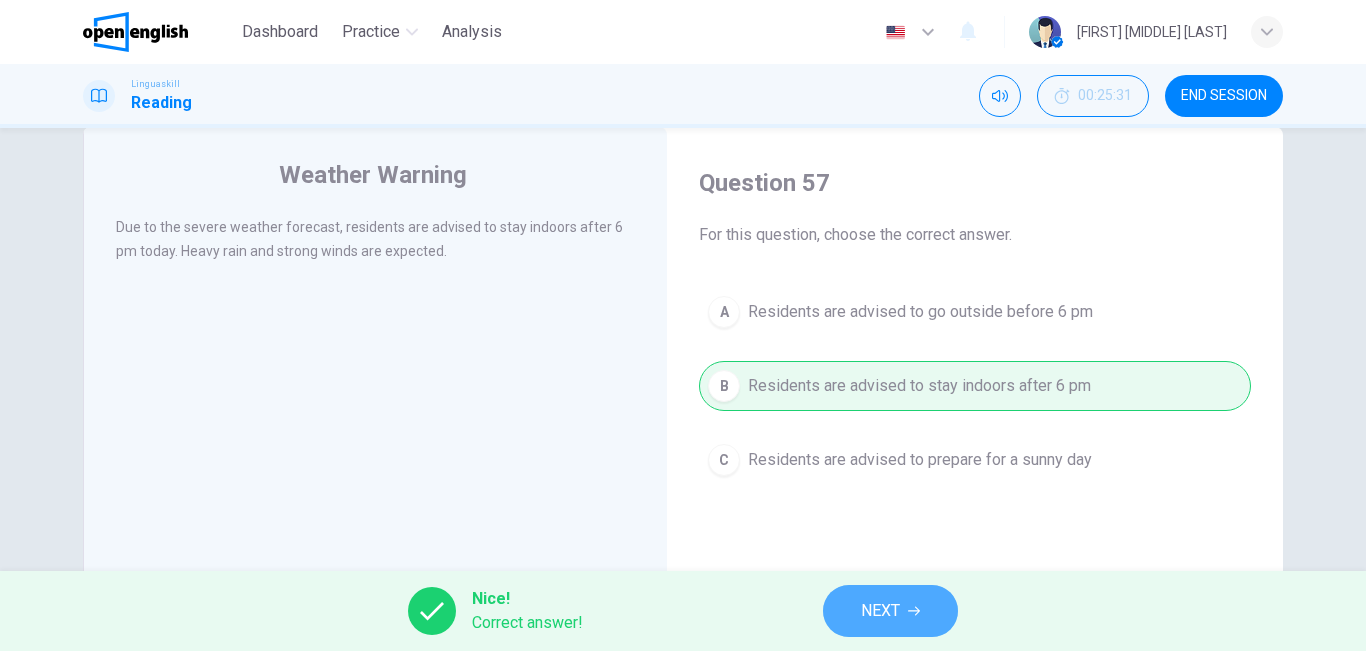 click on "NEXT" at bounding box center [880, 611] 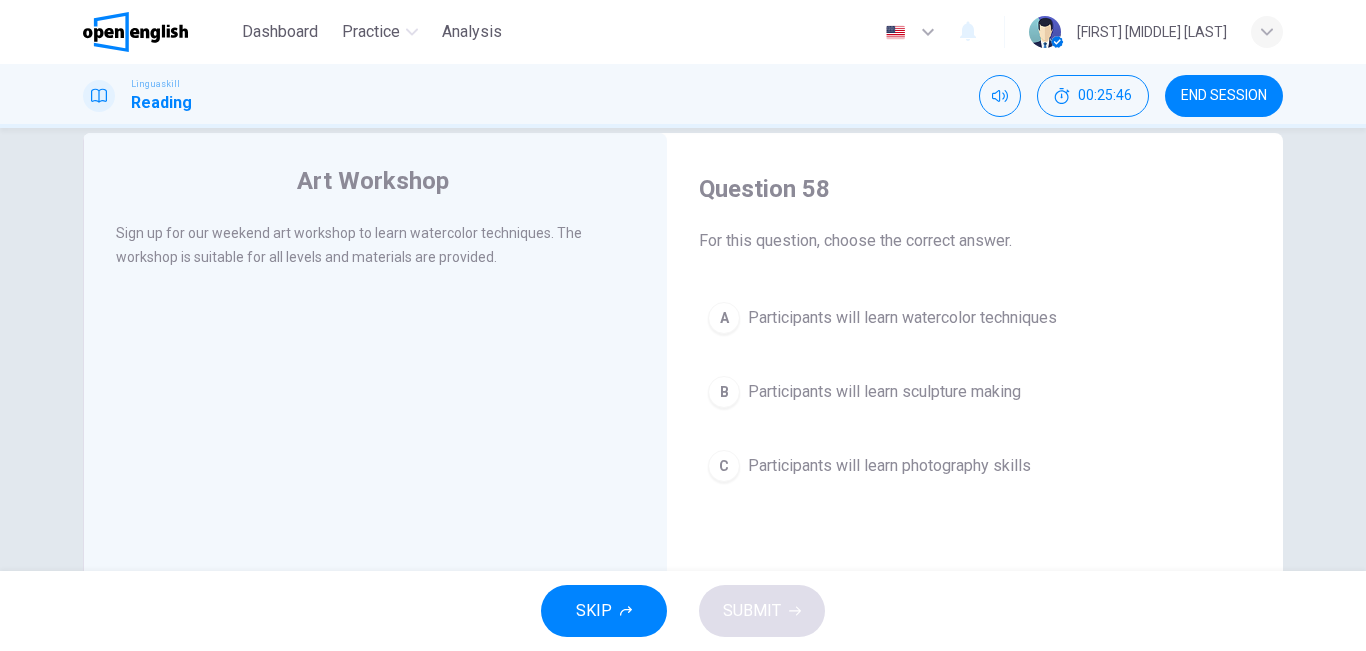scroll, scrollTop: 33, scrollLeft: 0, axis: vertical 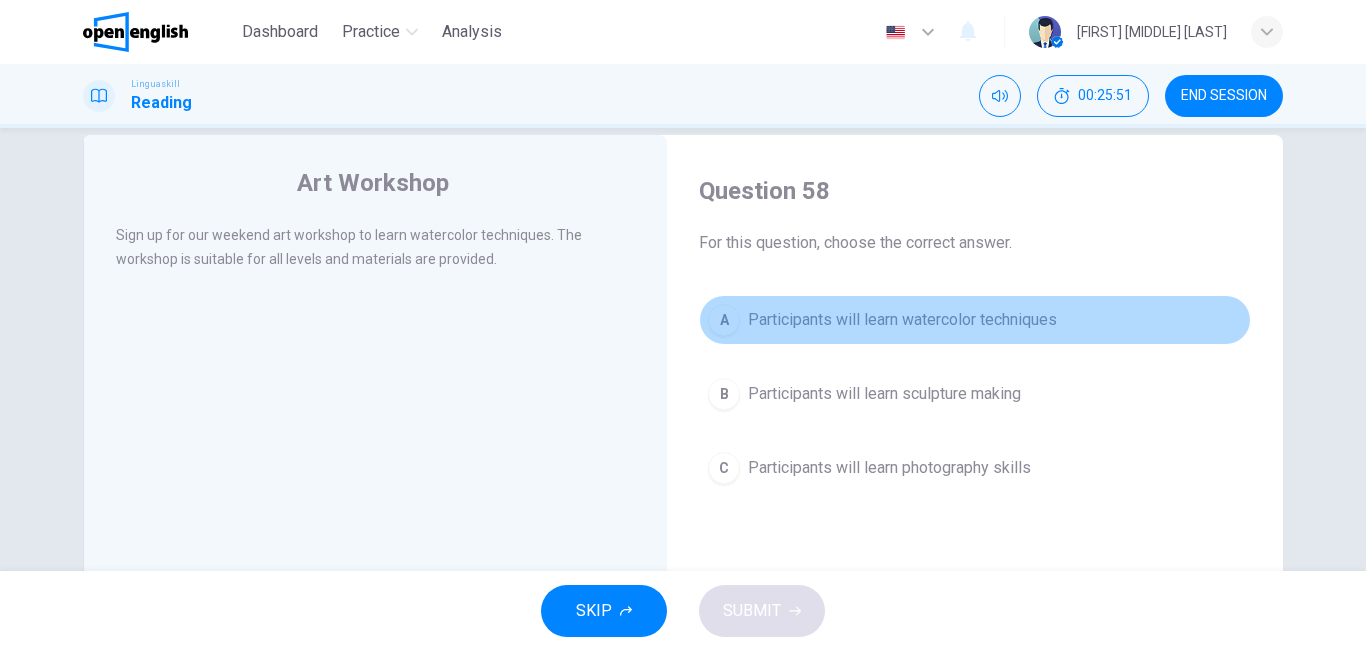 click on "Participants will learn watercolor techniques" at bounding box center [902, 320] 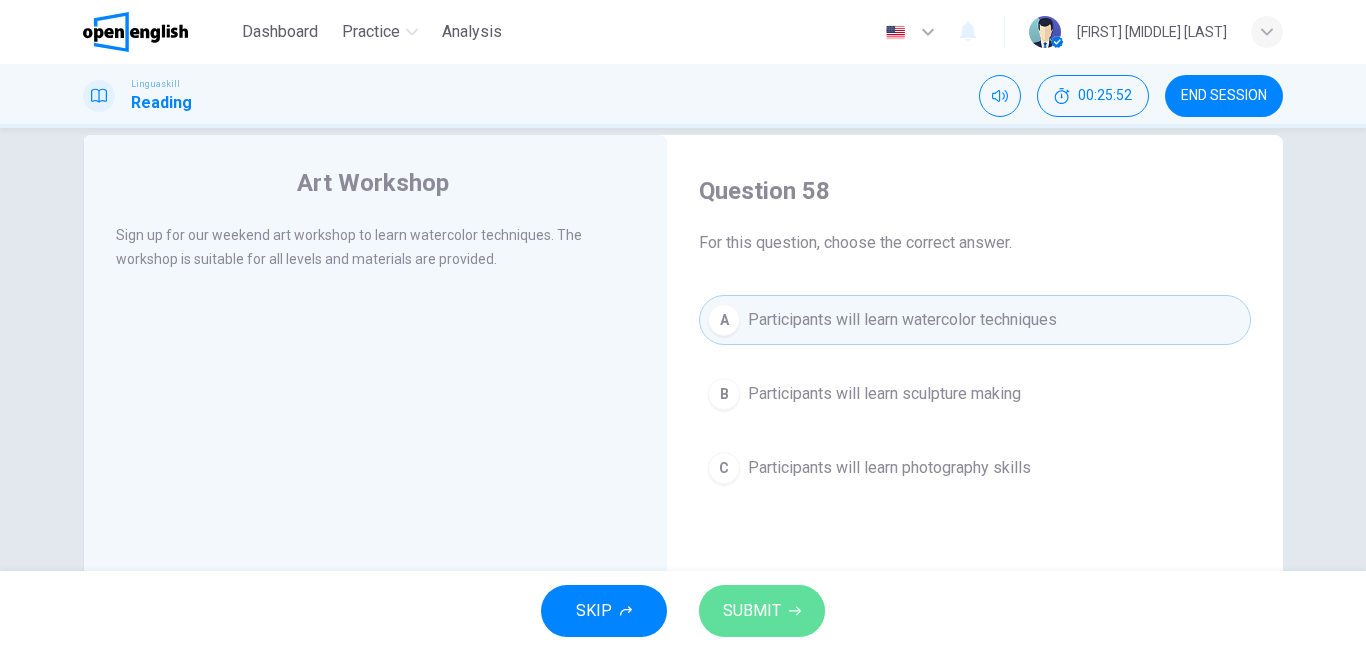 click on "SUBMIT" at bounding box center [762, 611] 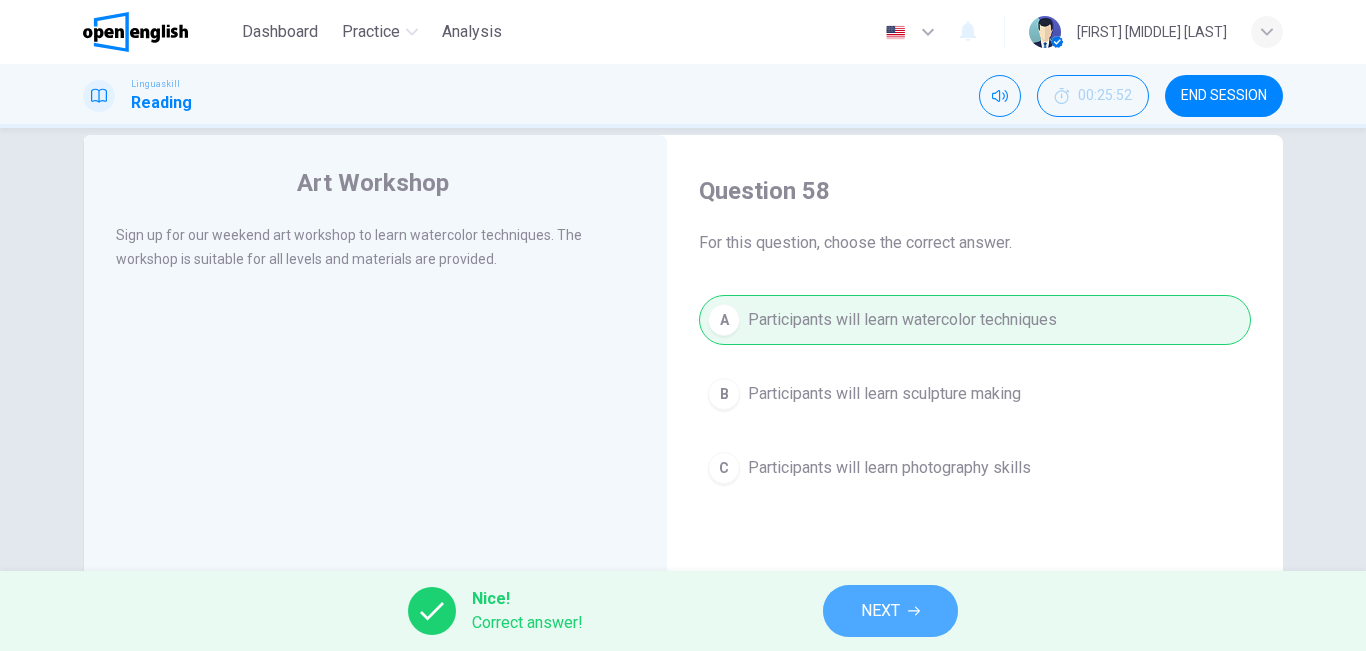 click on "NEXT" at bounding box center [880, 611] 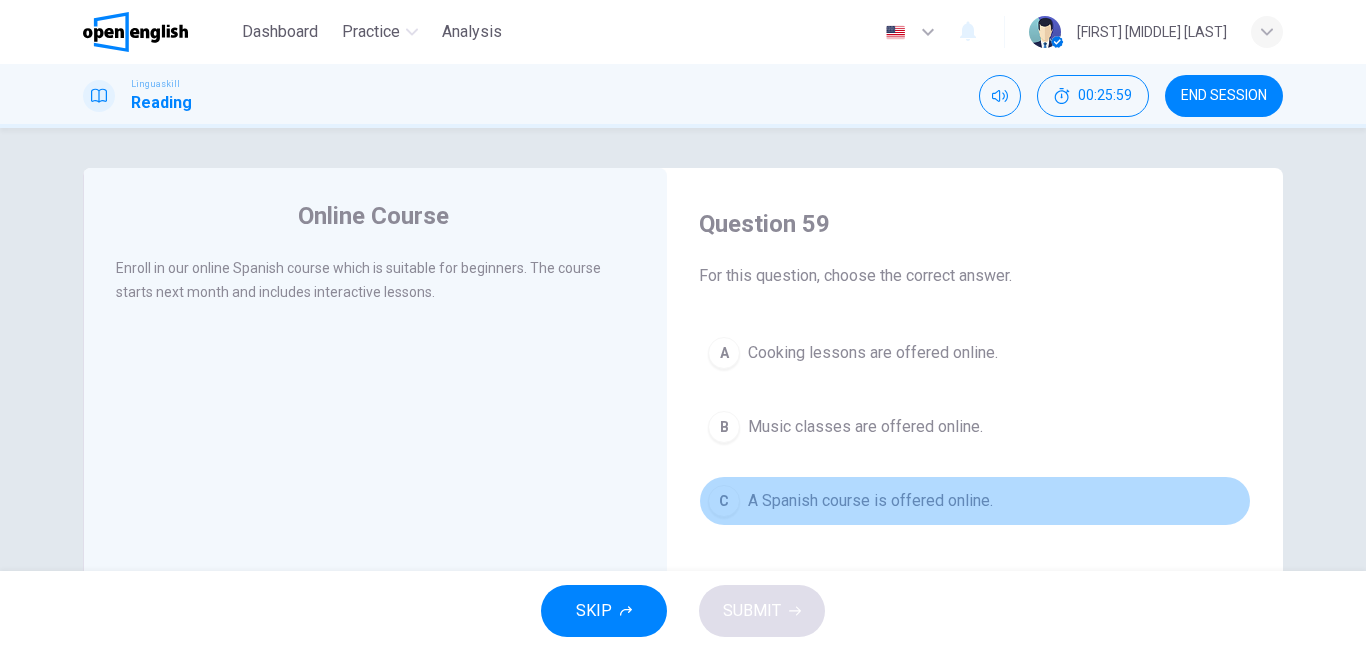 click on "A Spanish course is offered online." at bounding box center [870, 501] 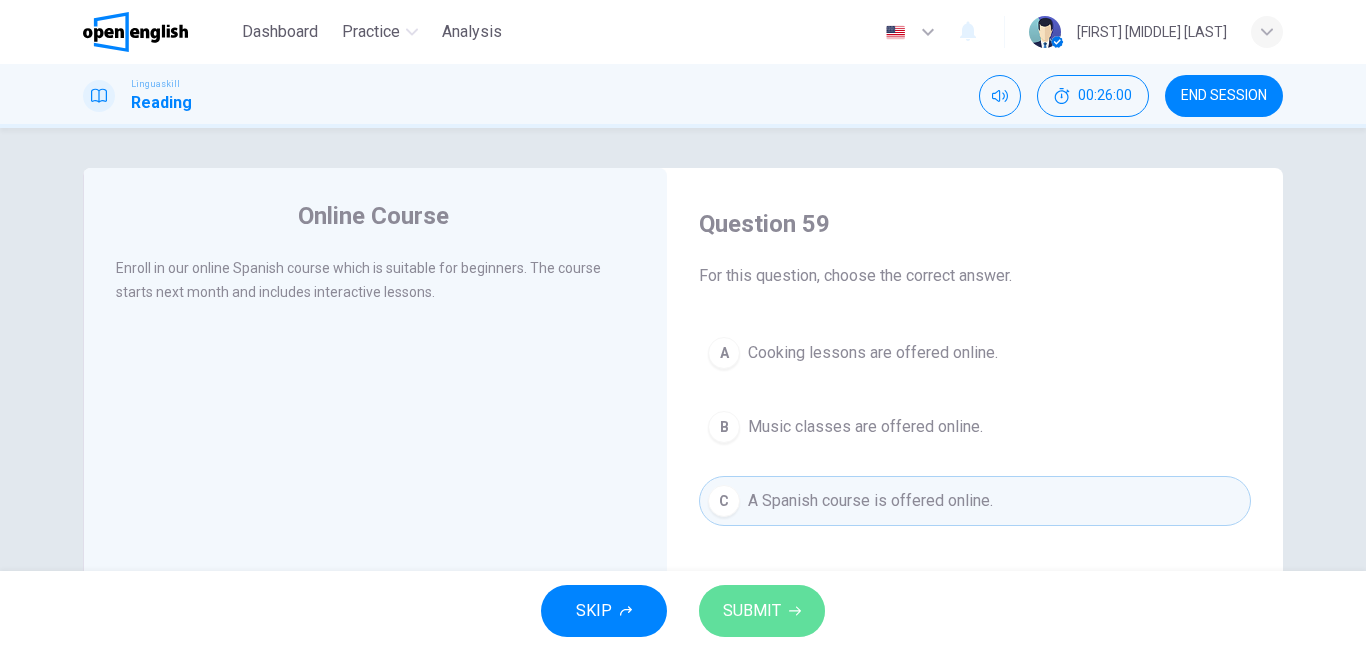 click on "SUBMIT" at bounding box center [752, 611] 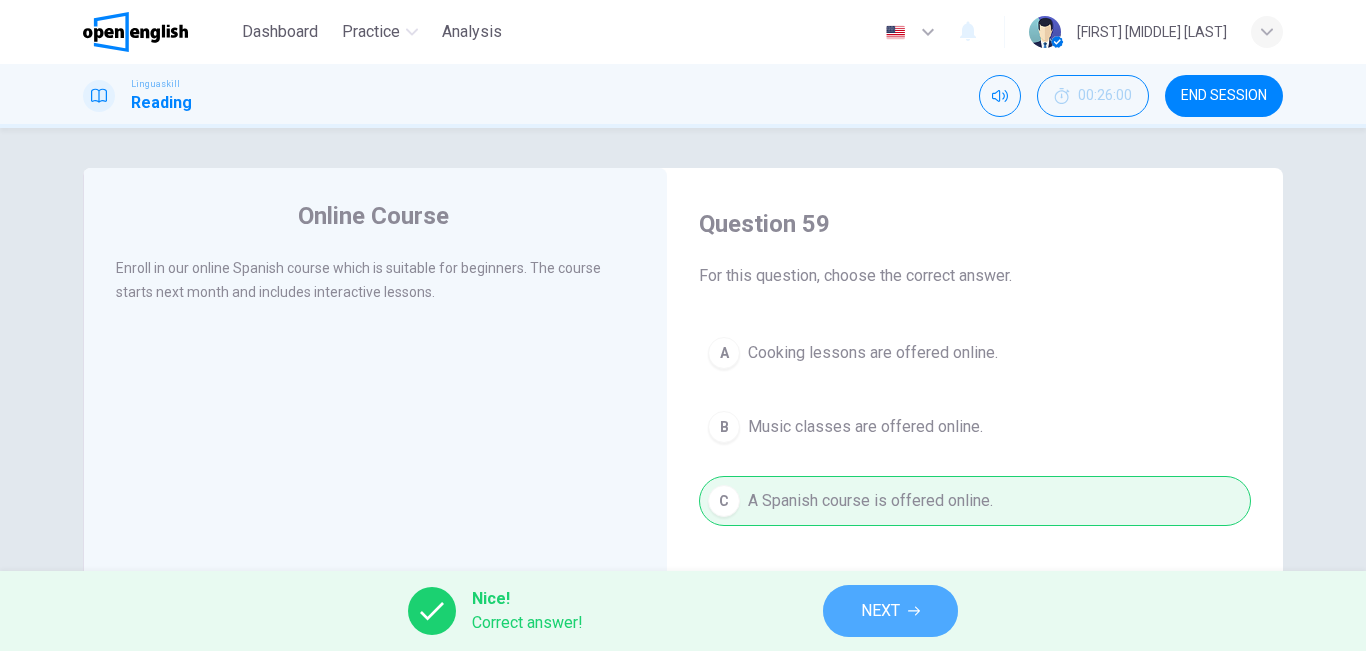 click on "NEXT" at bounding box center [880, 611] 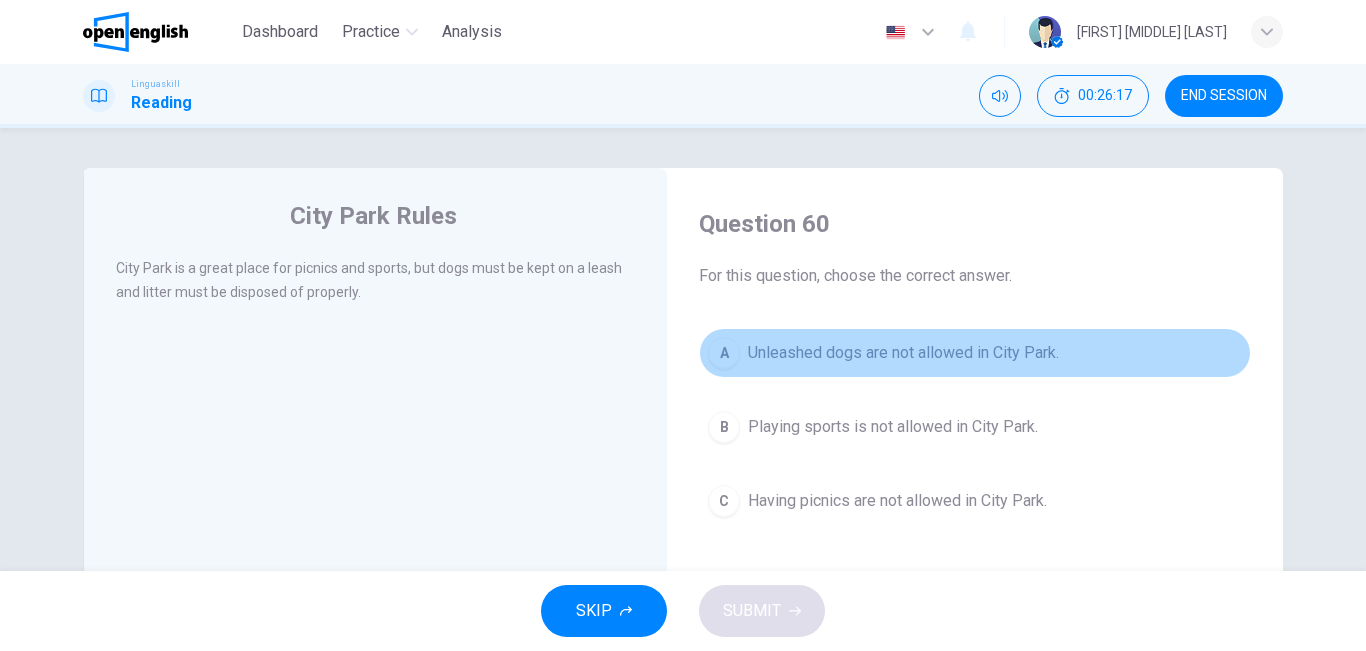 click on "A Unleashed dogs are not allowed in City Park." at bounding box center (975, 353) 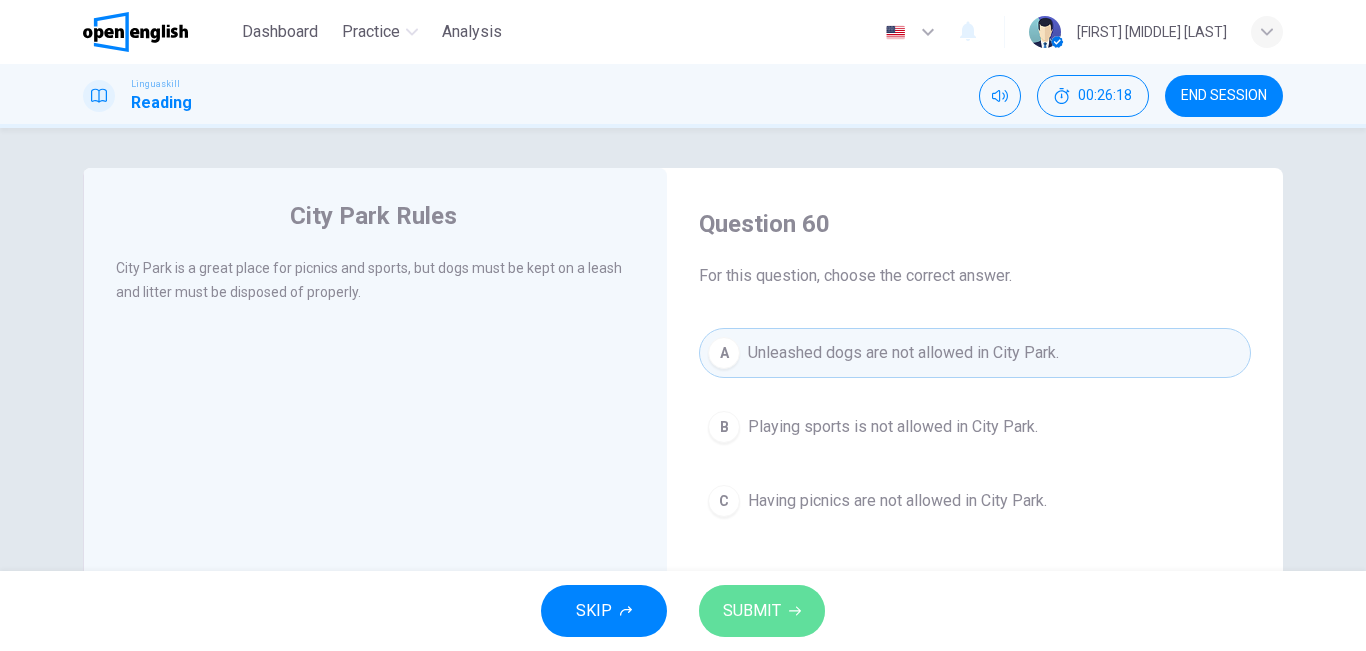 click on "SUBMIT" at bounding box center (762, 611) 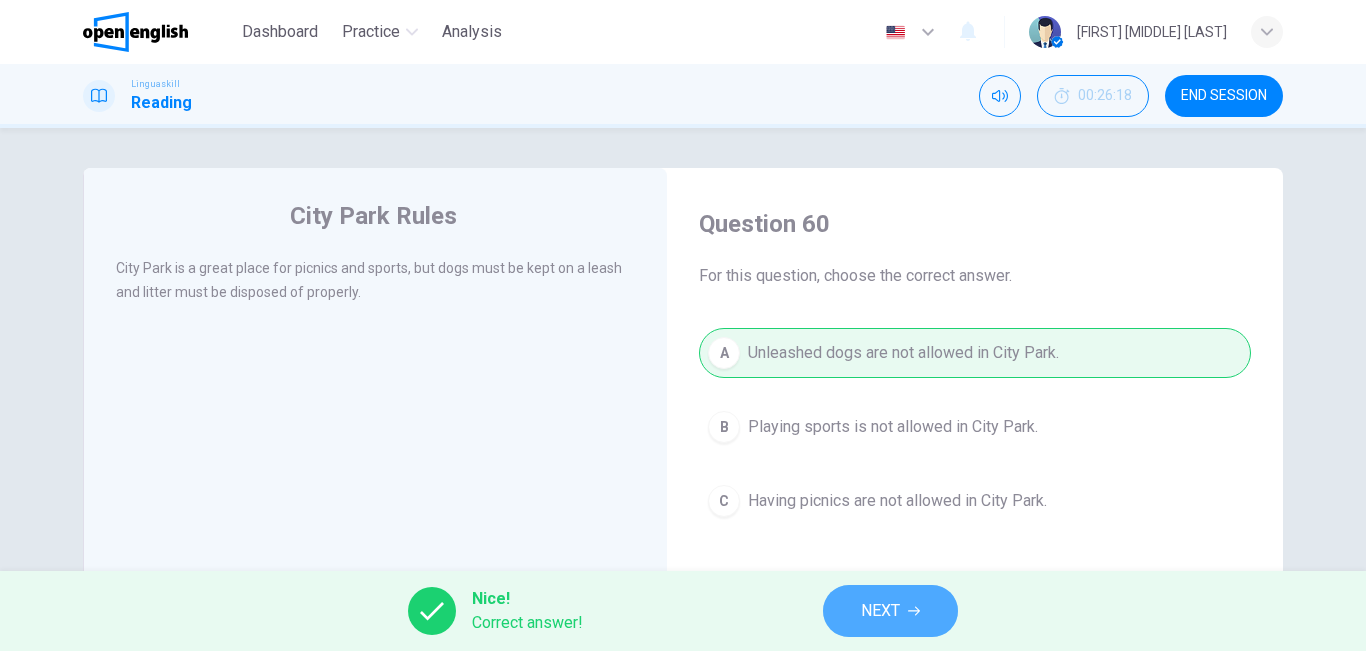 click on "NEXT" at bounding box center (890, 611) 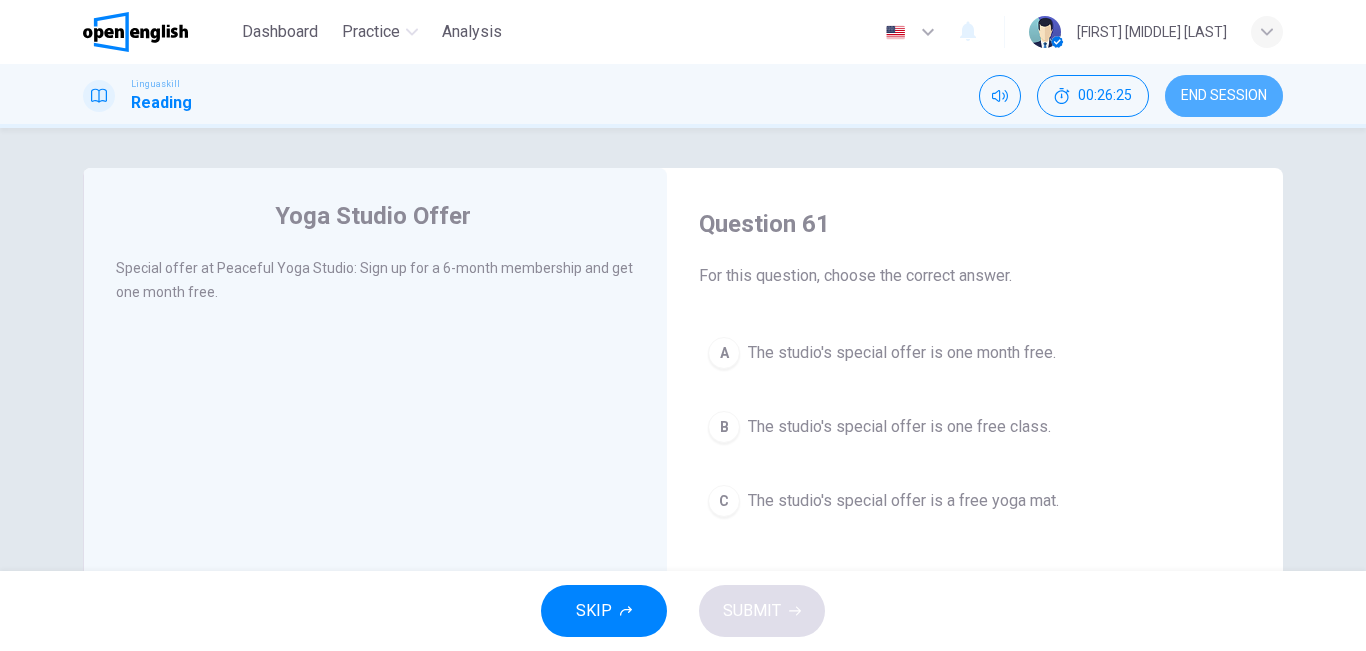 click on "END SESSION" at bounding box center [1224, 96] 